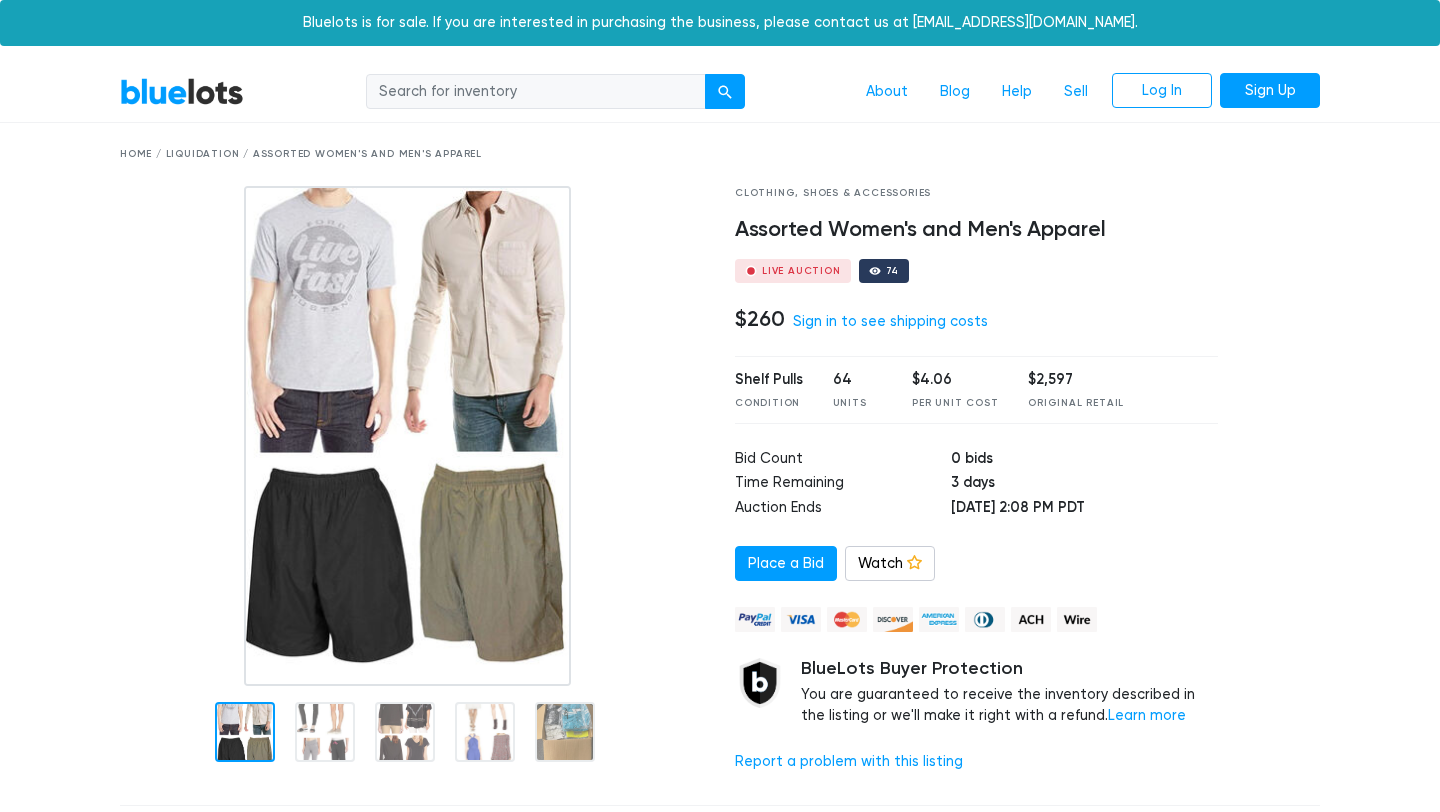 scroll, scrollTop: 0, scrollLeft: 0, axis: both 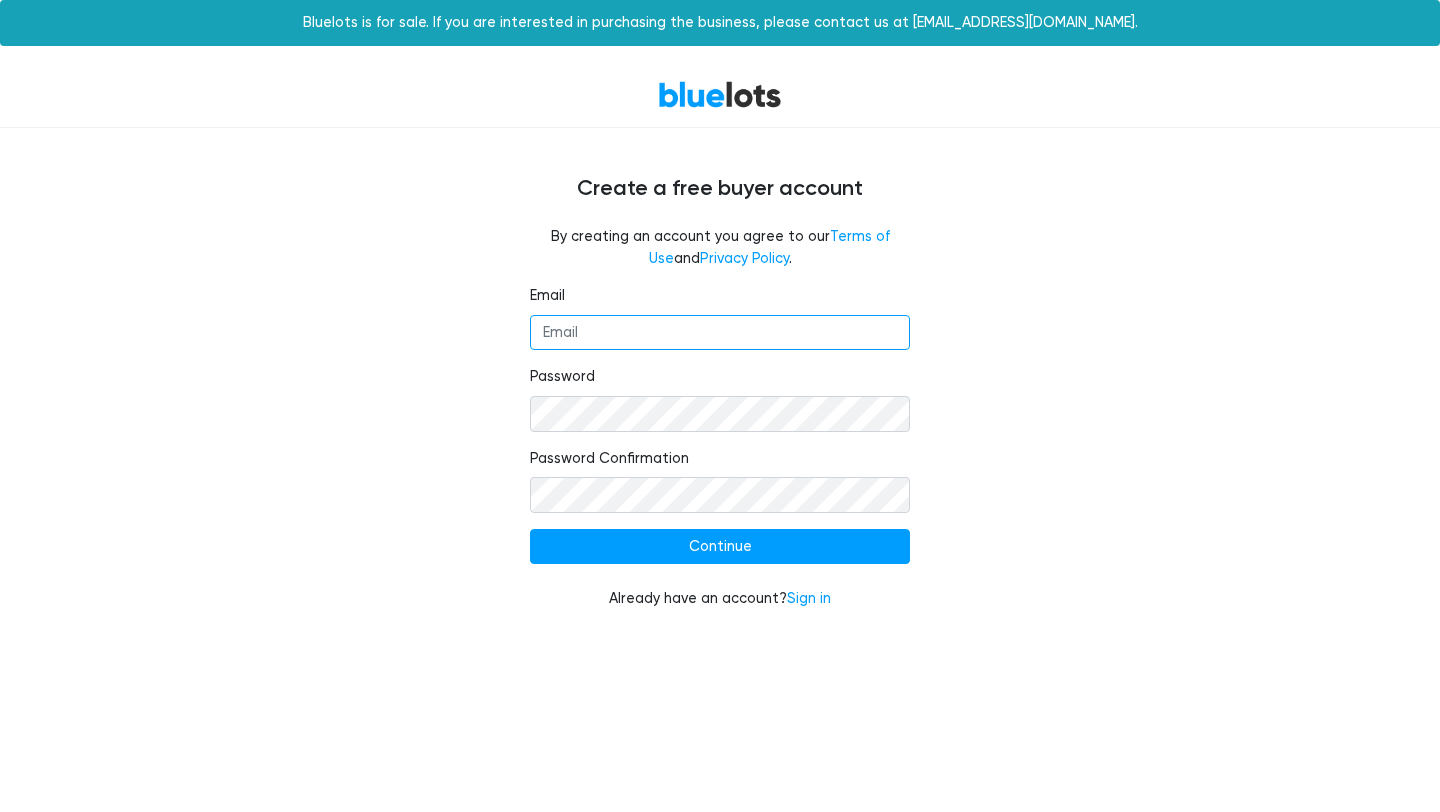 click on "Email" at bounding box center (720, 333) 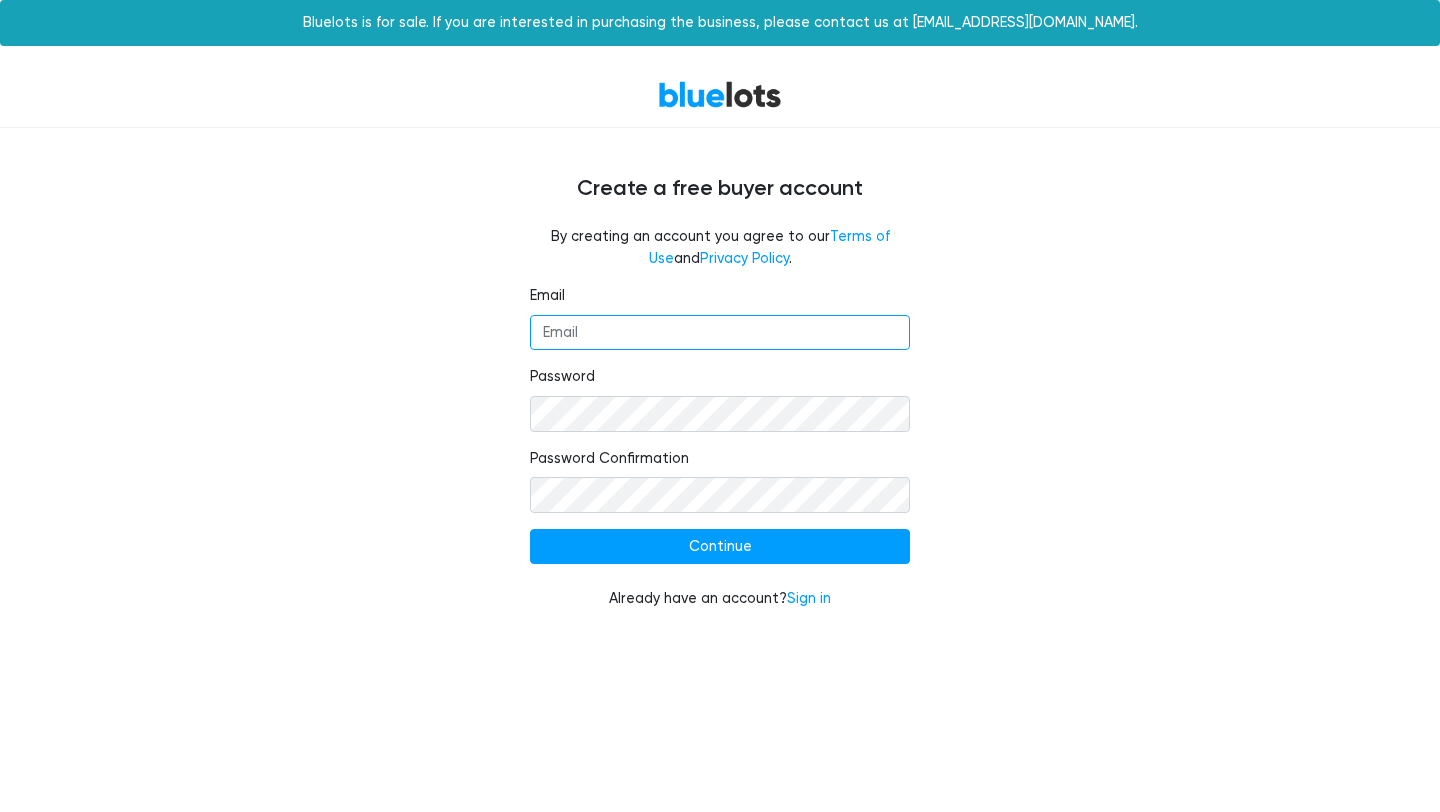 type on "[EMAIL_ADDRESS][DOMAIN_NAME]" 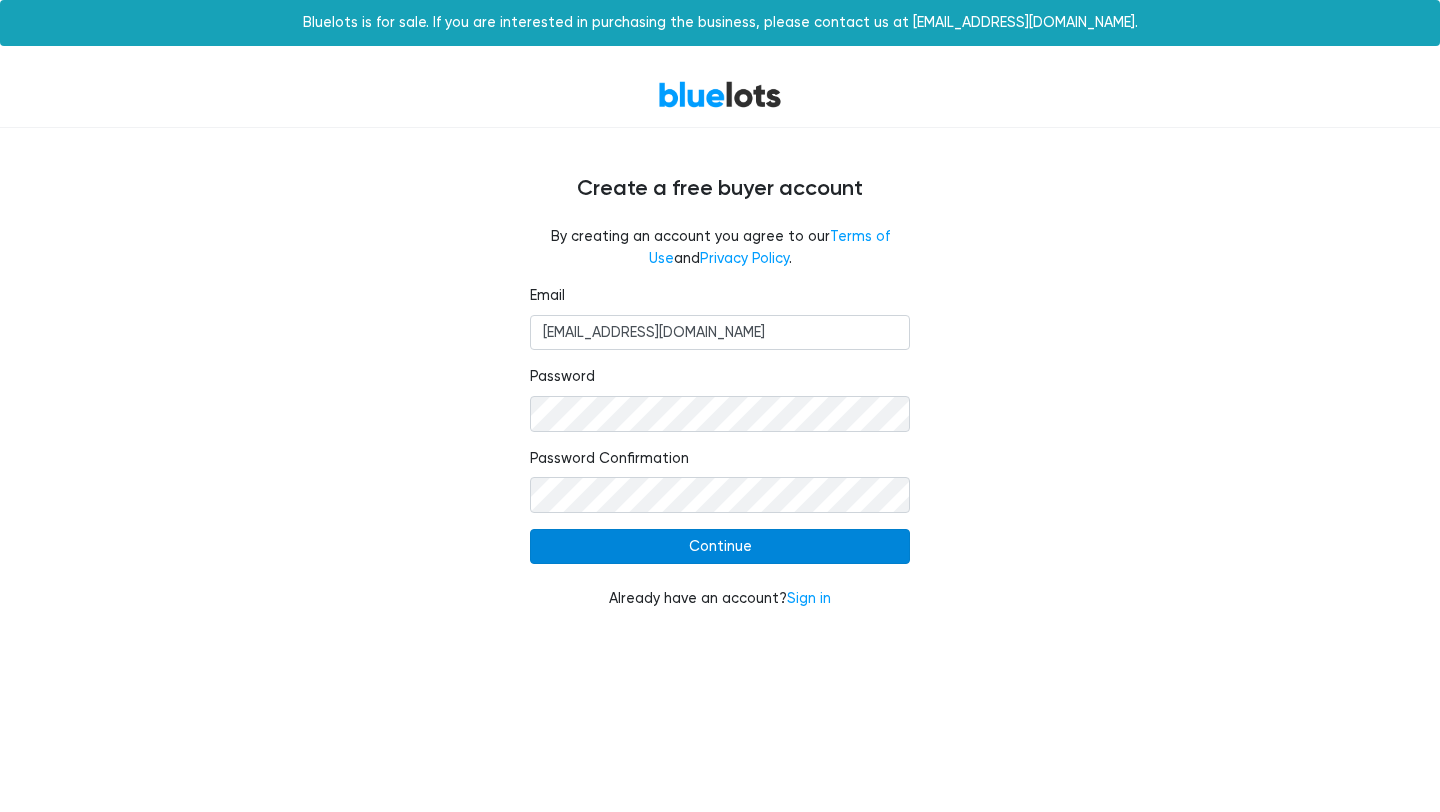click on "Continue" at bounding box center (720, 547) 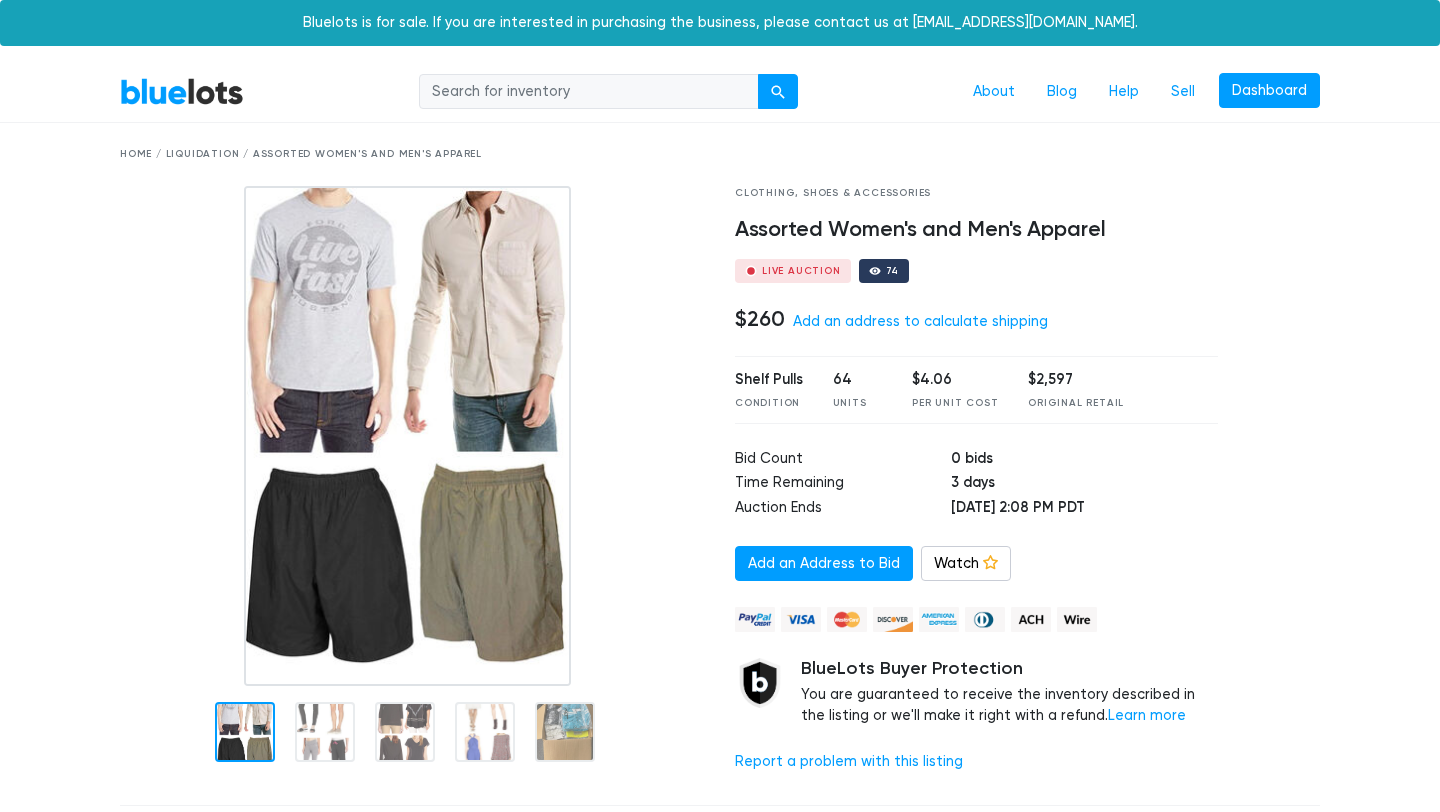 scroll, scrollTop: 0, scrollLeft: 0, axis: both 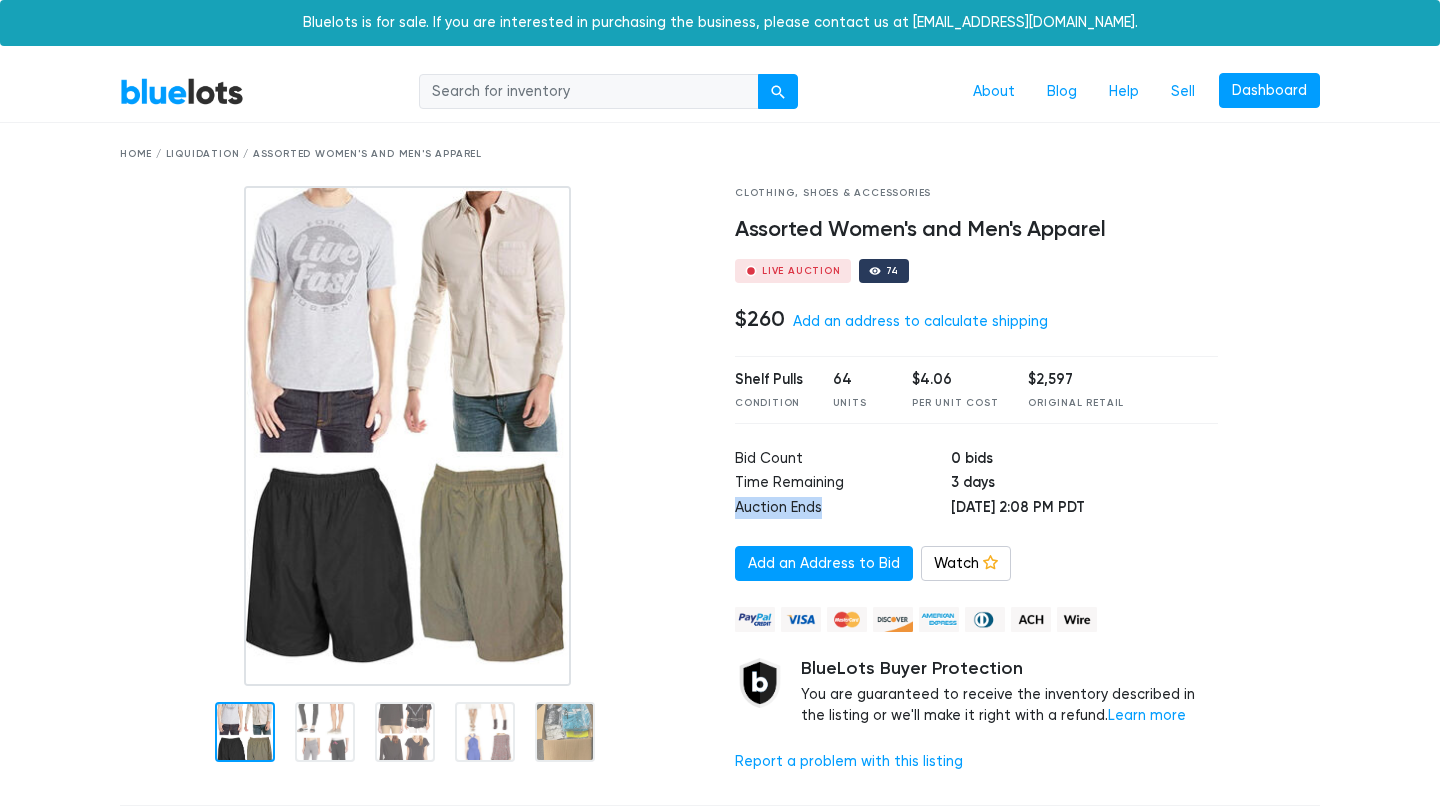 drag, startPoint x: 821, startPoint y: 511, endPoint x: 735, endPoint y: 507, distance: 86.09297 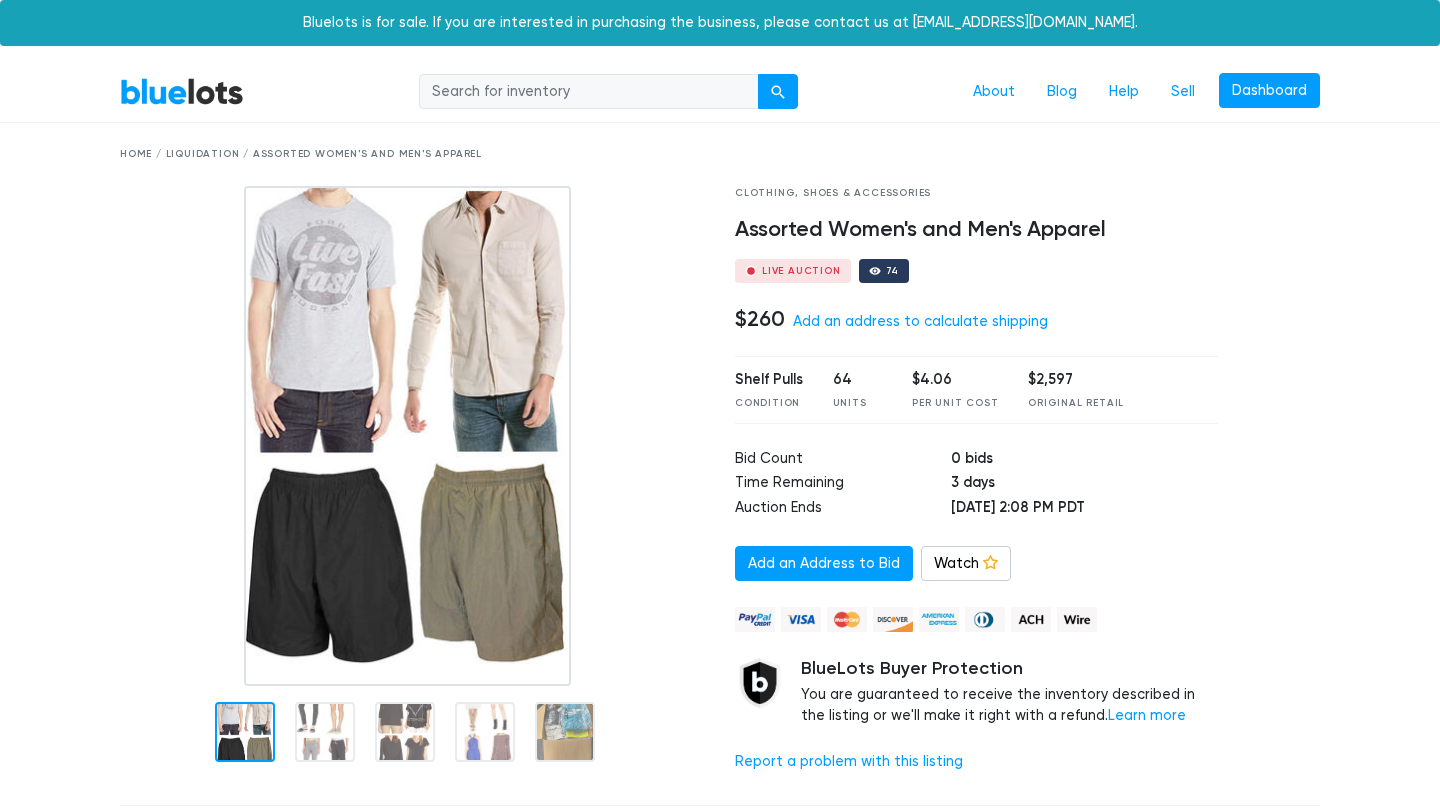 click on "Time Remaining" at bounding box center [843, 484] 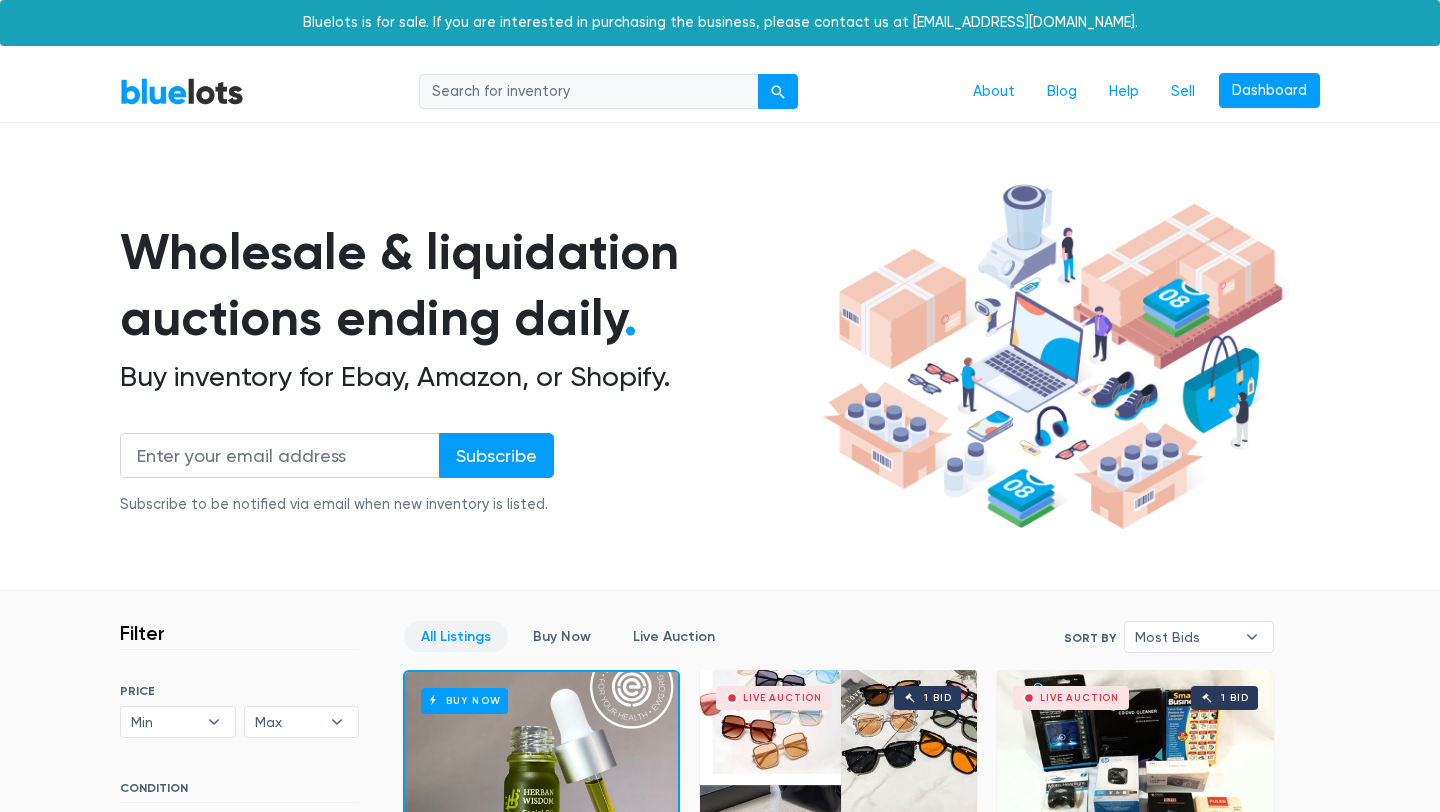 scroll, scrollTop: 0, scrollLeft: 0, axis: both 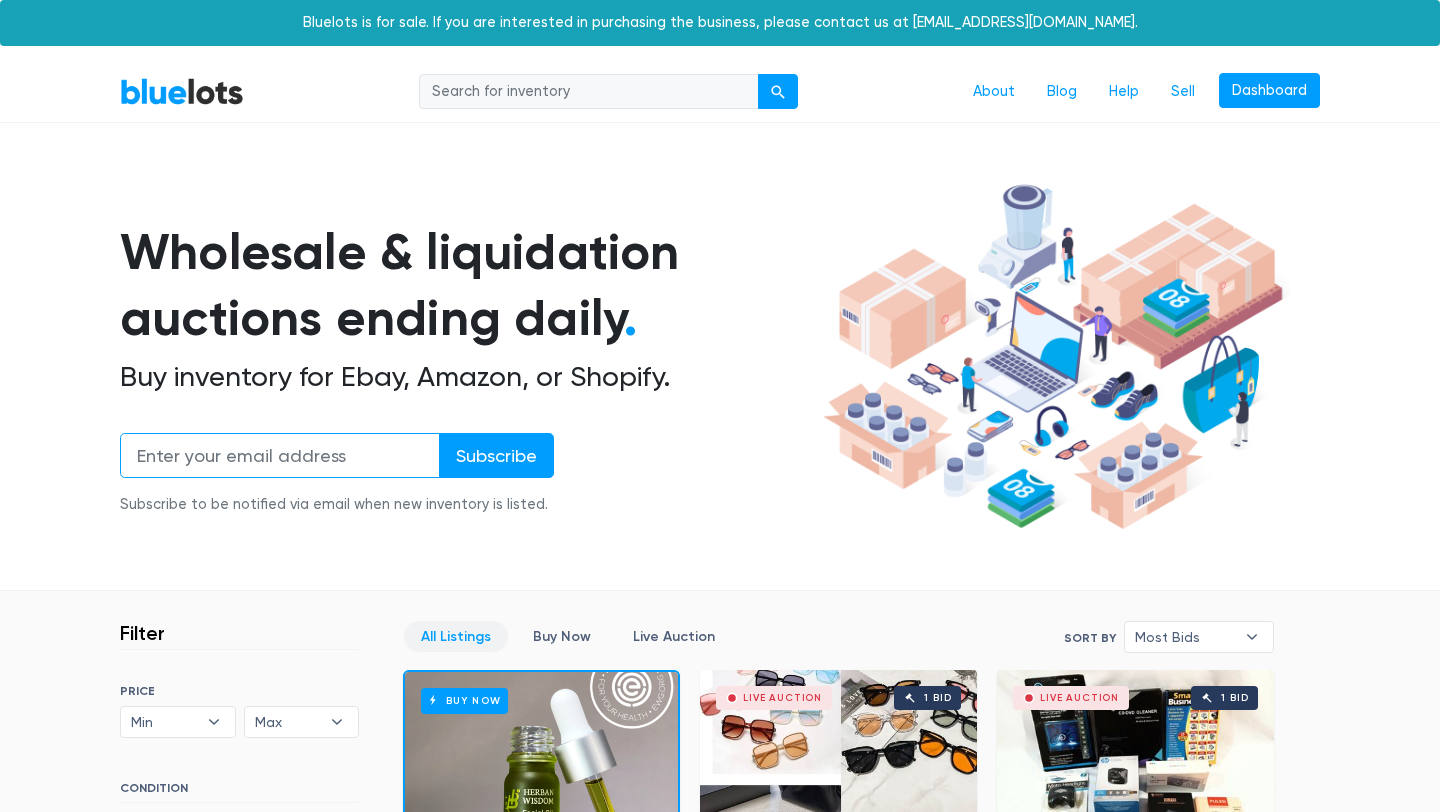 type on "[EMAIL_ADDRESS][DOMAIN_NAME]" 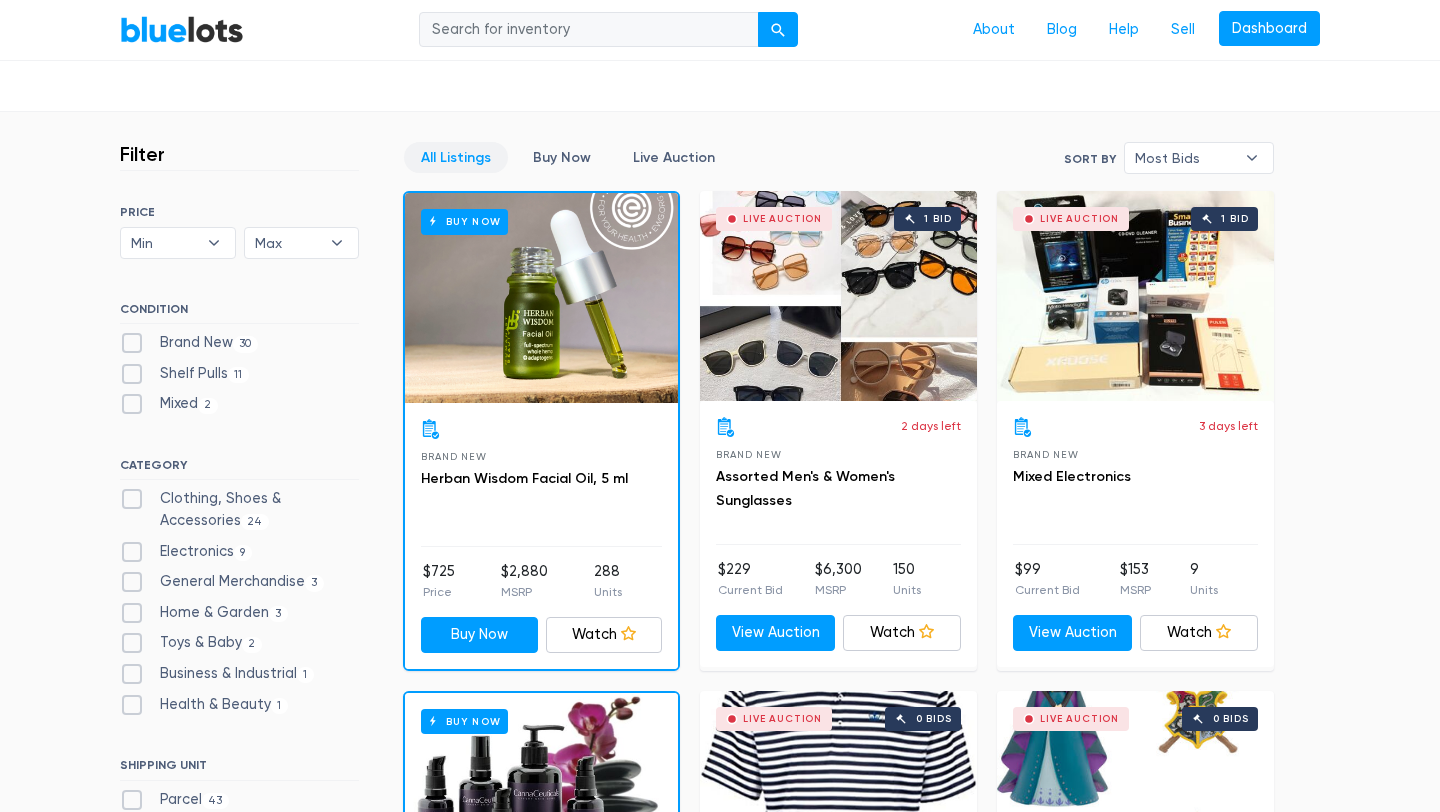 scroll, scrollTop: 480, scrollLeft: 0, axis: vertical 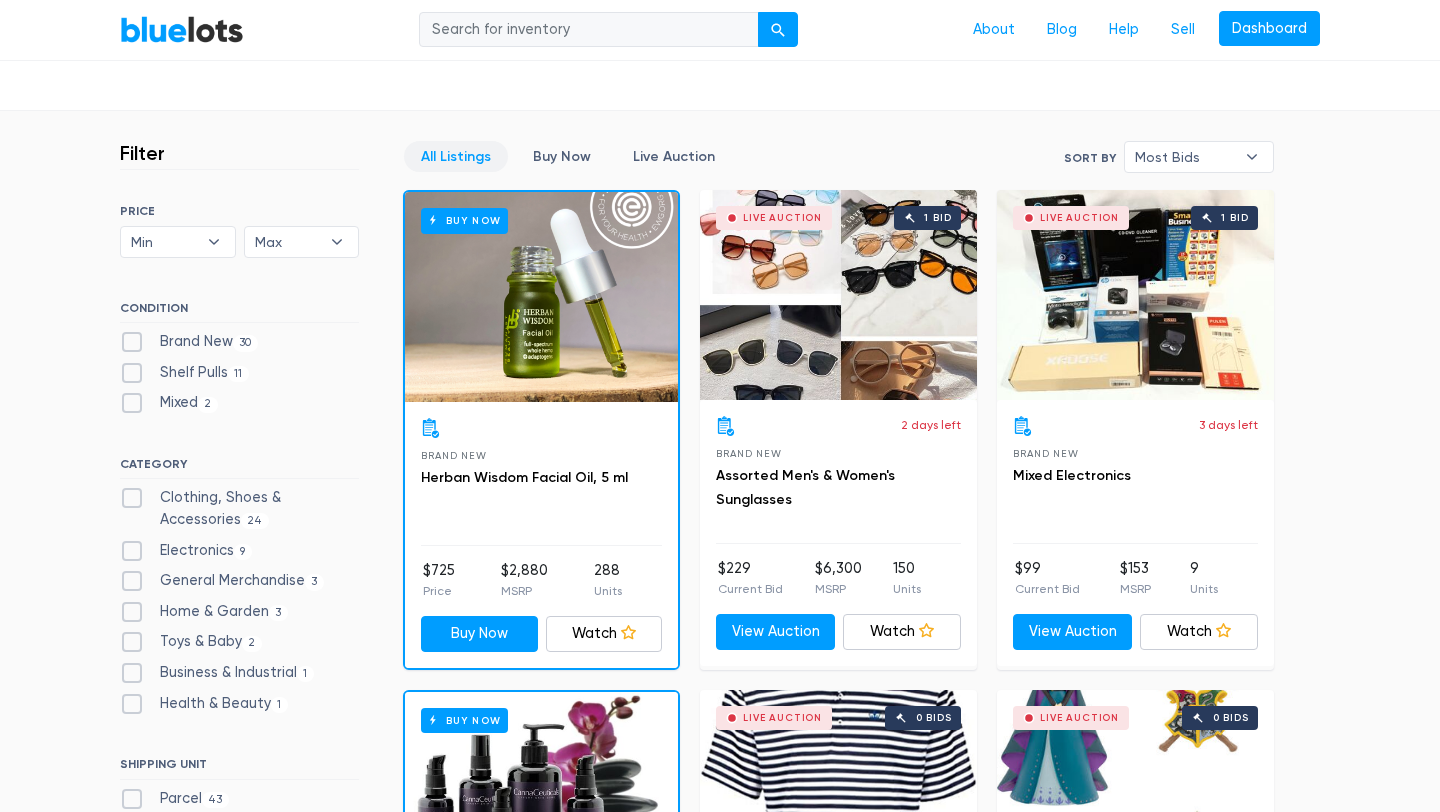 click on "Live Auction
1 bid" at bounding box center (838, 295) 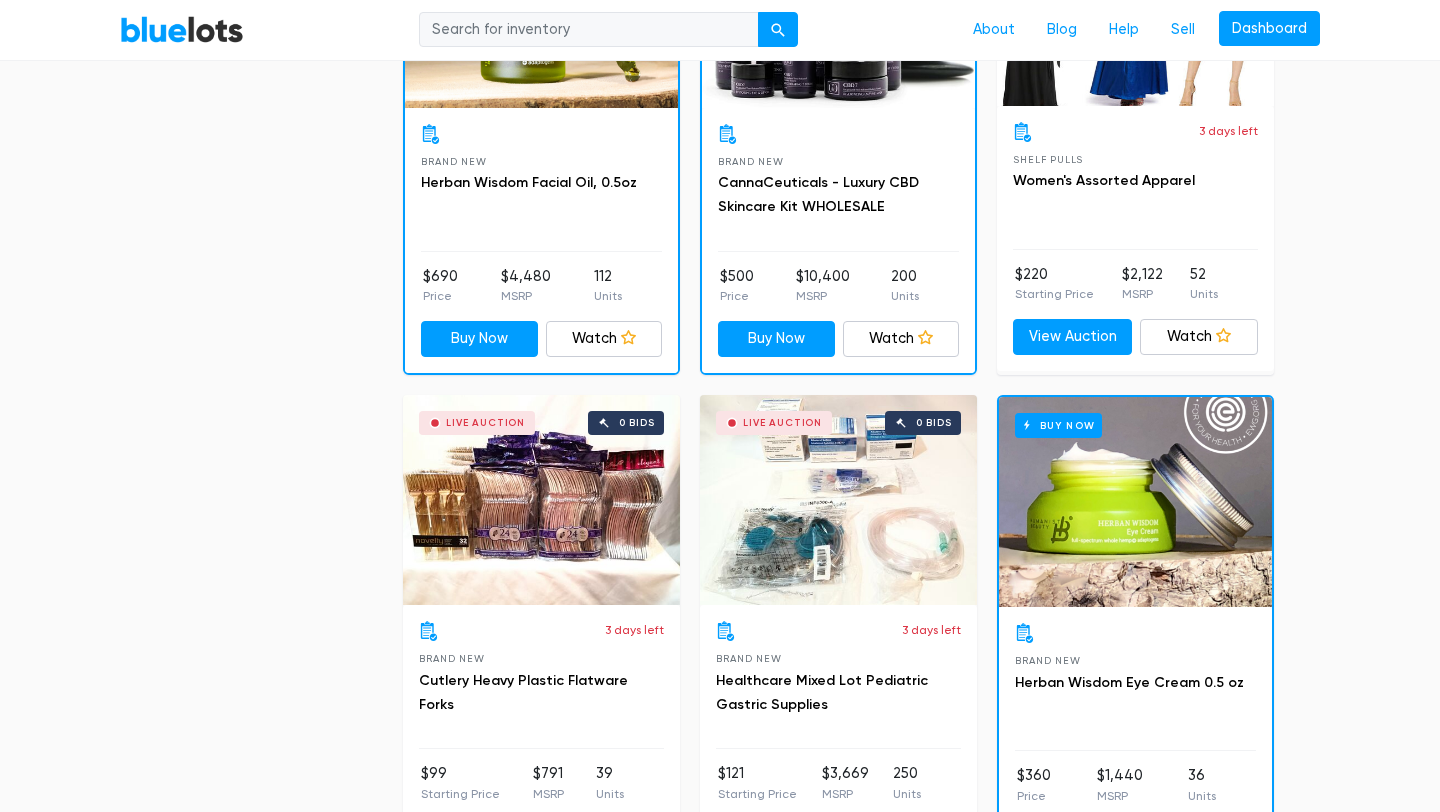 scroll, scrollTop: 1760, scrollLeft: 0, axis: vertical 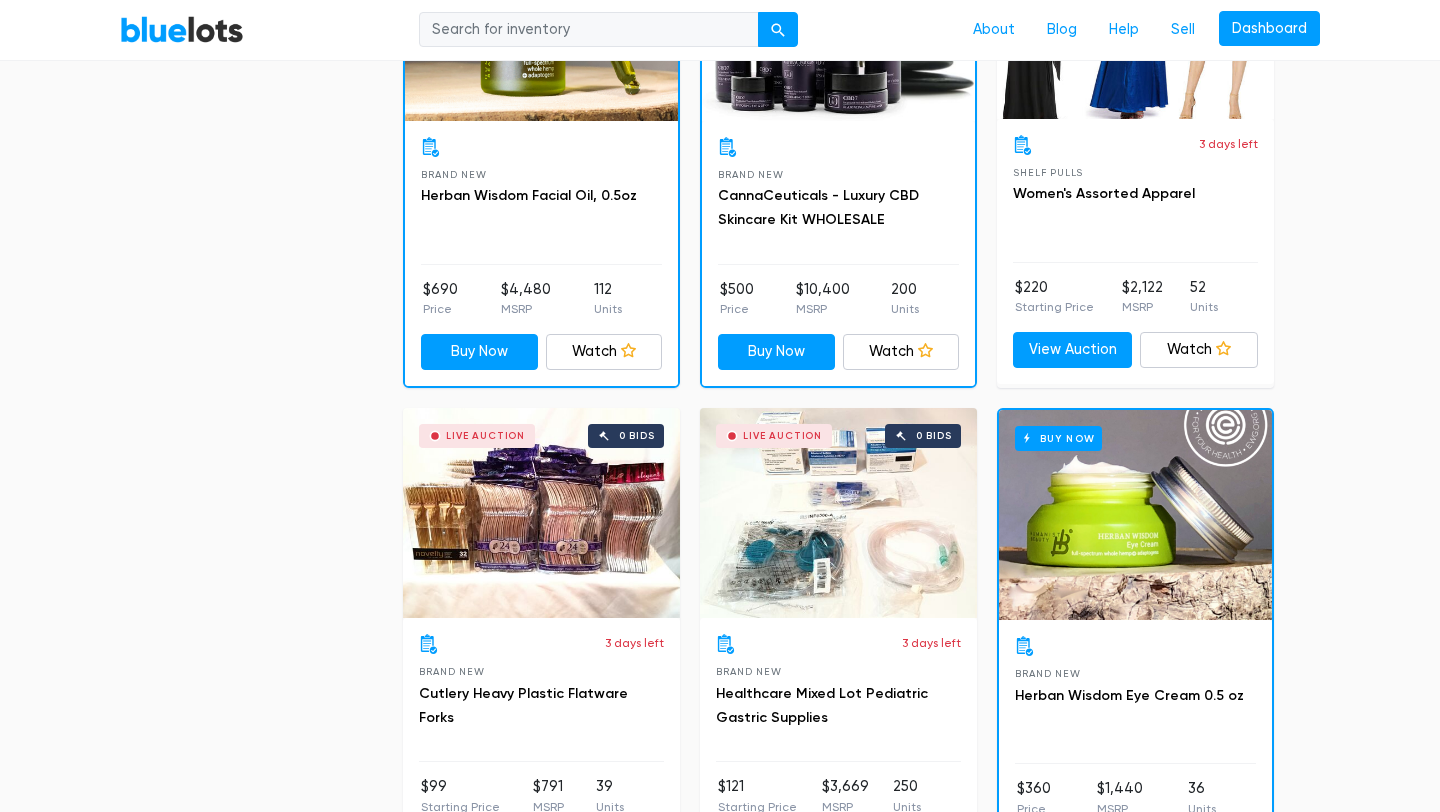 click on "Filter
Filter & Sort
SORT BY
Most Bids
Ending Soonest
Newly Listed
Lowest Price
Highest Price Most Bids ▾ Most Bids Ending Soonest Newly Listed Lowest Price Highest Price
PRICE
Min $100
$200
$300
$400
$500
$1,000
$2,000
$3,000 Min ▾ Min $100 $200 $300 $400 $500 $1,000 $2,000 $3,000
Max $100
$200
$300
$400
$500
$1,000
$2,000
$3,000 Max ▾ Max $100 $200 $300 $400 $500 $1,000 $2,000 $3,000
CONDITION
Brand New
30
11 2 24" at bounding box center [720, 3081] 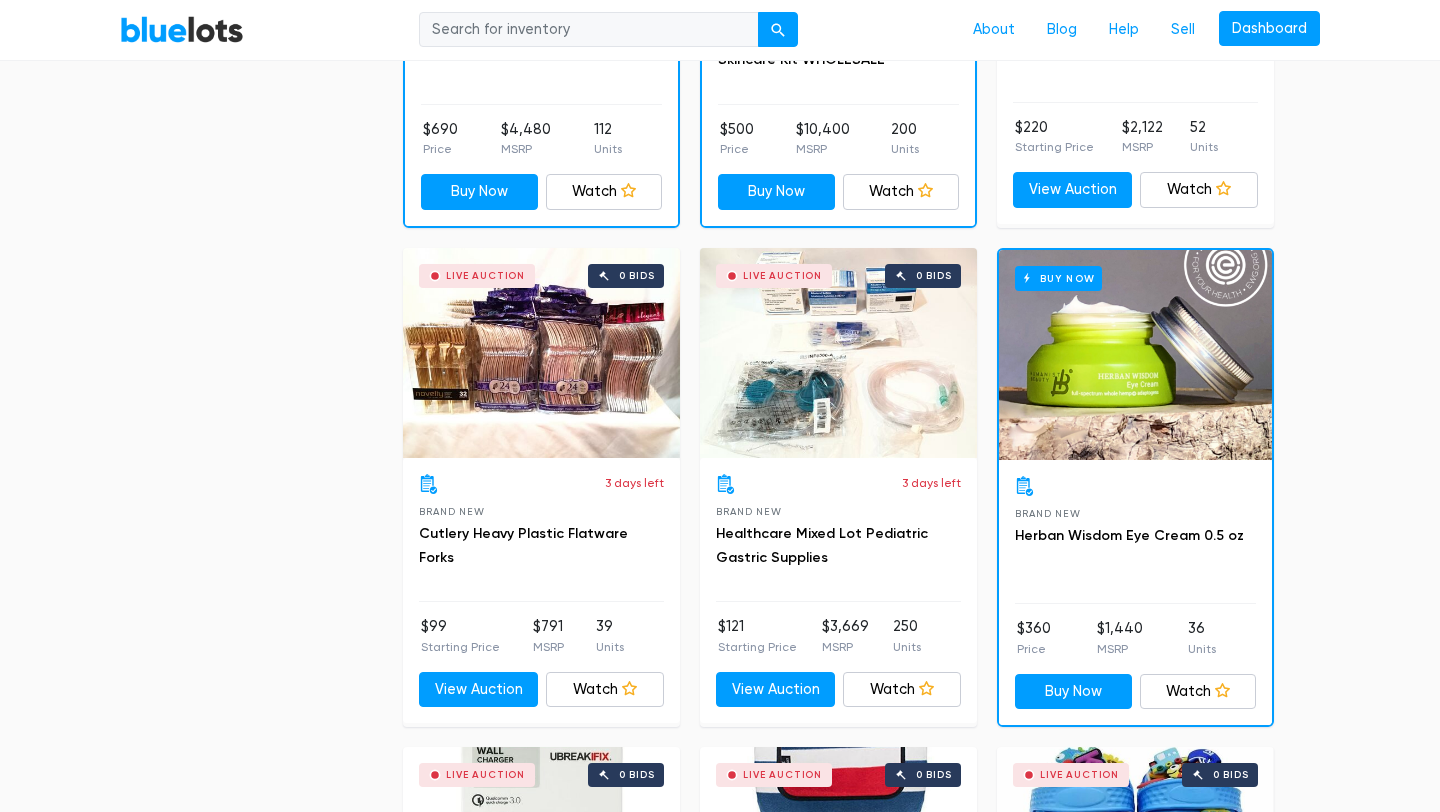 scroll, scrollTop: 1960, scrollLeft: 0, axis: vertical 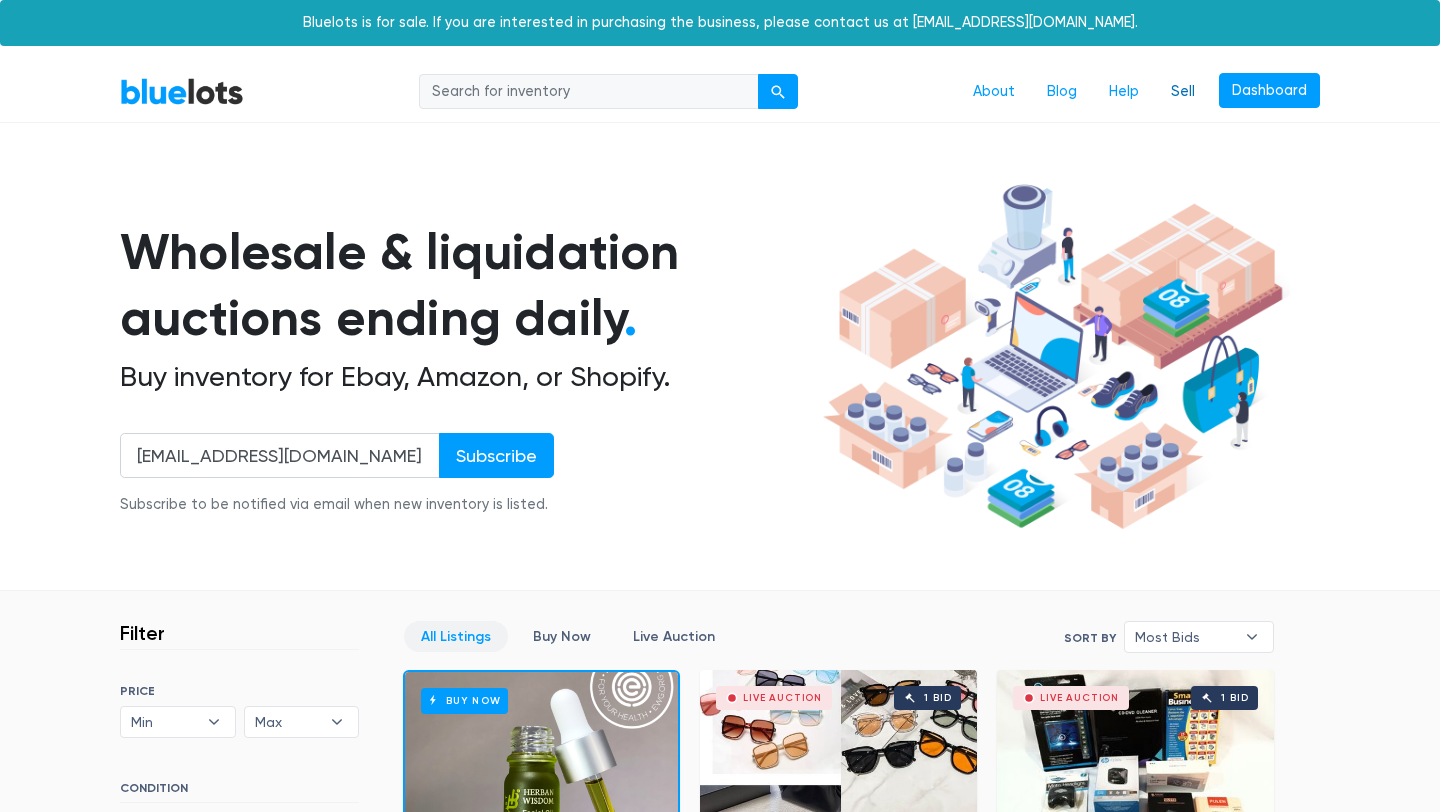 click on "Sell" at bounding box center [1183, 92] 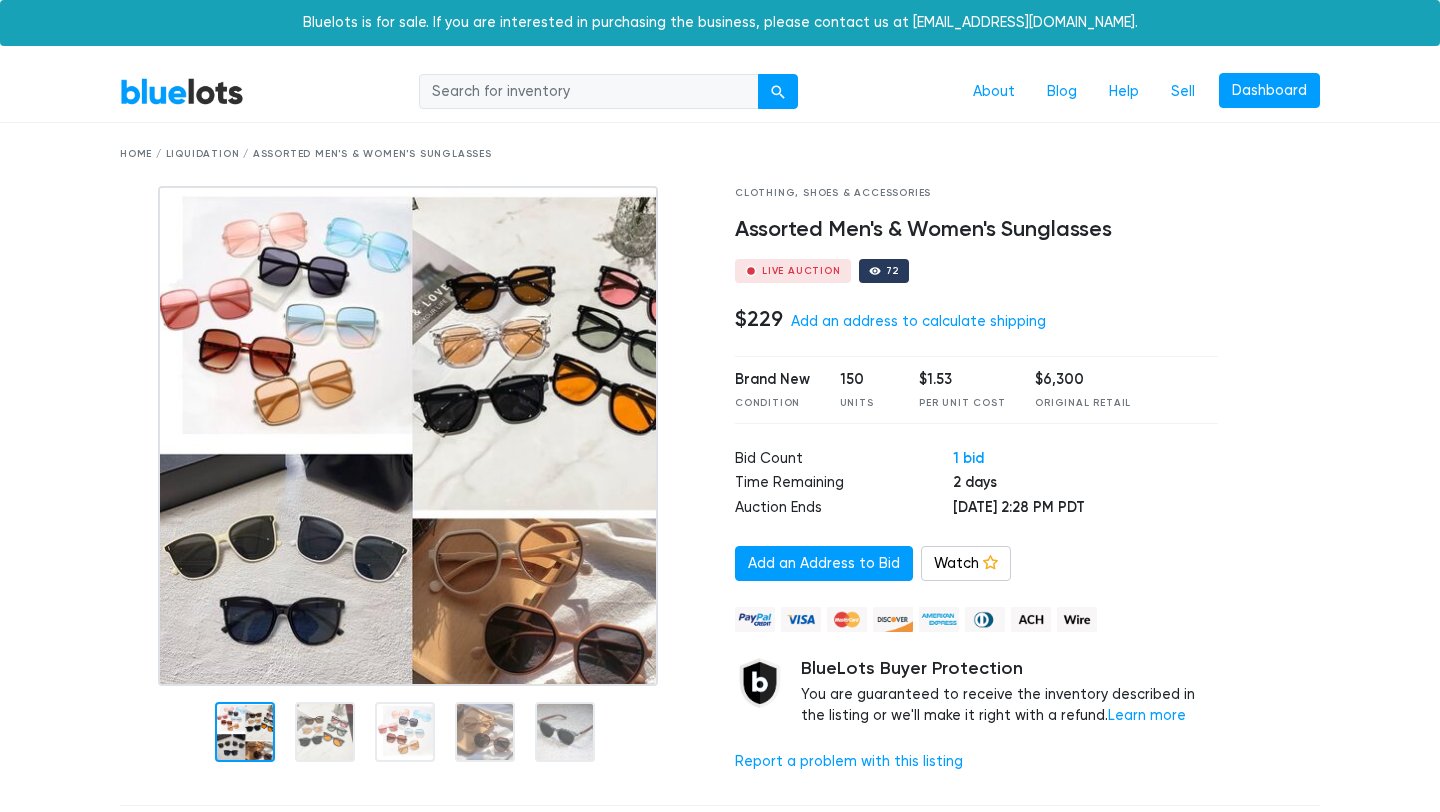 scroll, scrollTop: 0, scrollLeft: 0, axis: both 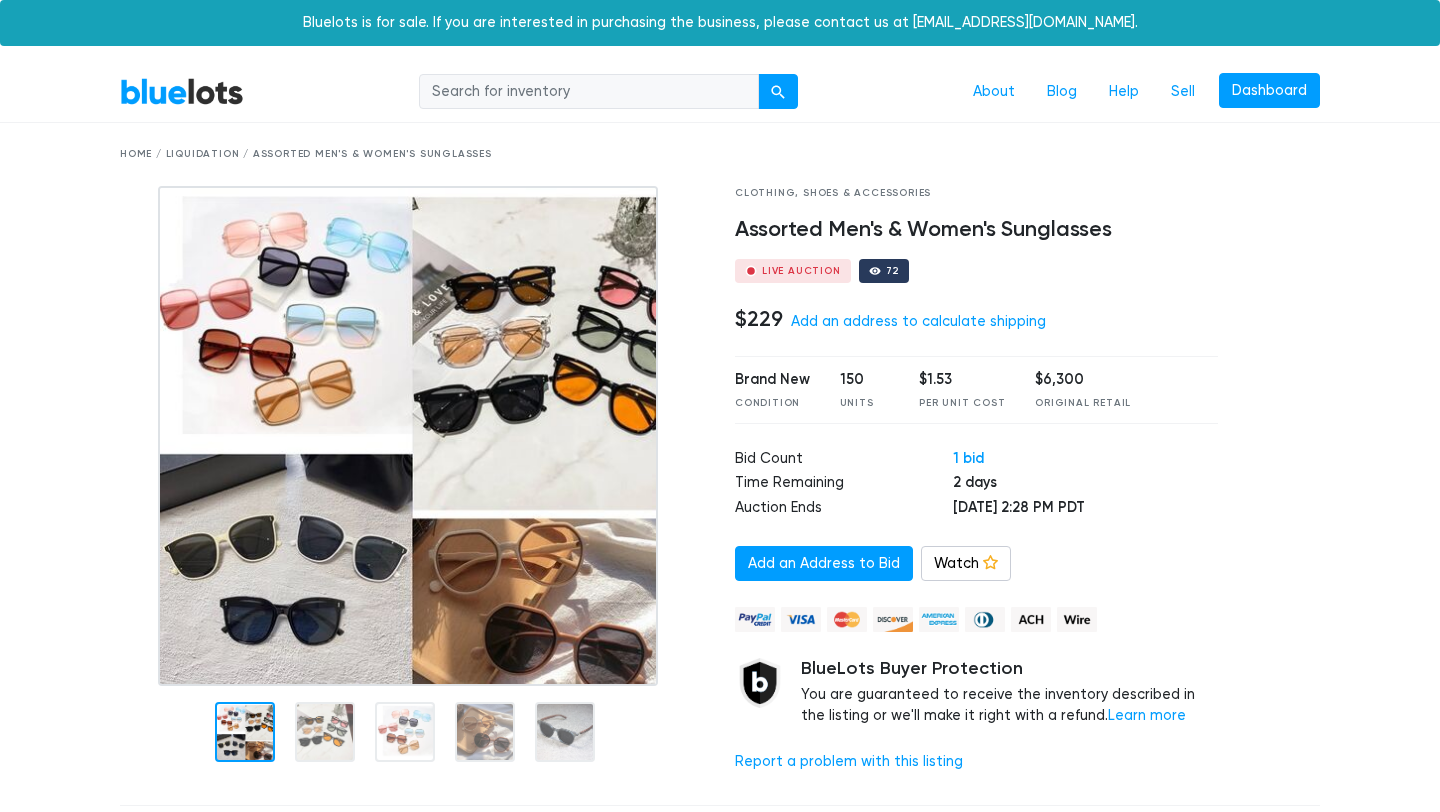 click at bounding box center [589, 92] 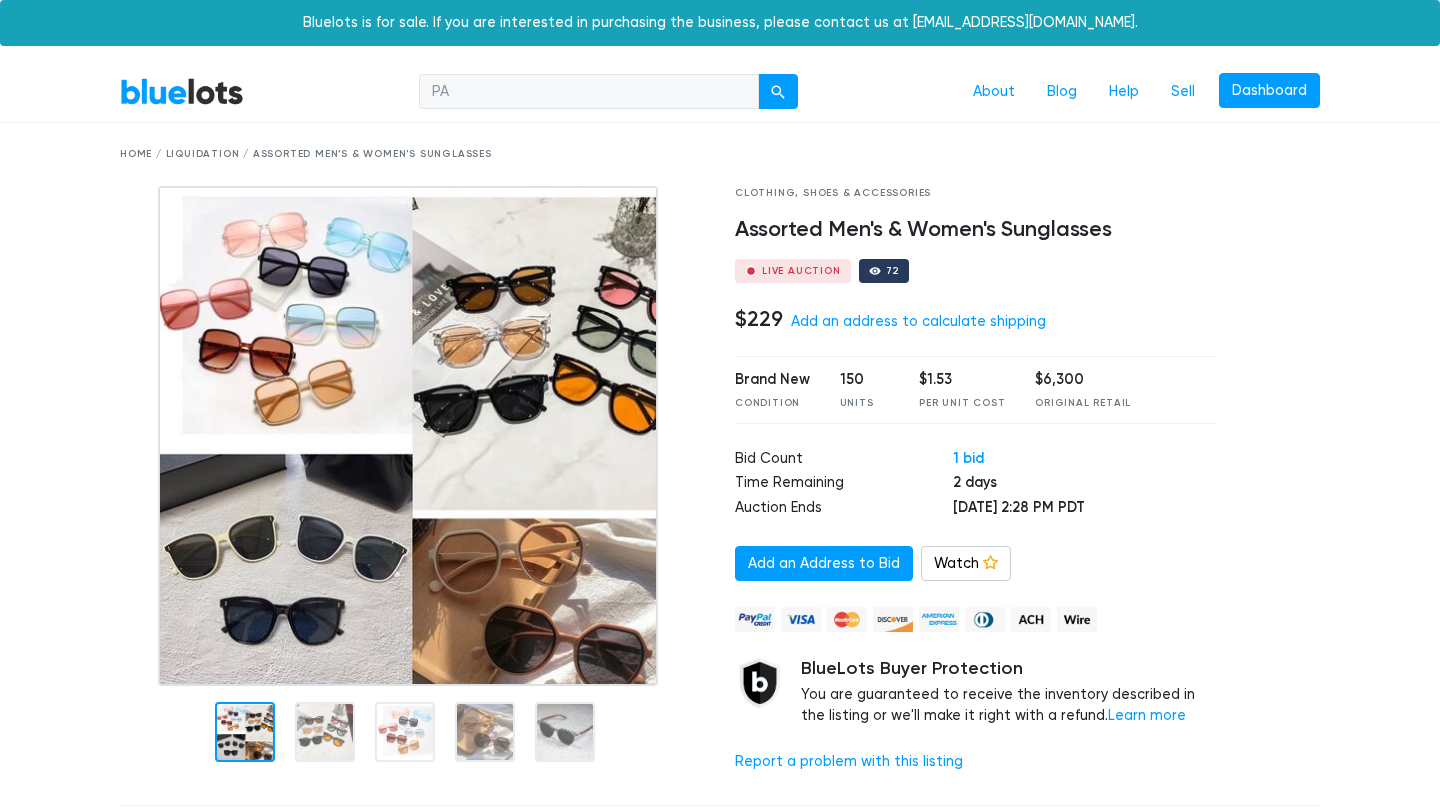 type on "P" 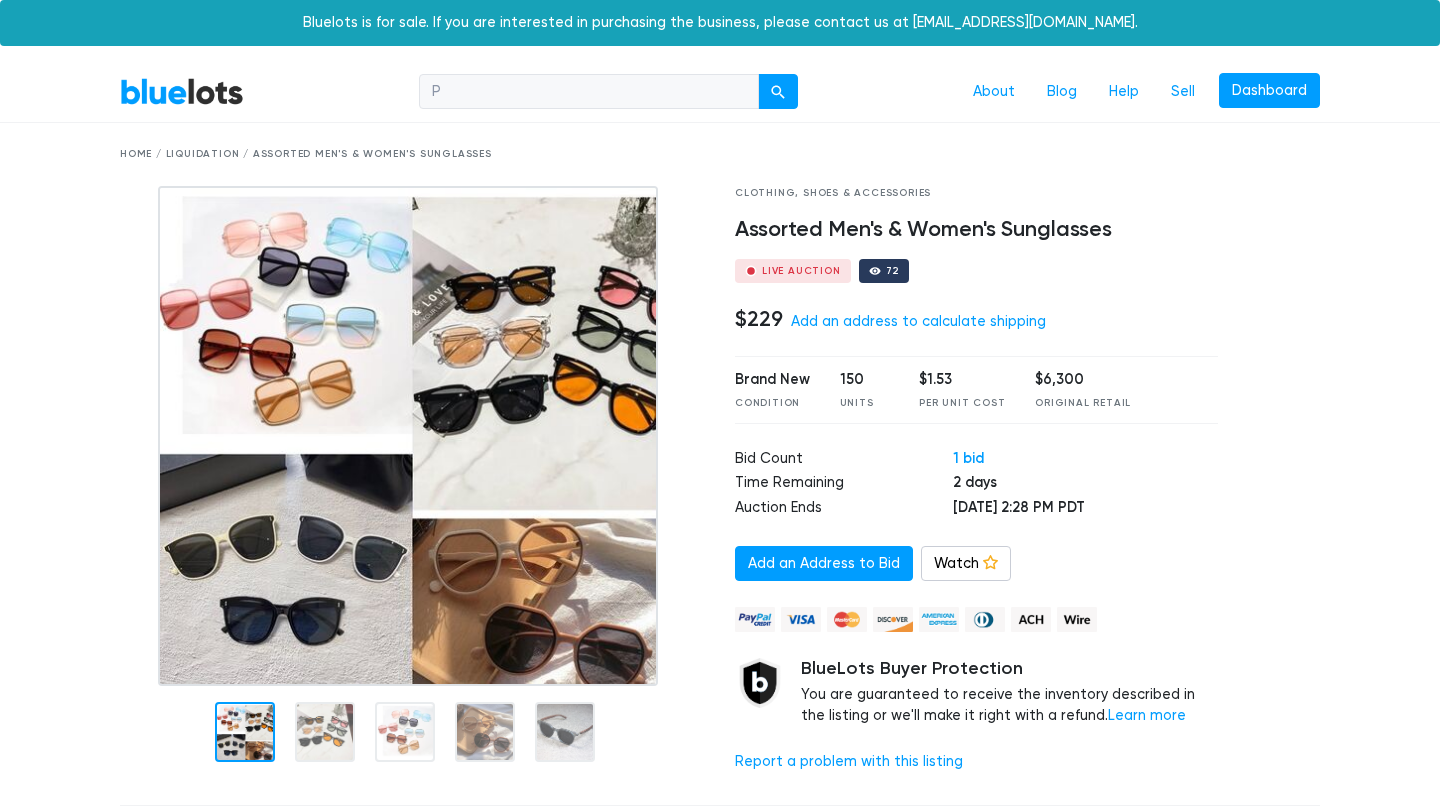type 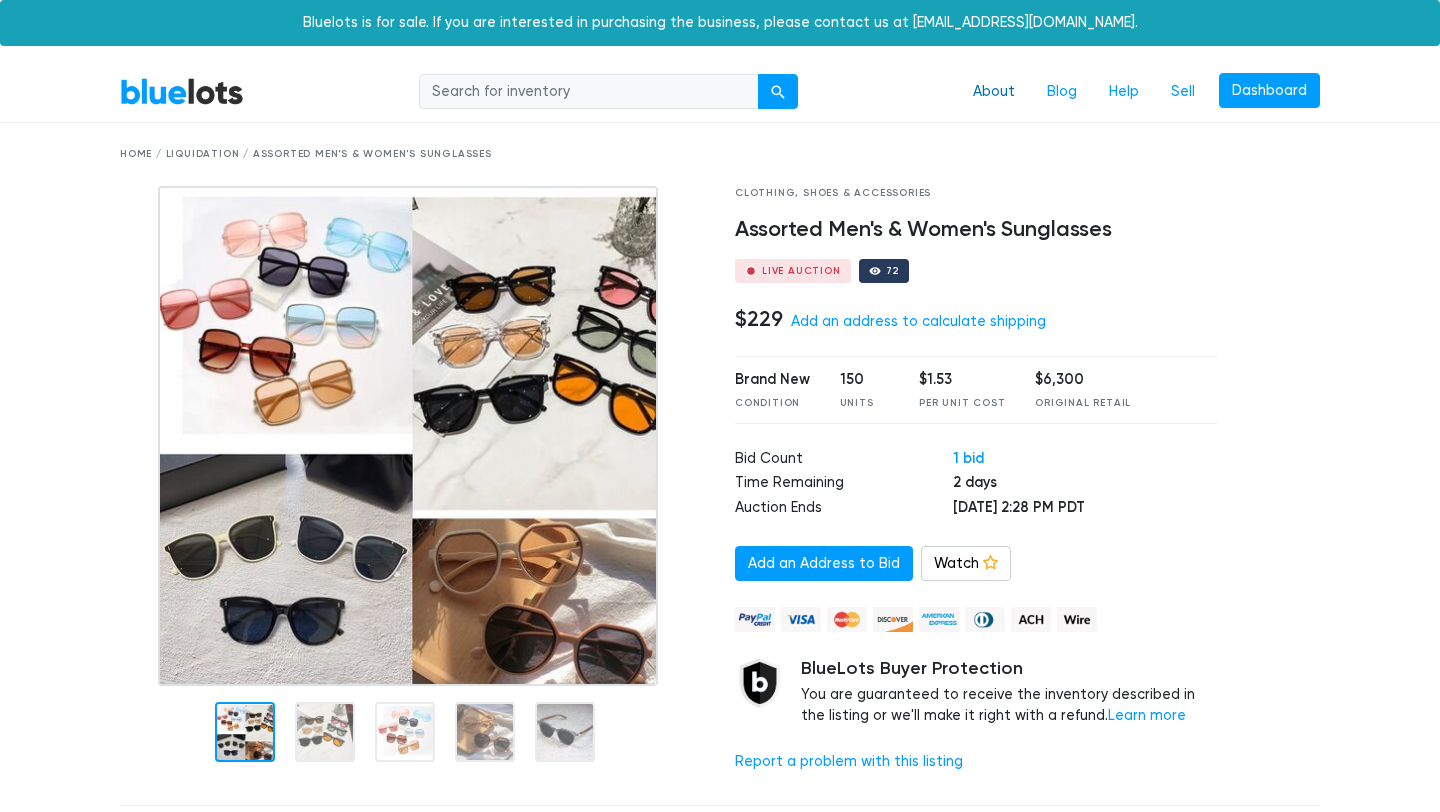 click on "About" at bounding box center (994, 92) 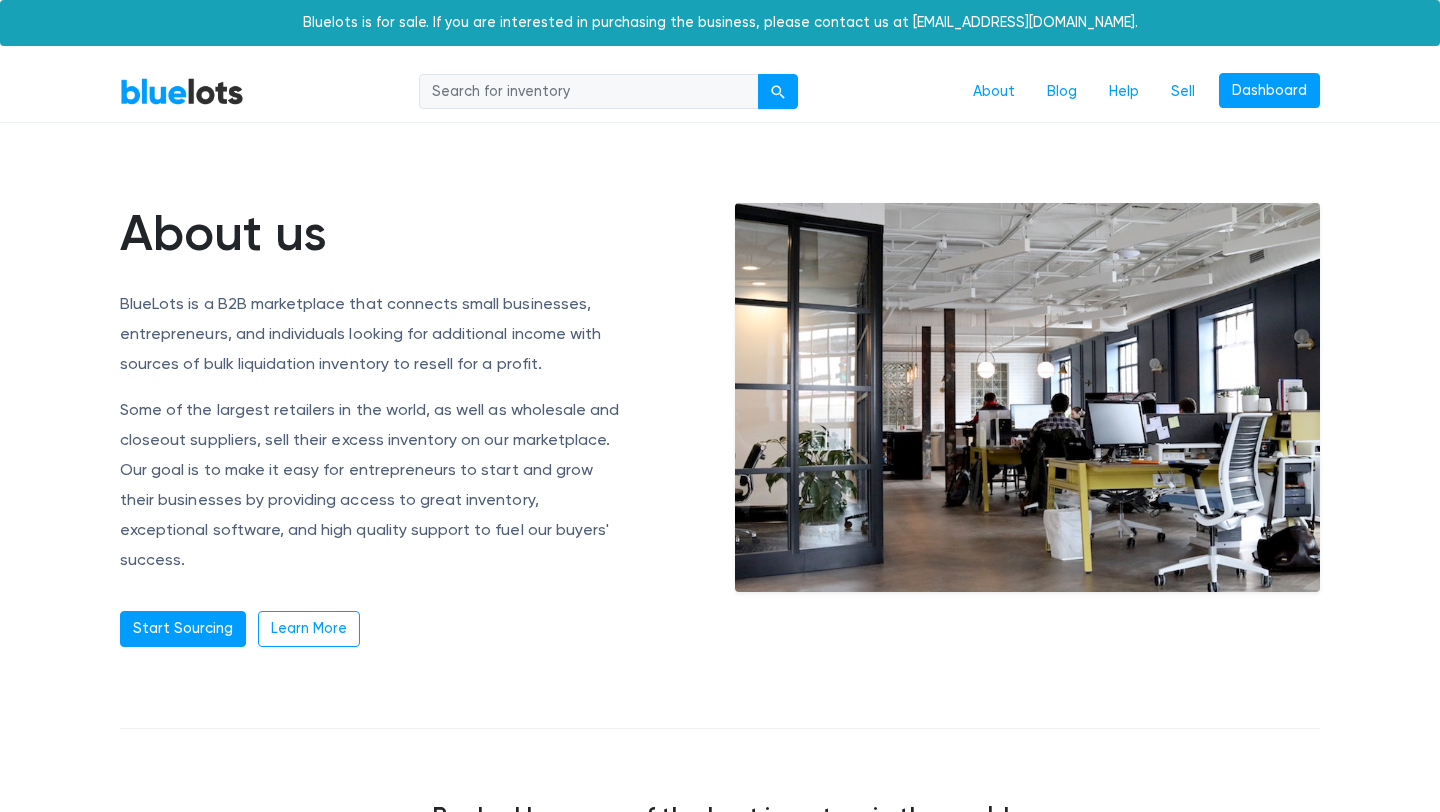 scroll, scrollTop: 0, scrollLeft: 0, axis: both 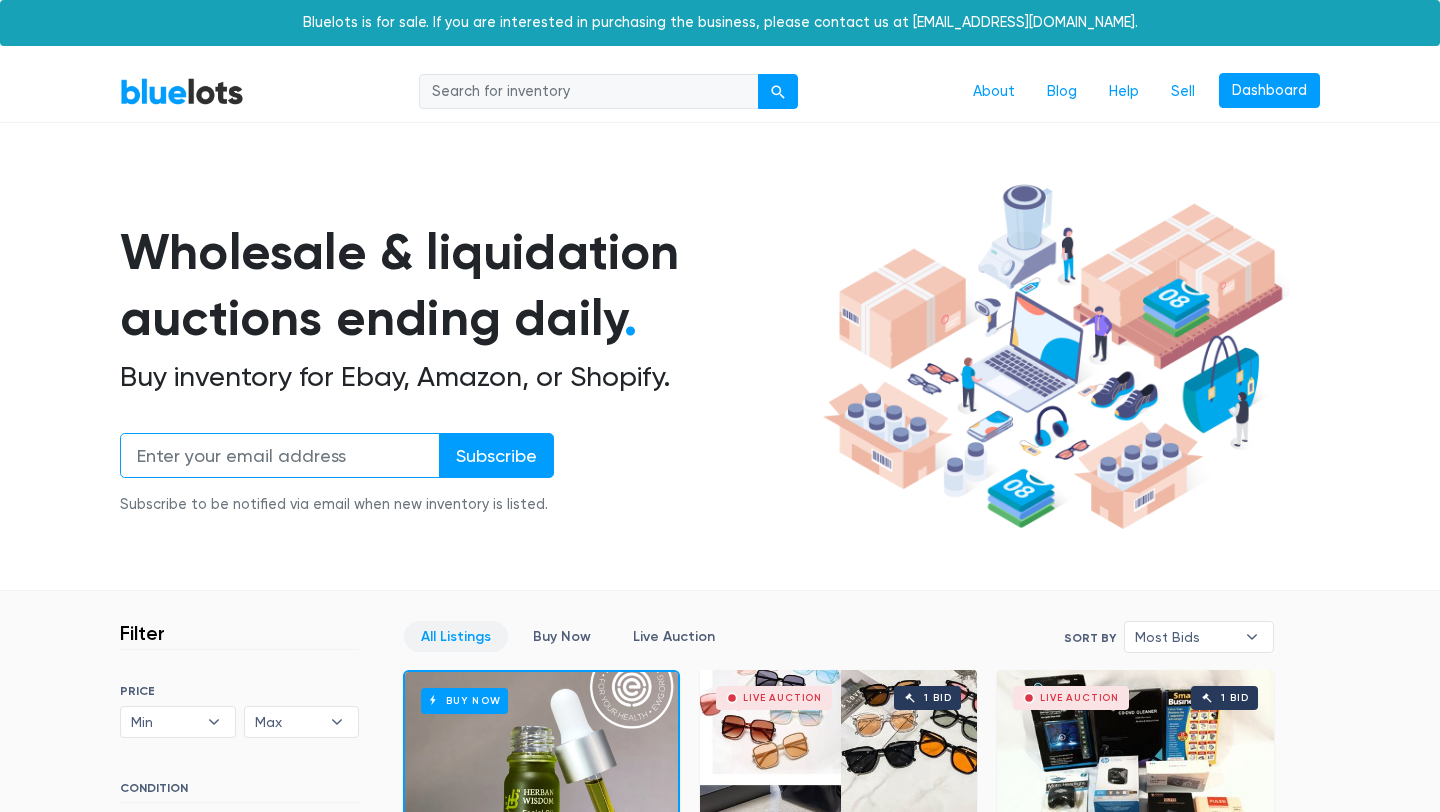 type on "cglgjec@hotmail.com" 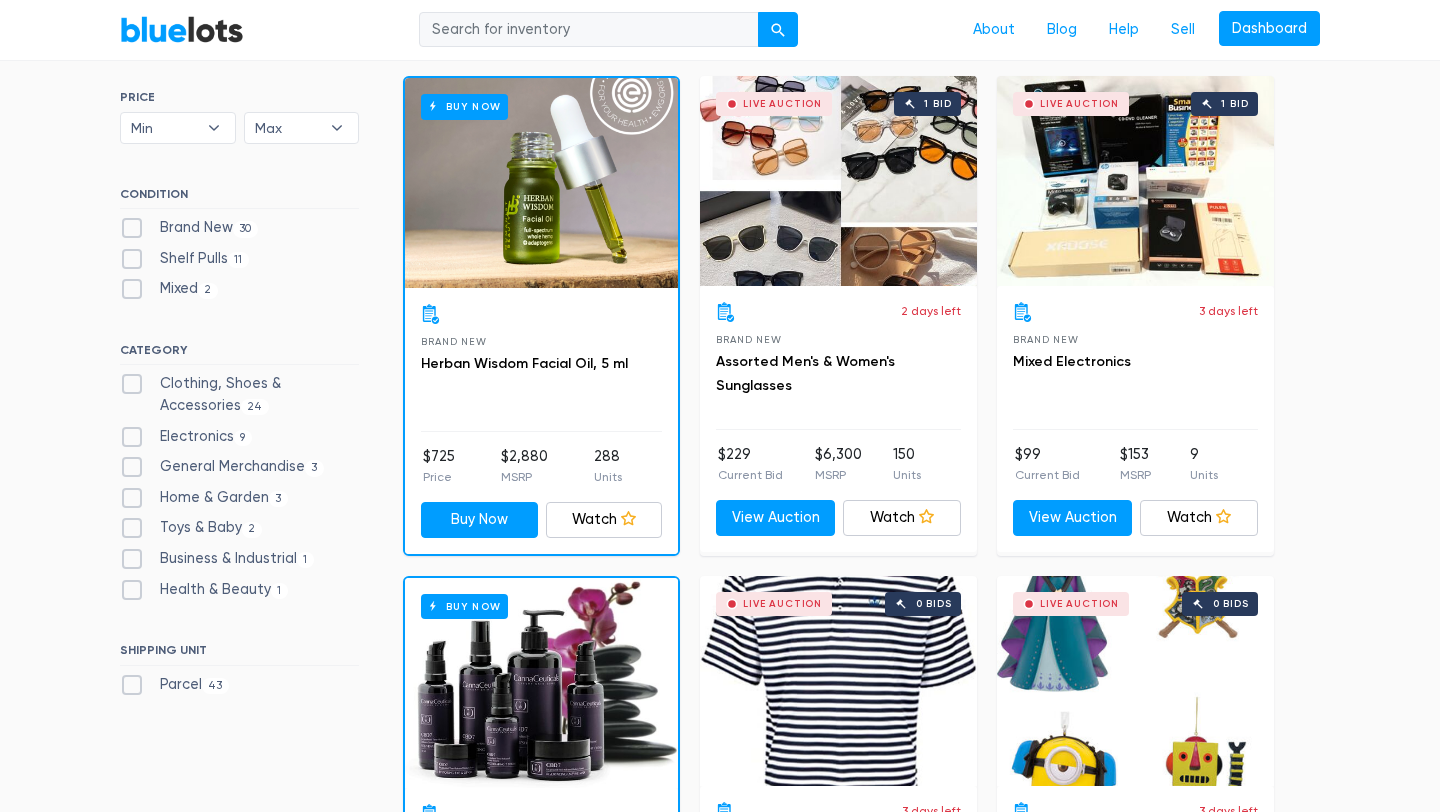 scroll, scrollTop: 600, scrollLeft: 0, axis: vertical 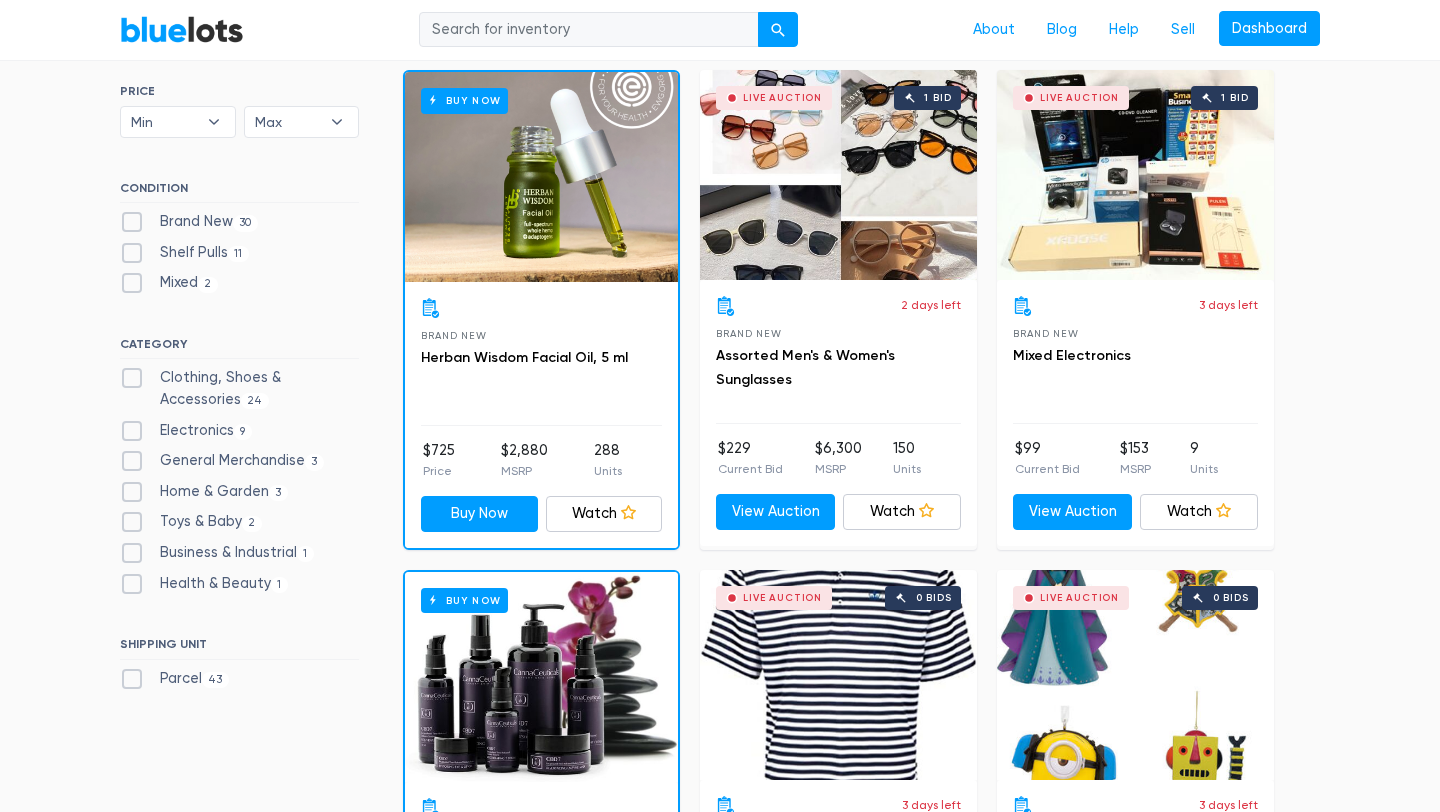 click on "Clothing, Shoes & Accessories
24" at bounding box center [239, 388] 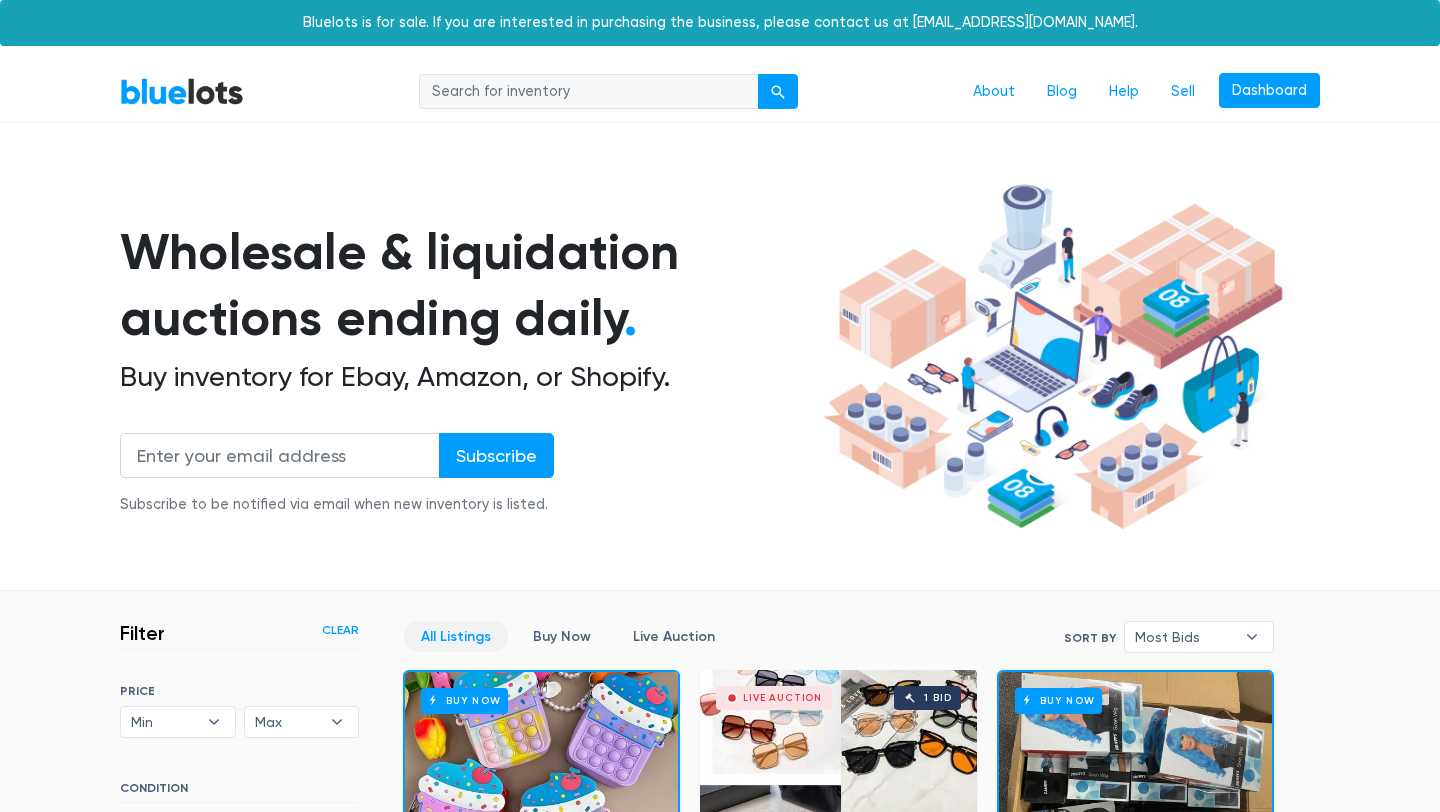 scroll, scrollTop: 538, scrollLeft: 0, axis: vertical 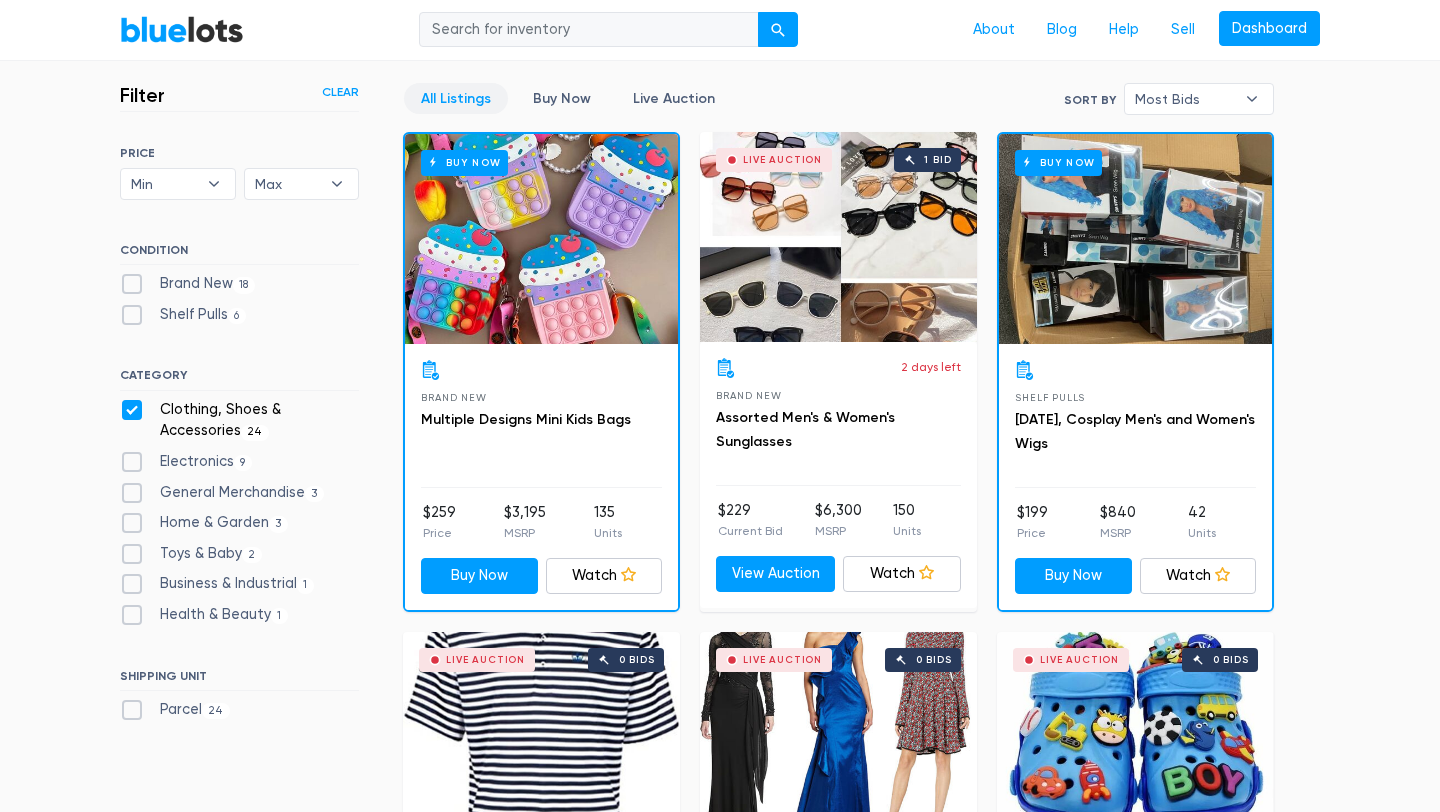type on "cglgjec@hotmail.com" 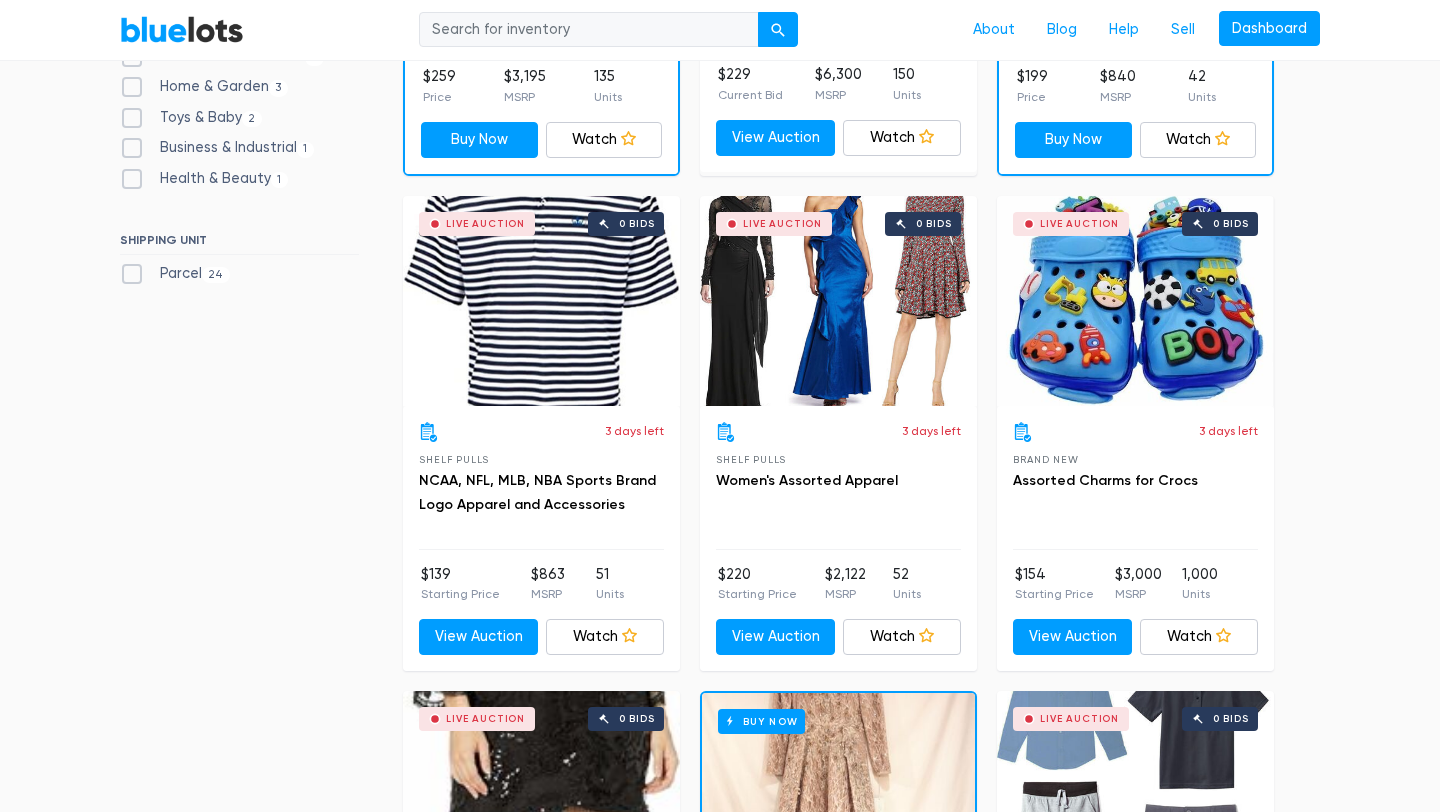 scroll, scrollTop: 978, scrollLeft: 0, axis: vertical 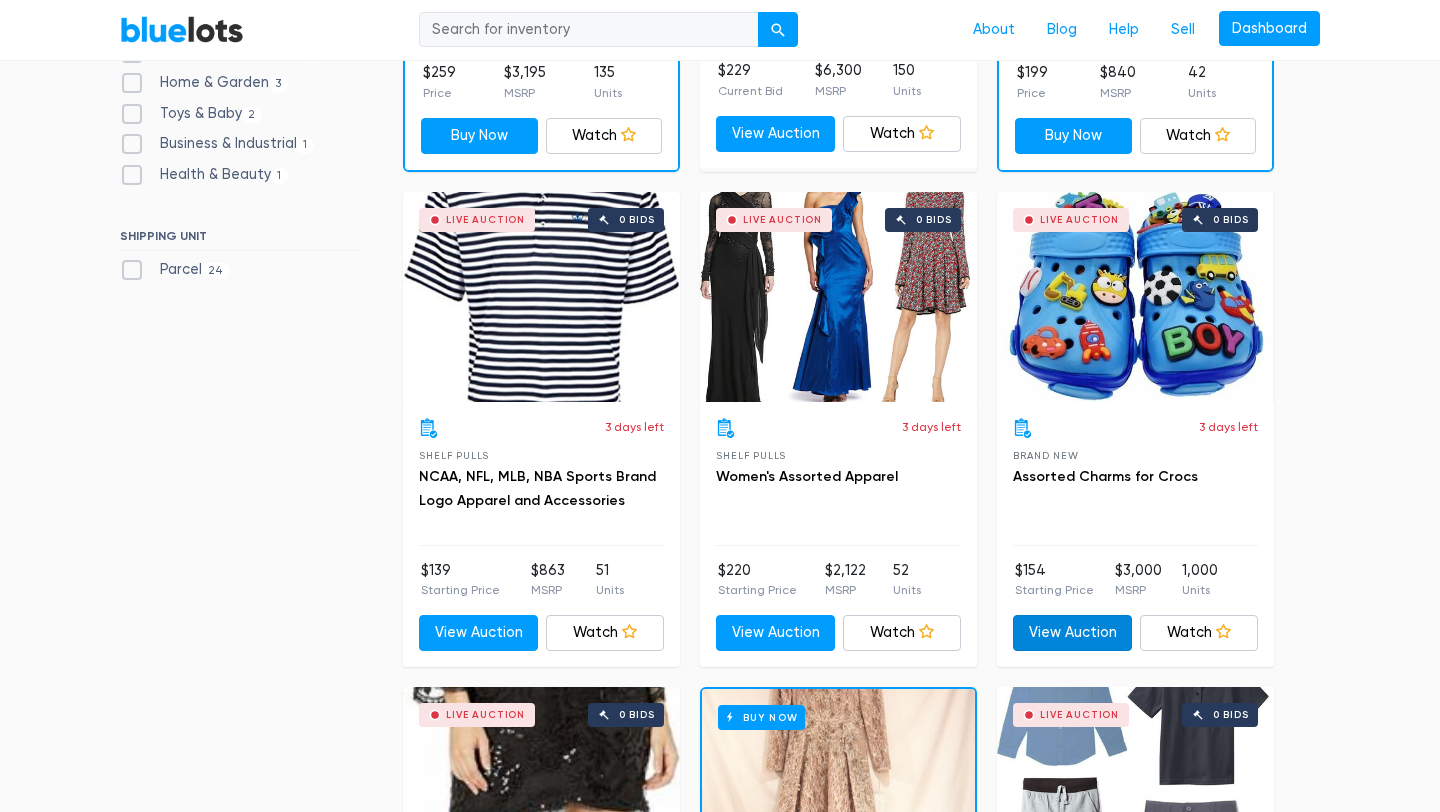 click on "View Auction" at bounding box center [1072, 633] 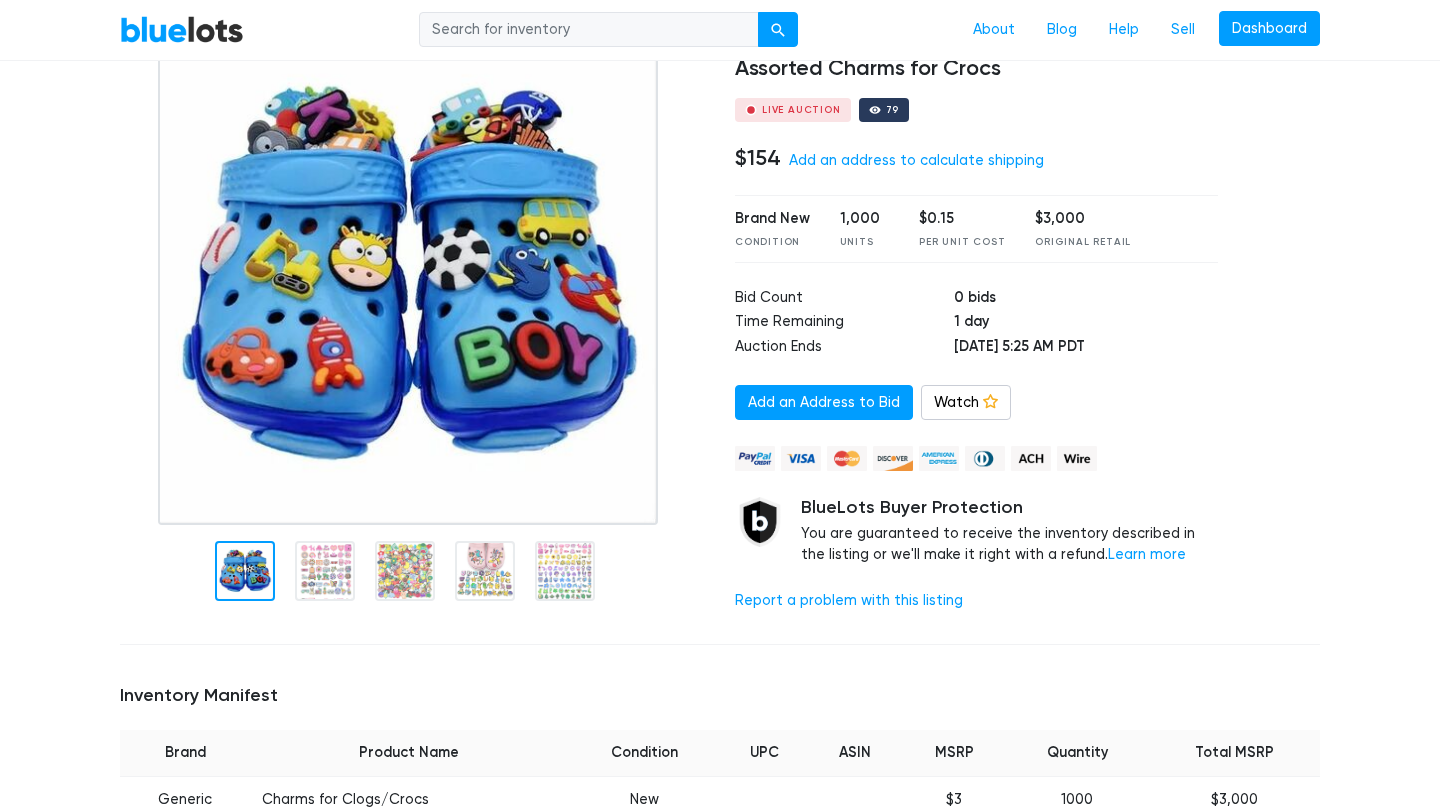 scroll, scrollTop: 160, scrollLeft: 0, axis: vertical 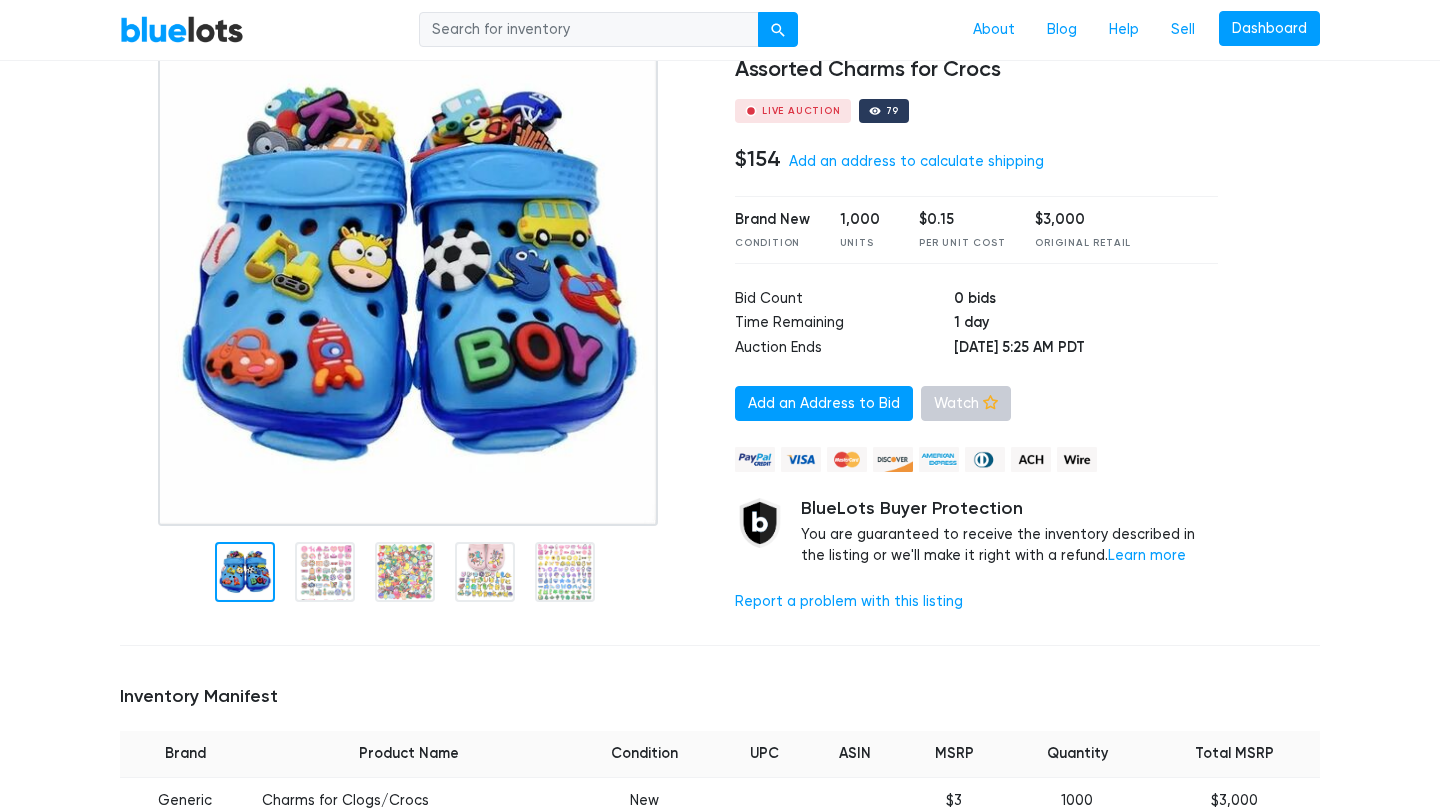 click on "Watch" at bounding box center [966, 404] 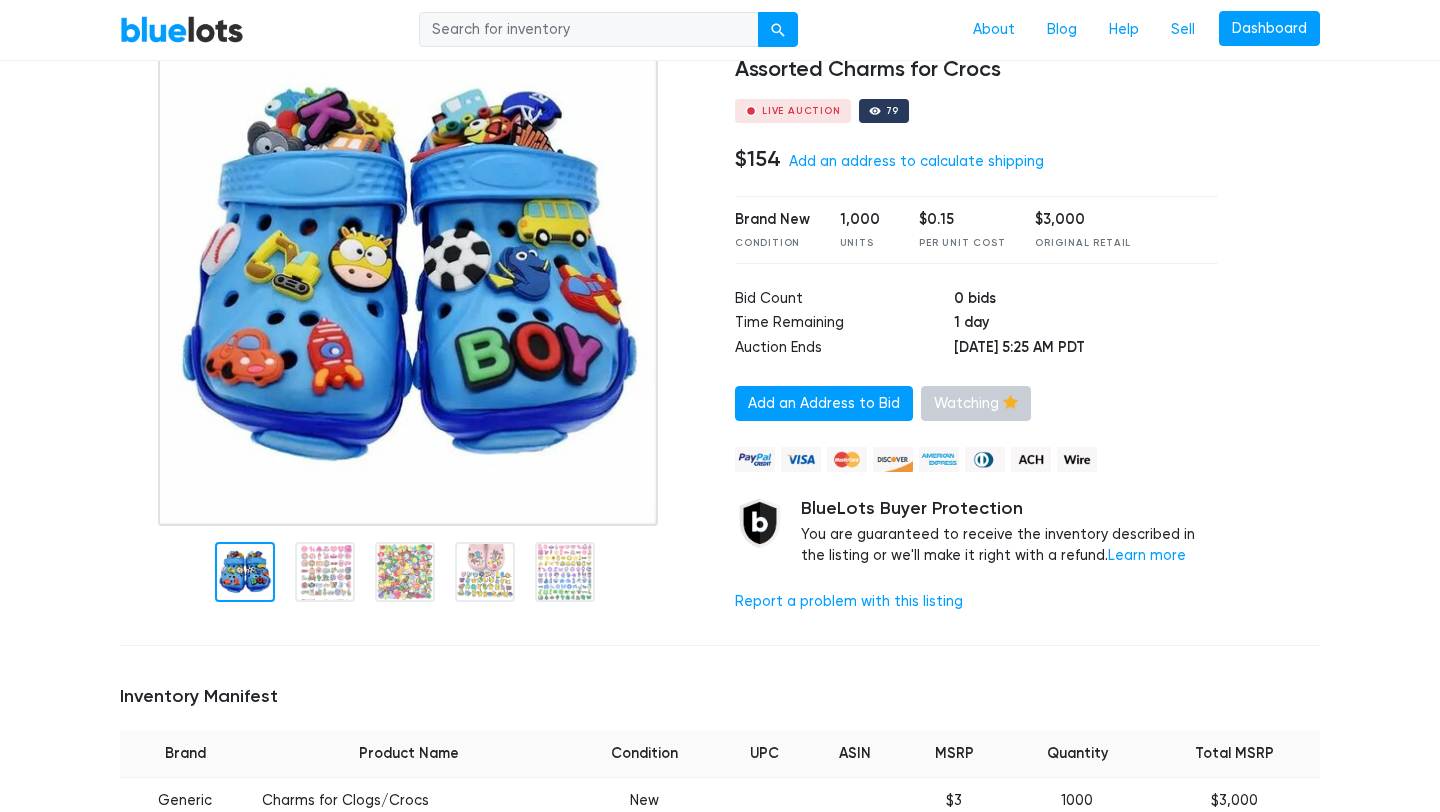 click on "Watching" at bounding box center [976, 404] 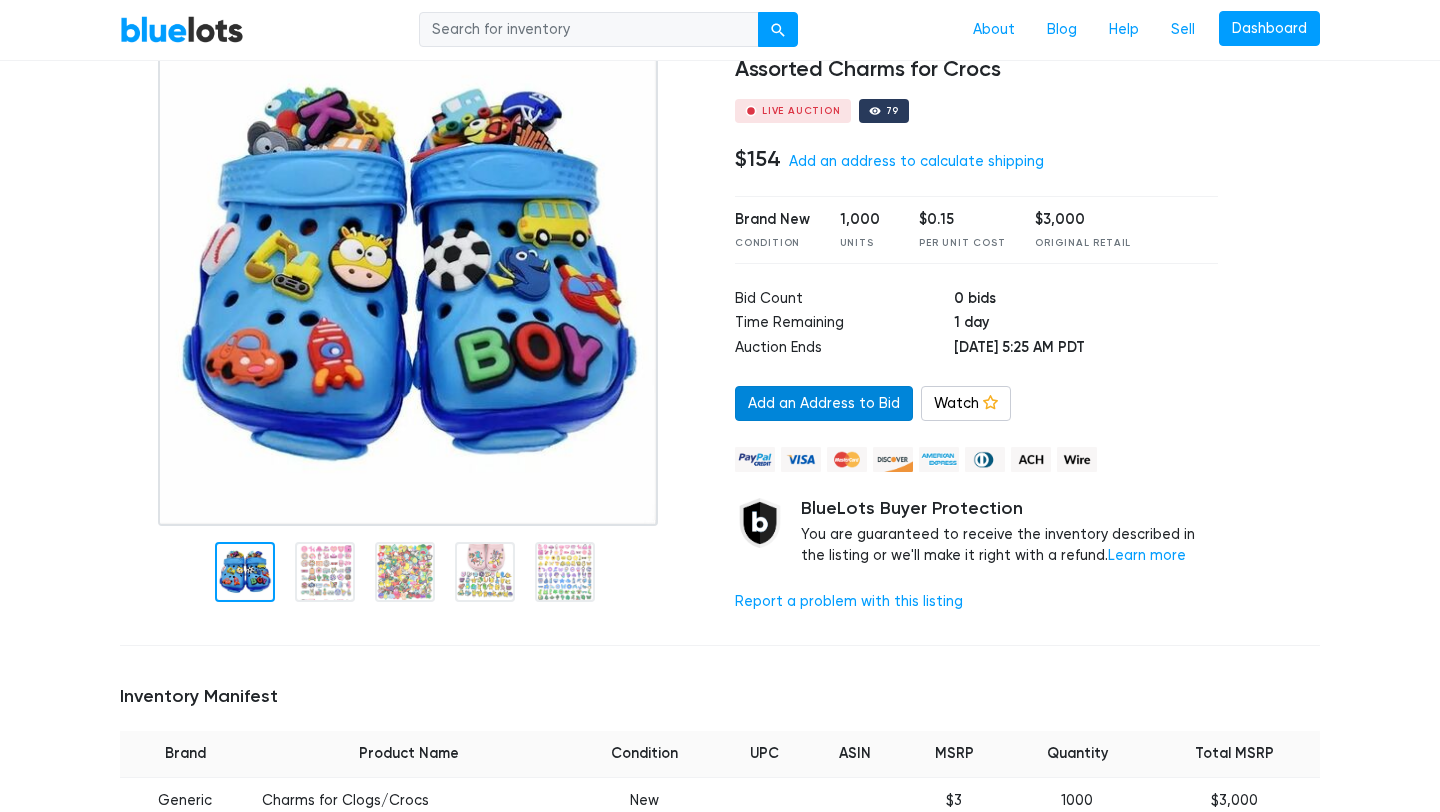 click on "Add an Address to Bid" at bounding box center [824, 404] 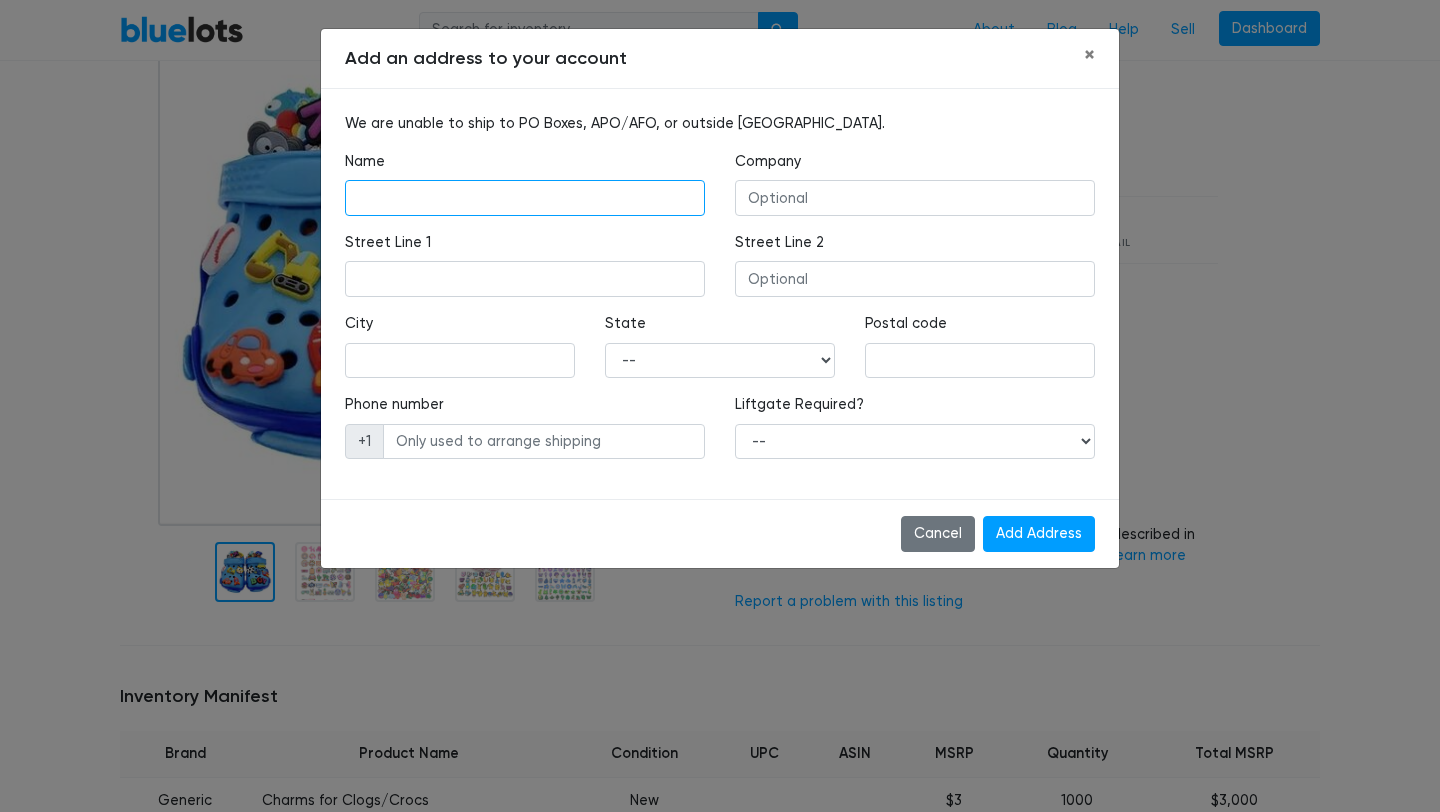click at bounding box center (525, 198) 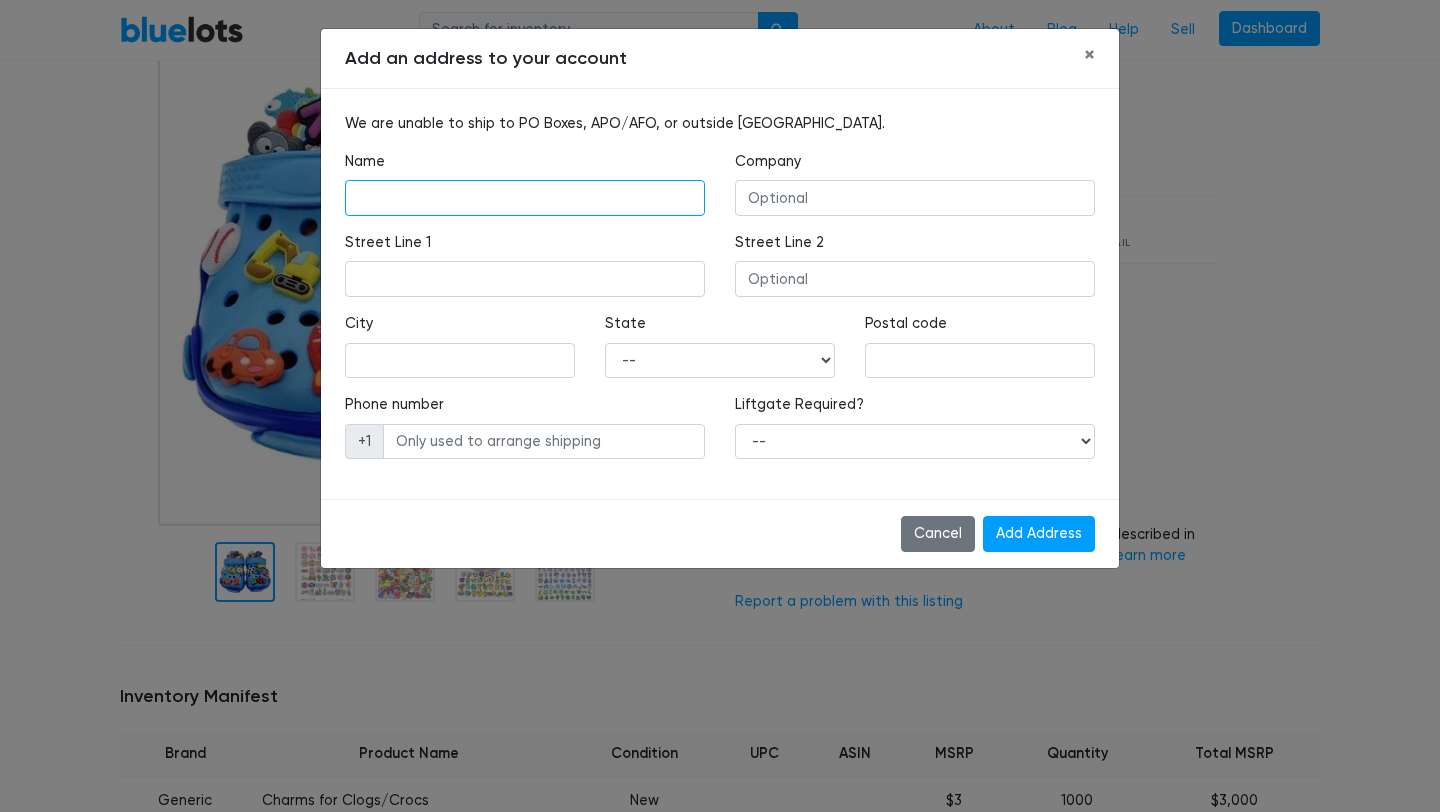 type on "CAROLINA GUADALUPE LOPEZ GENERA" 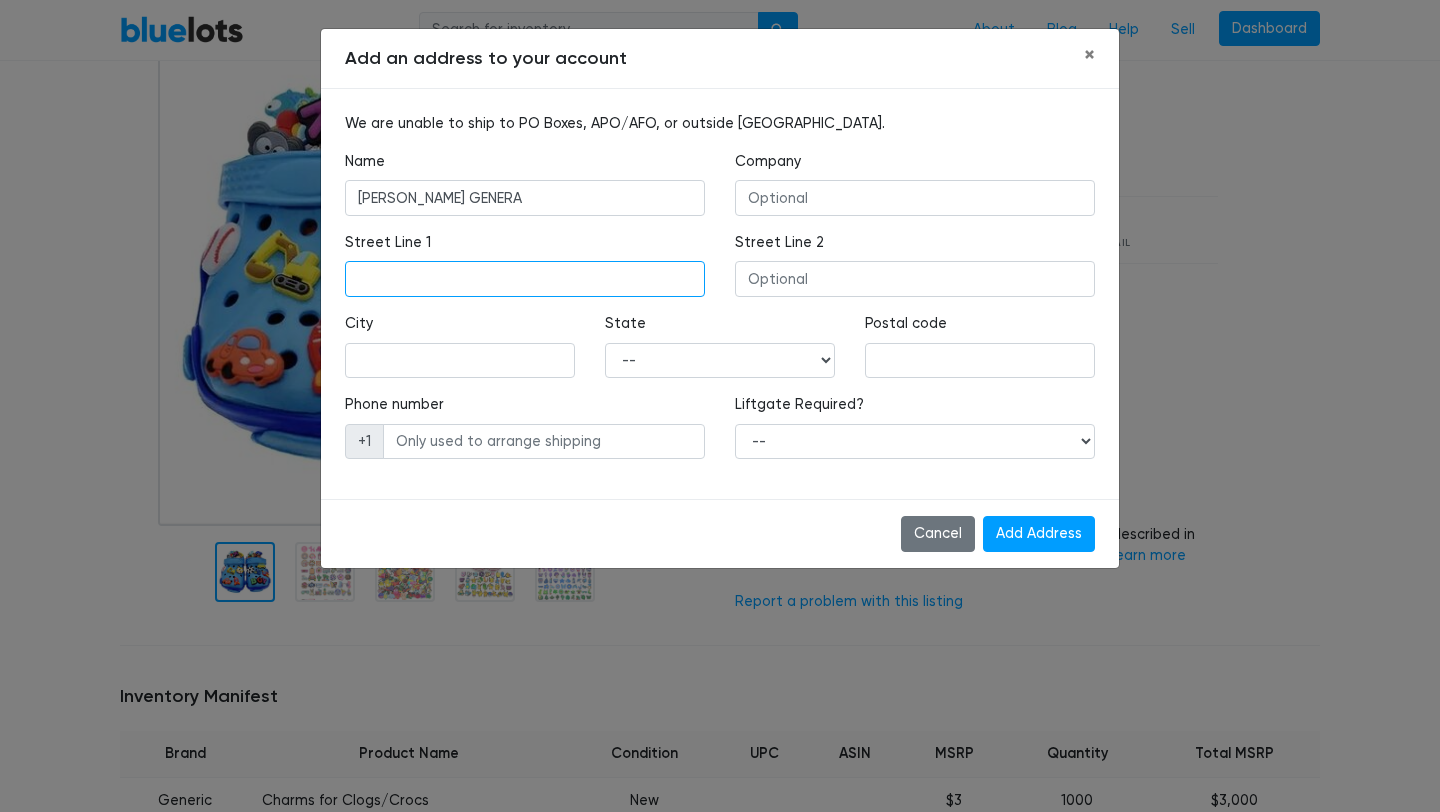 type on "ALFREDO V BONFIL CALLE 5" 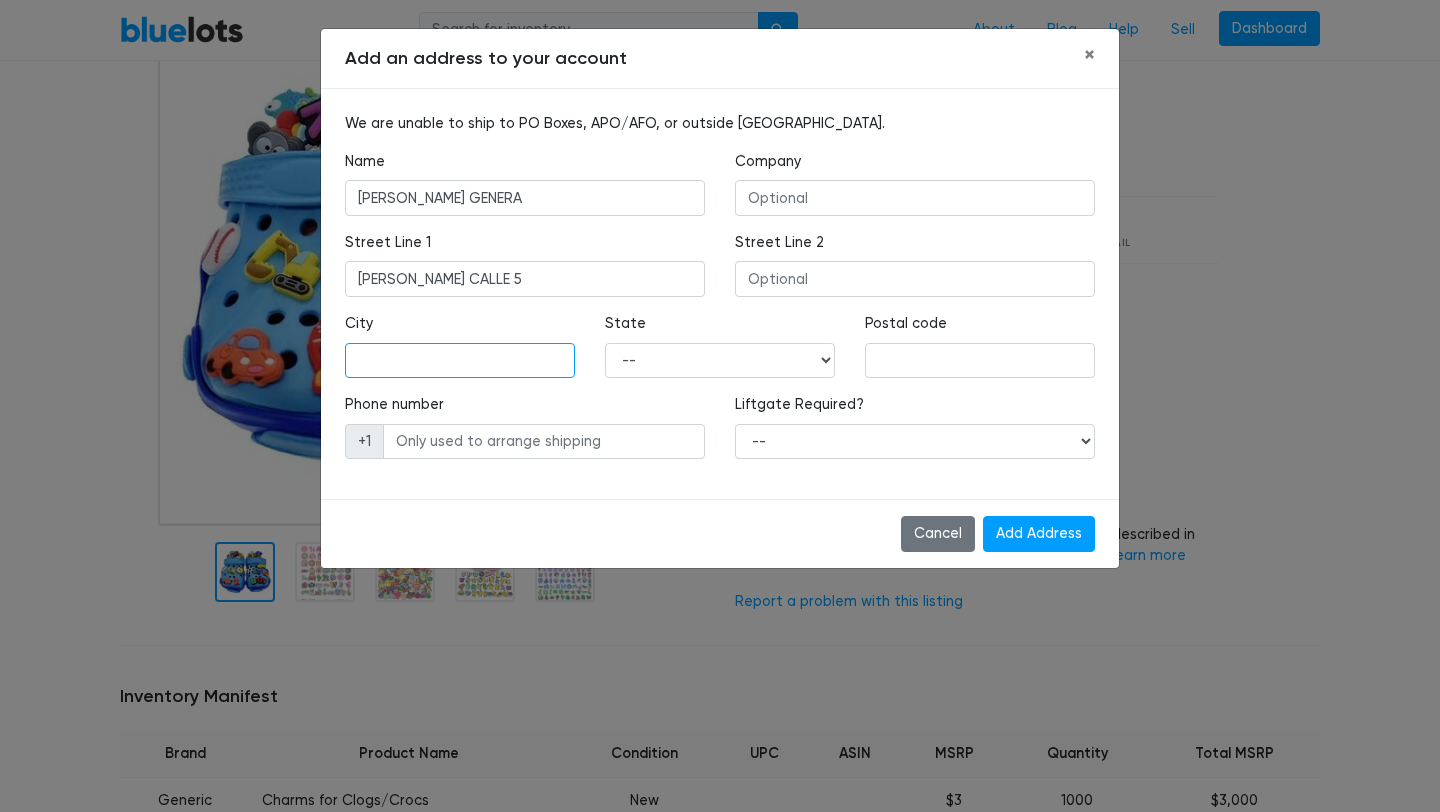 type on "CAMPECHE" 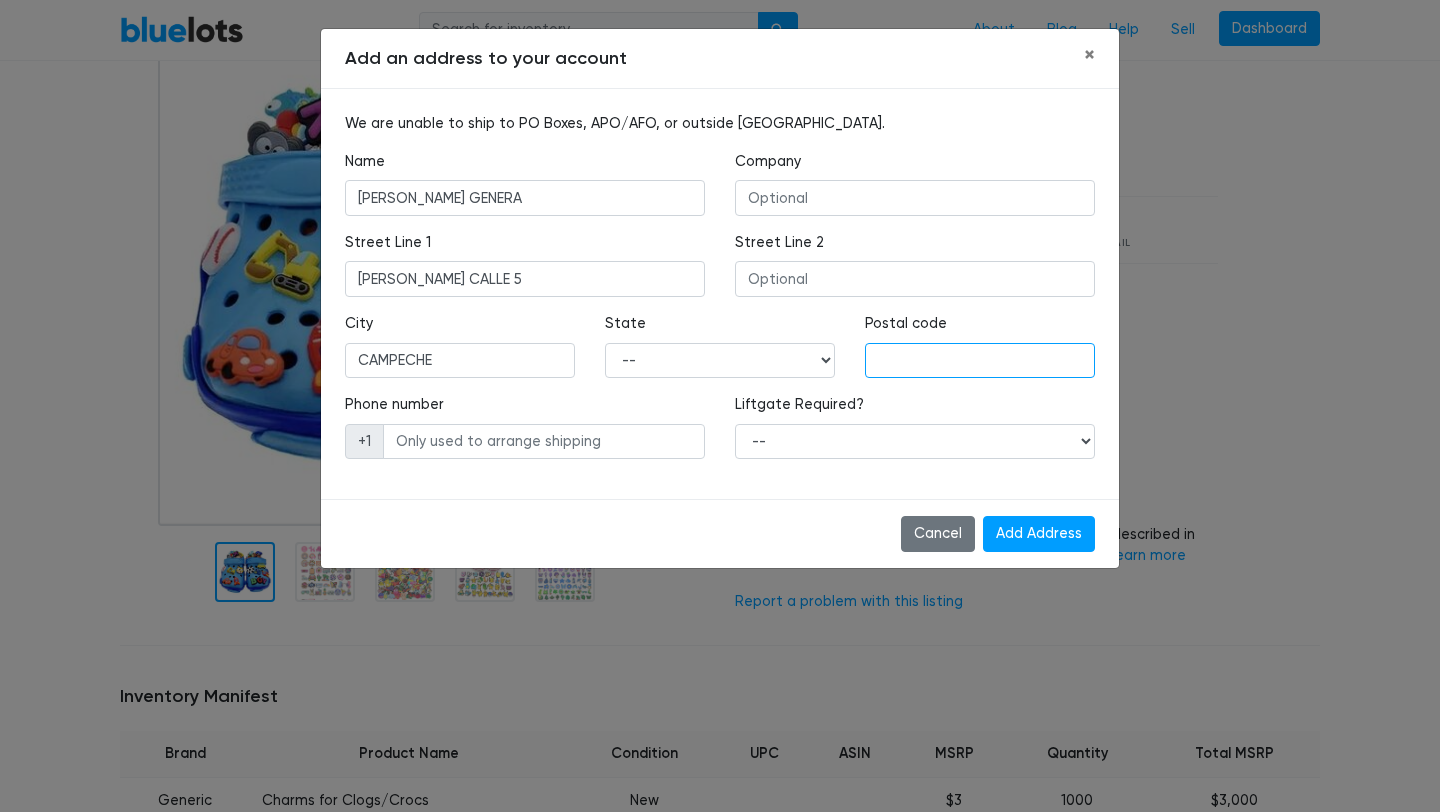 type on "24570" 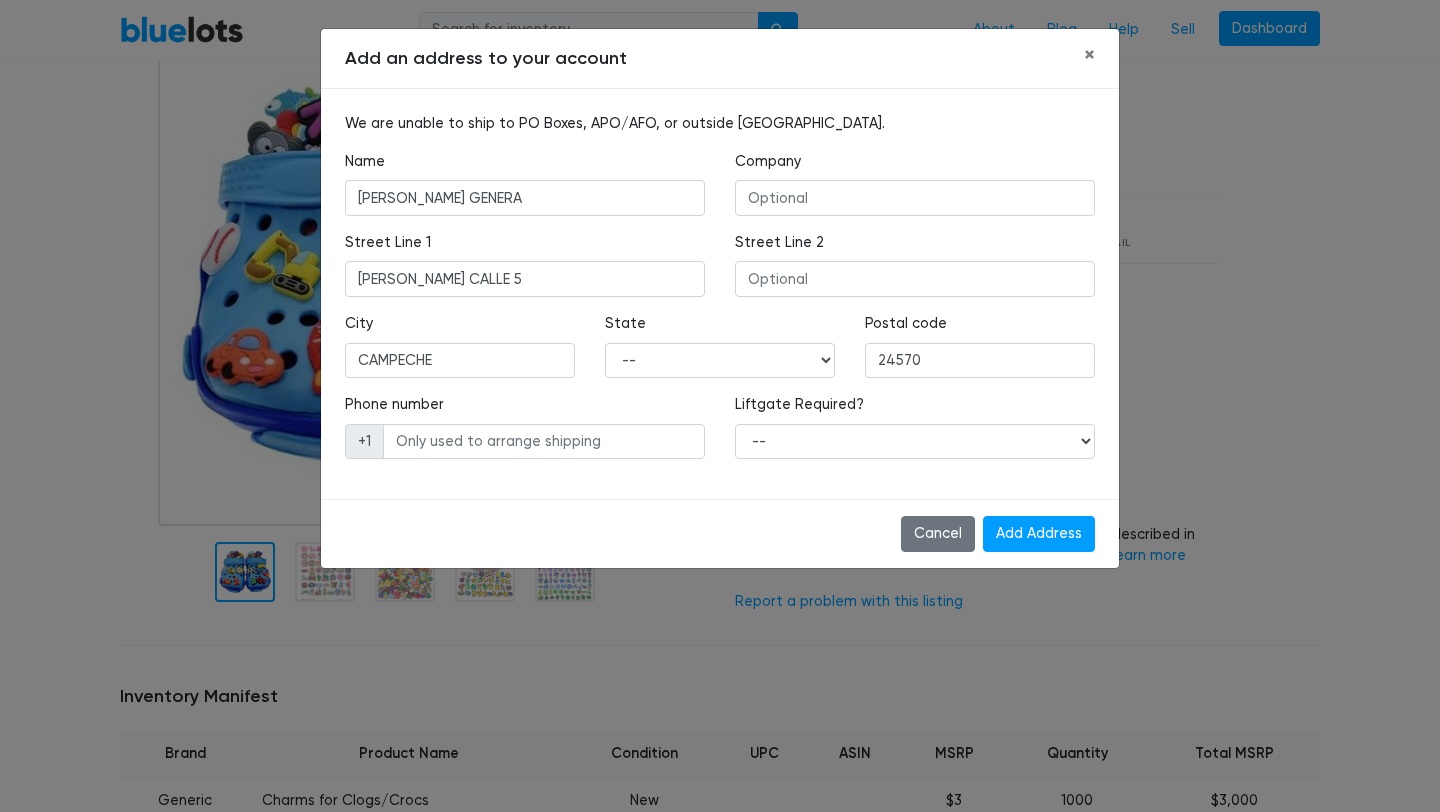 type on "9811712317" 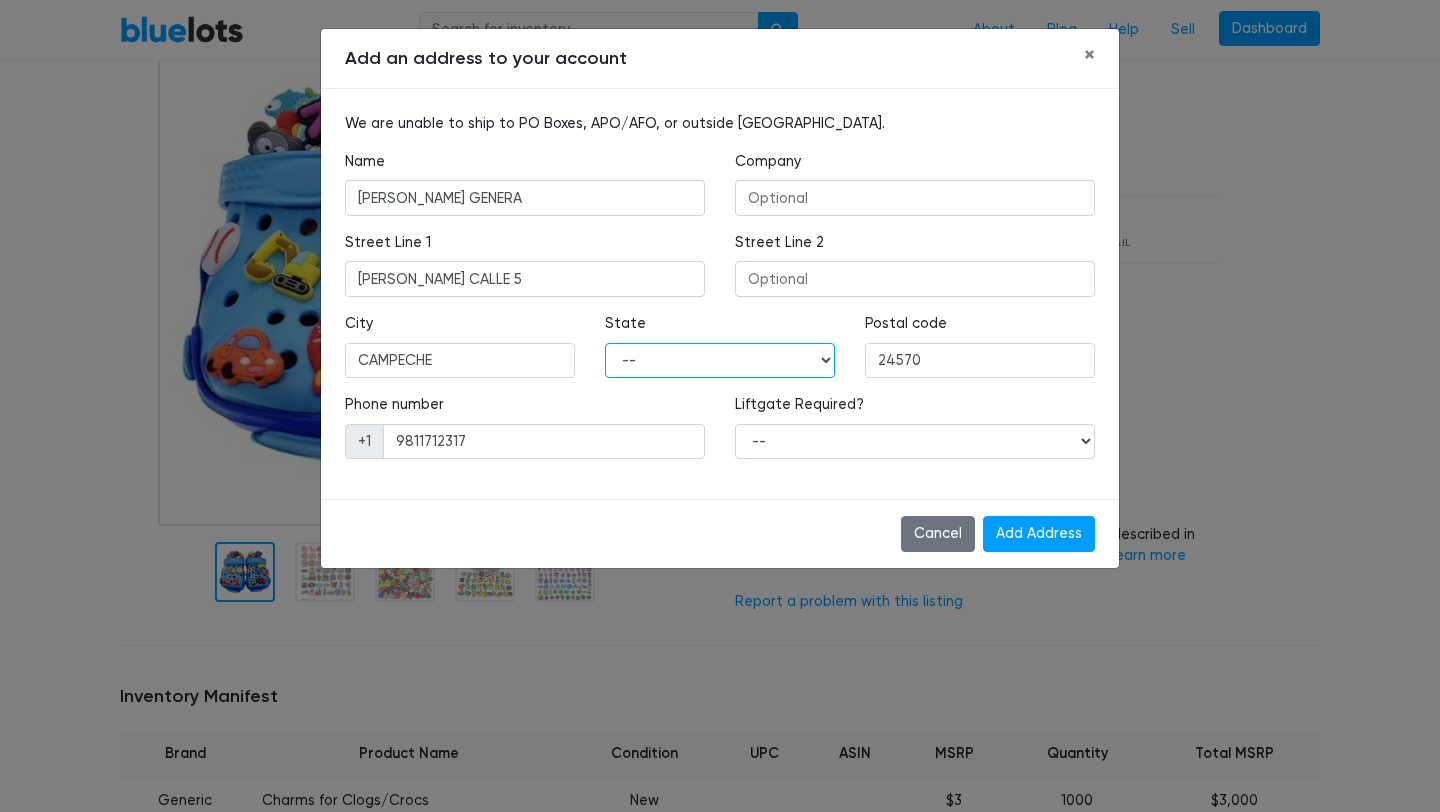 click on "--
Alabama
Alaska
Arizona
Arkansas
California
Colorado
Connecticut
Delaware
District of Columbia
Florida
Georgia
Hawaii
Idaho
Illinois
Indiana
Iowa
Kansas
Kentucky
Louisiana
Maine
Maryland
Massachusetts
Michigan
Minnesota
Mississippi
Missouri
Montana
Nebraska
Nevada
New Hampshire
New Jersey
New Mexico
New York
North Carolina
North Dakota
Ohio
Oklahoma
Oregon
Pennsylvania
Rhode Island
South Carolina
South Dakota
Tennessee
Texas
Utah
Vermont
Virginia
Washington
West Virginia
Wisconsin
Wyoming" at bounding box center [720, 361] 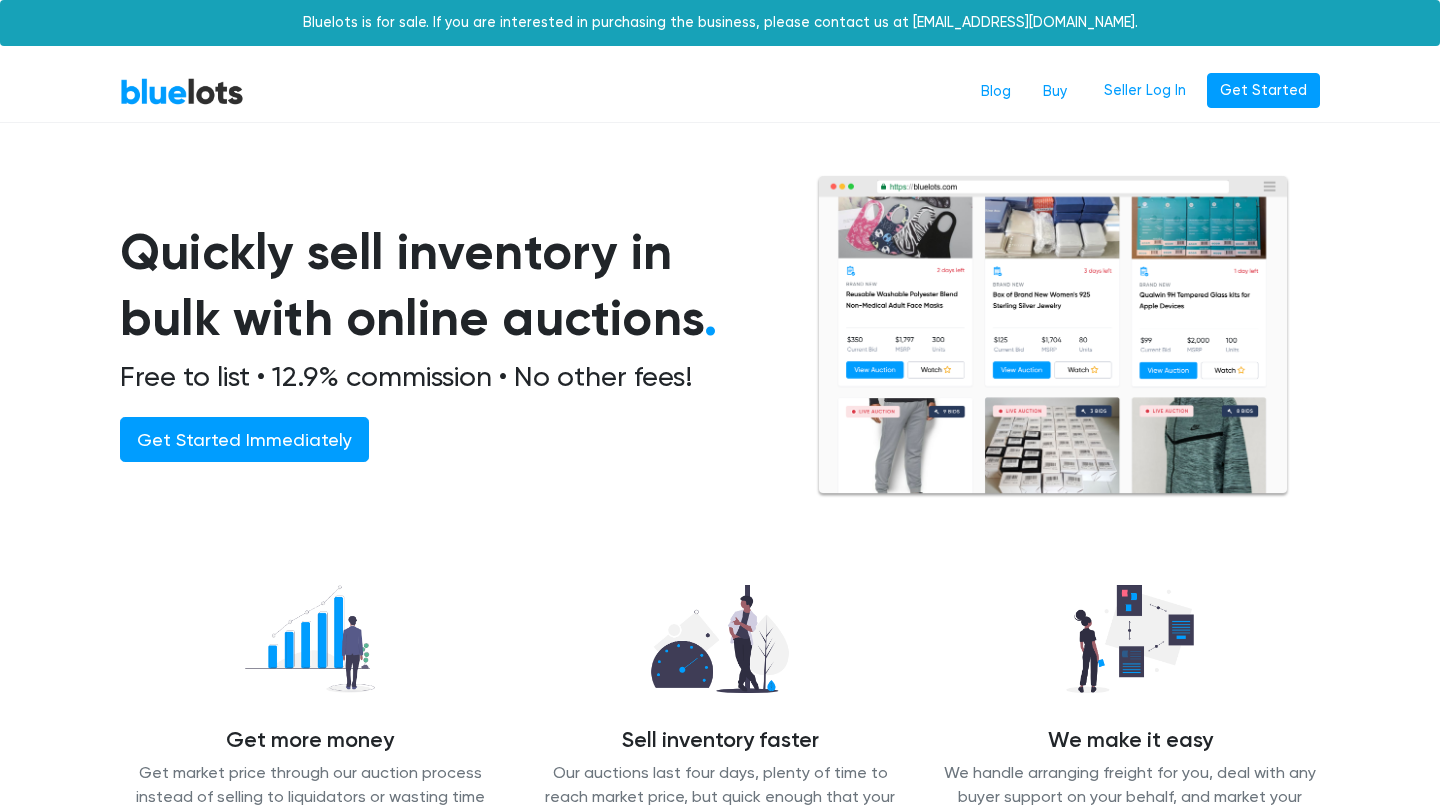 scroll, scrollTop: 0, scrollLeft: 0, axis: both 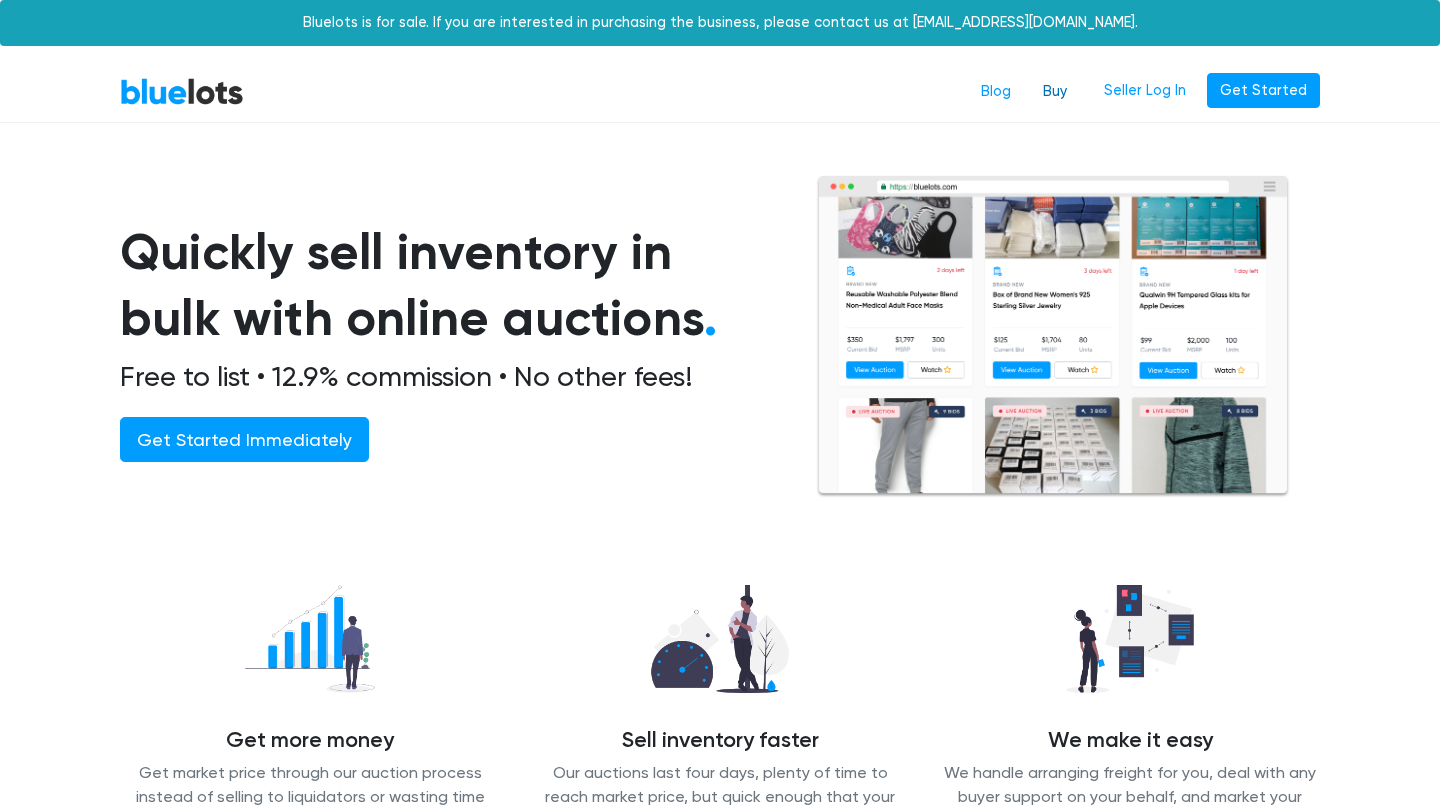 click on "Buy" at bounding box center (1055, 92) 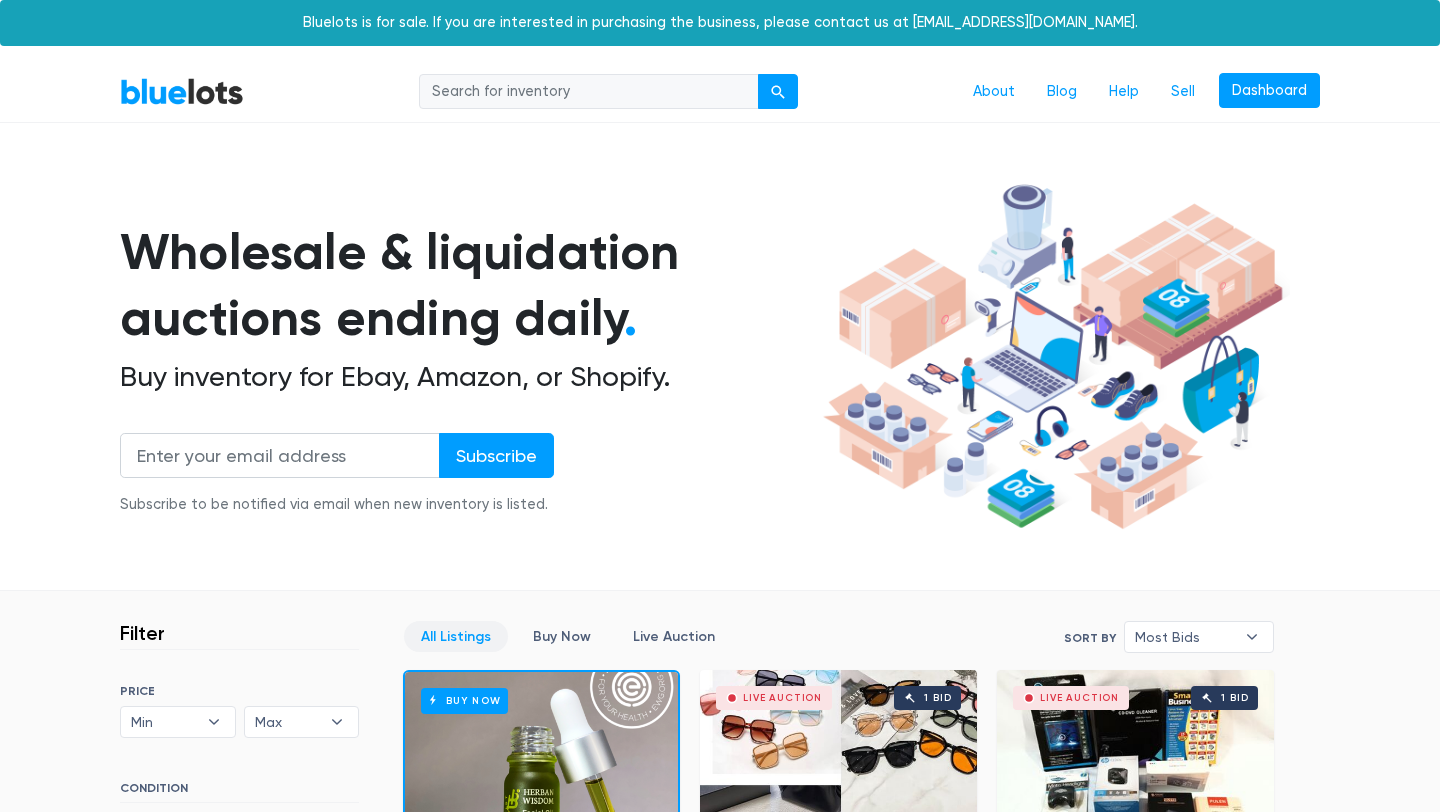scroll, scrollTop: 0, scrollLeft: 0, axis: both 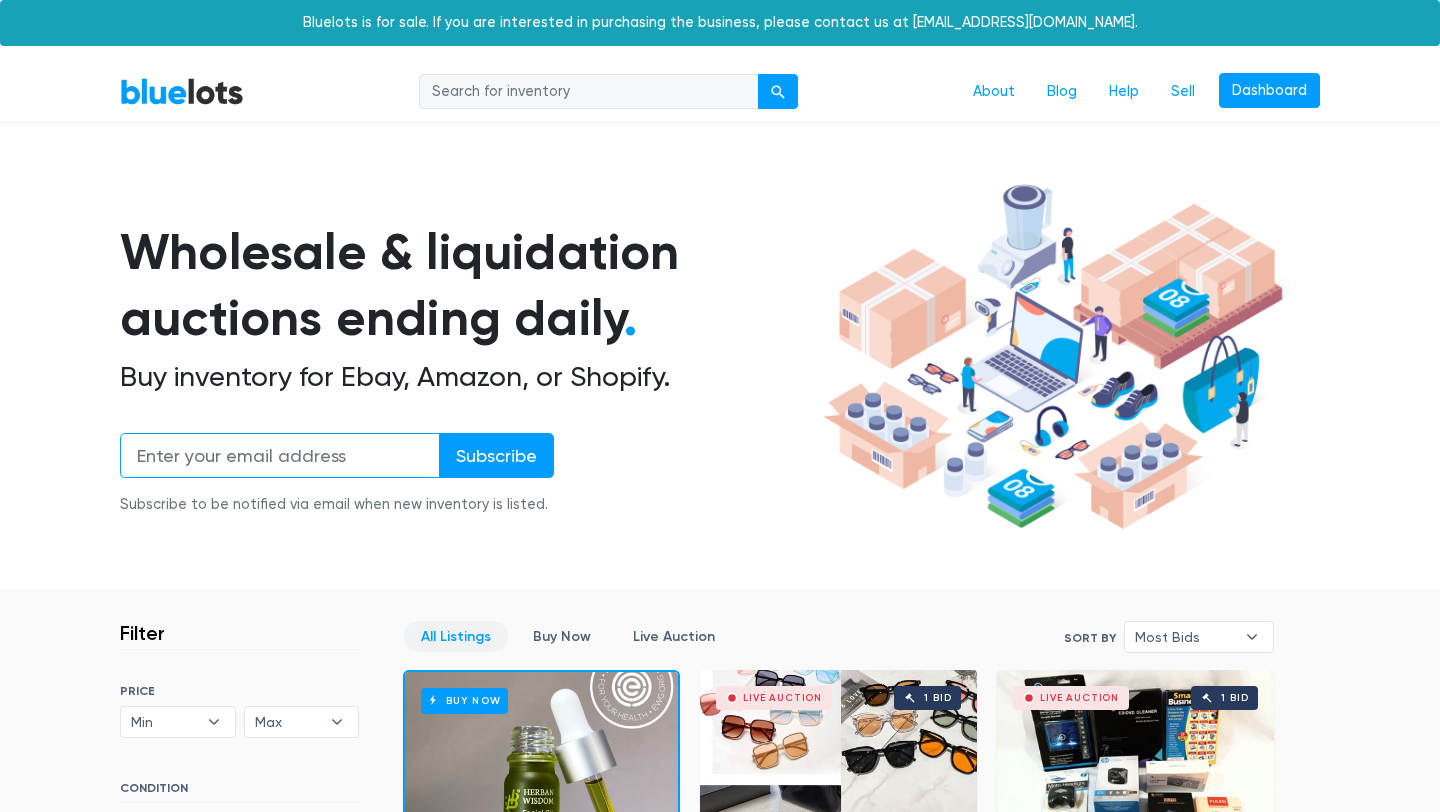 type on "[EMAIL_ADDRESS][DOMAIN_NAME]" 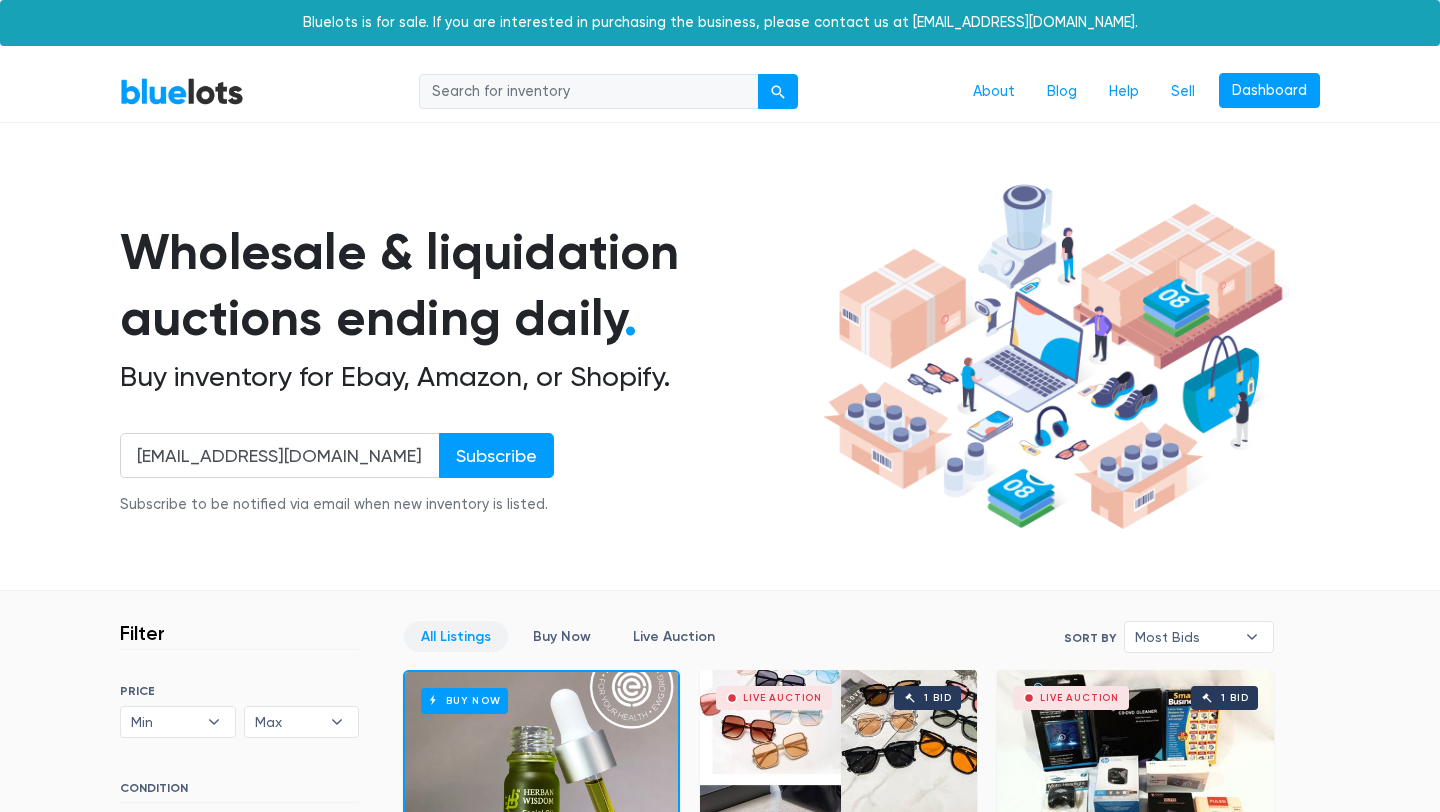 click on "About" at bounding box center (994, 92) 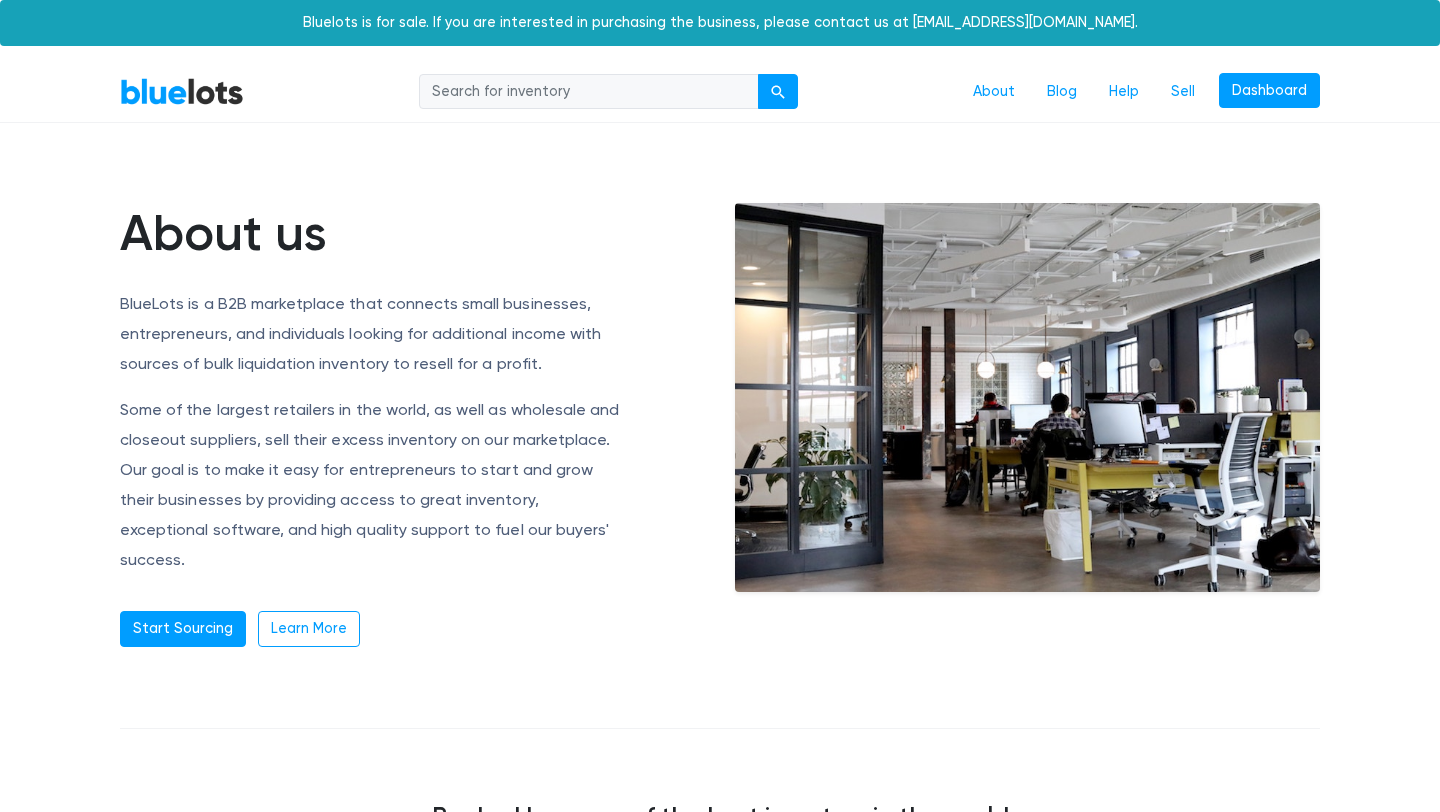 scroll, scrollTop: 0, scrollLeft: 0, axis: both 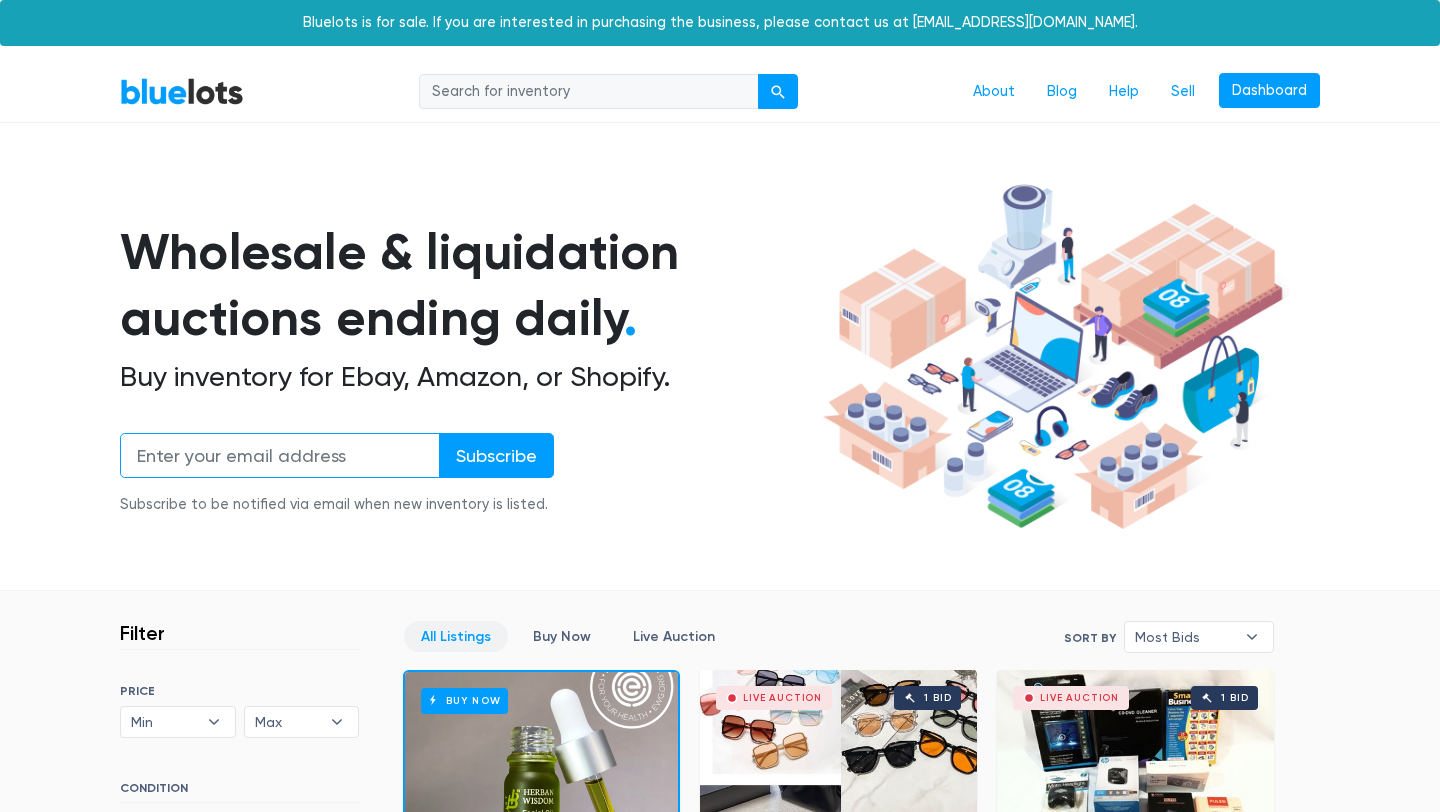 type on "cglgjec@hotmail.com" 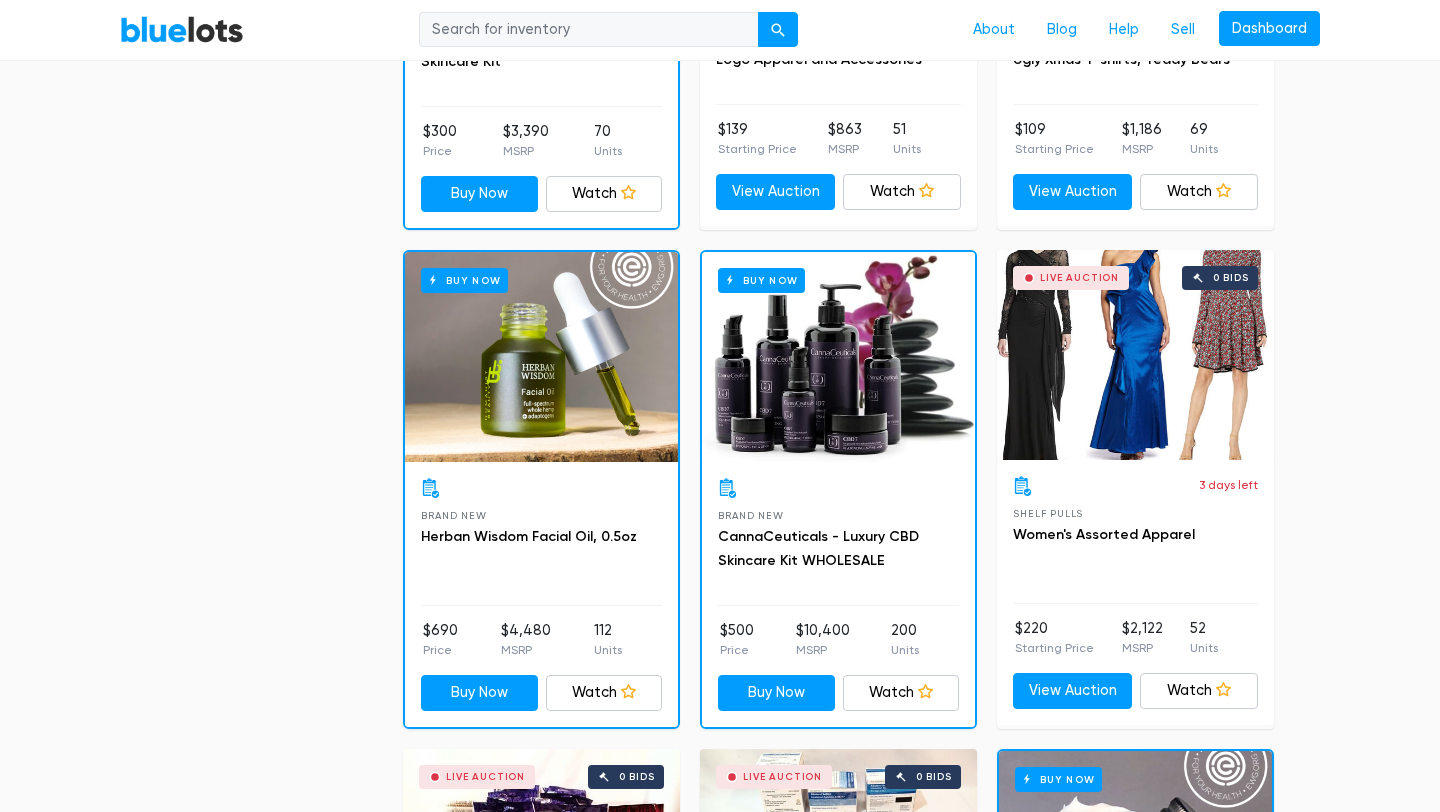 scroll, scrollTop: 1440, scrollLeft: 0, axis: vertical 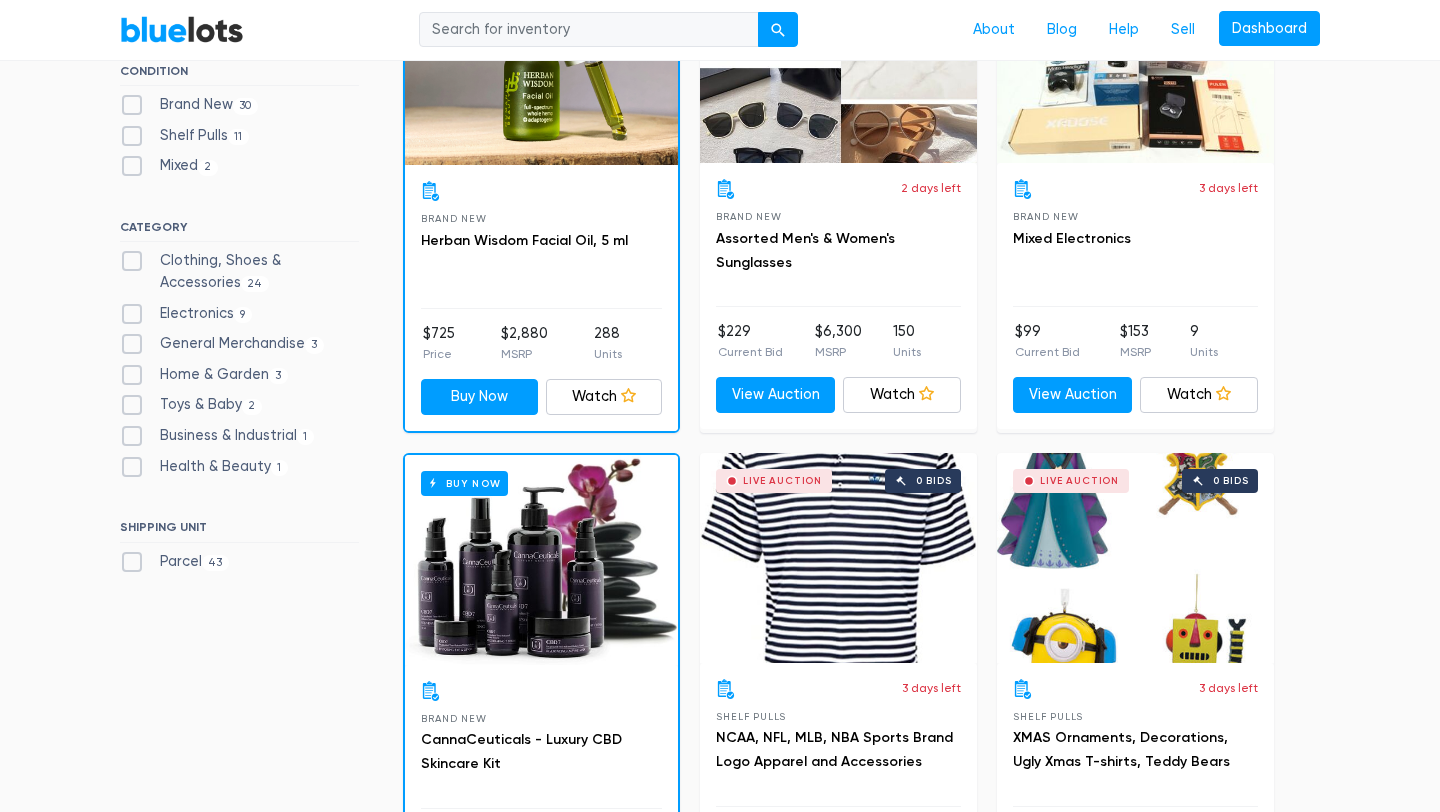 click on "Toys & Baby
[DEMOGRAPHIC_DATA]" at bounding box center [191, 405] 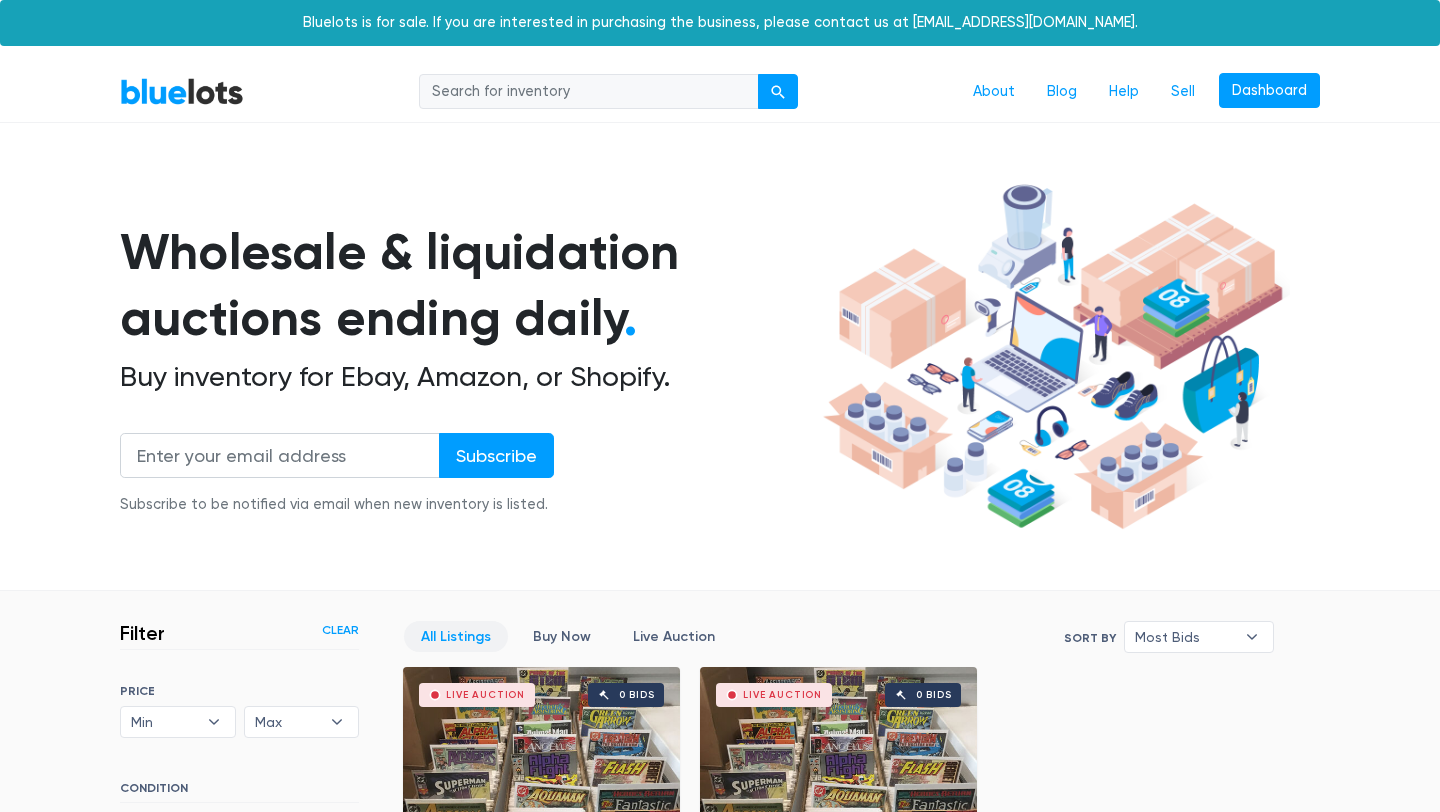 scroll, scrollTop: 538, scrollLeft: 0, axis: vertical 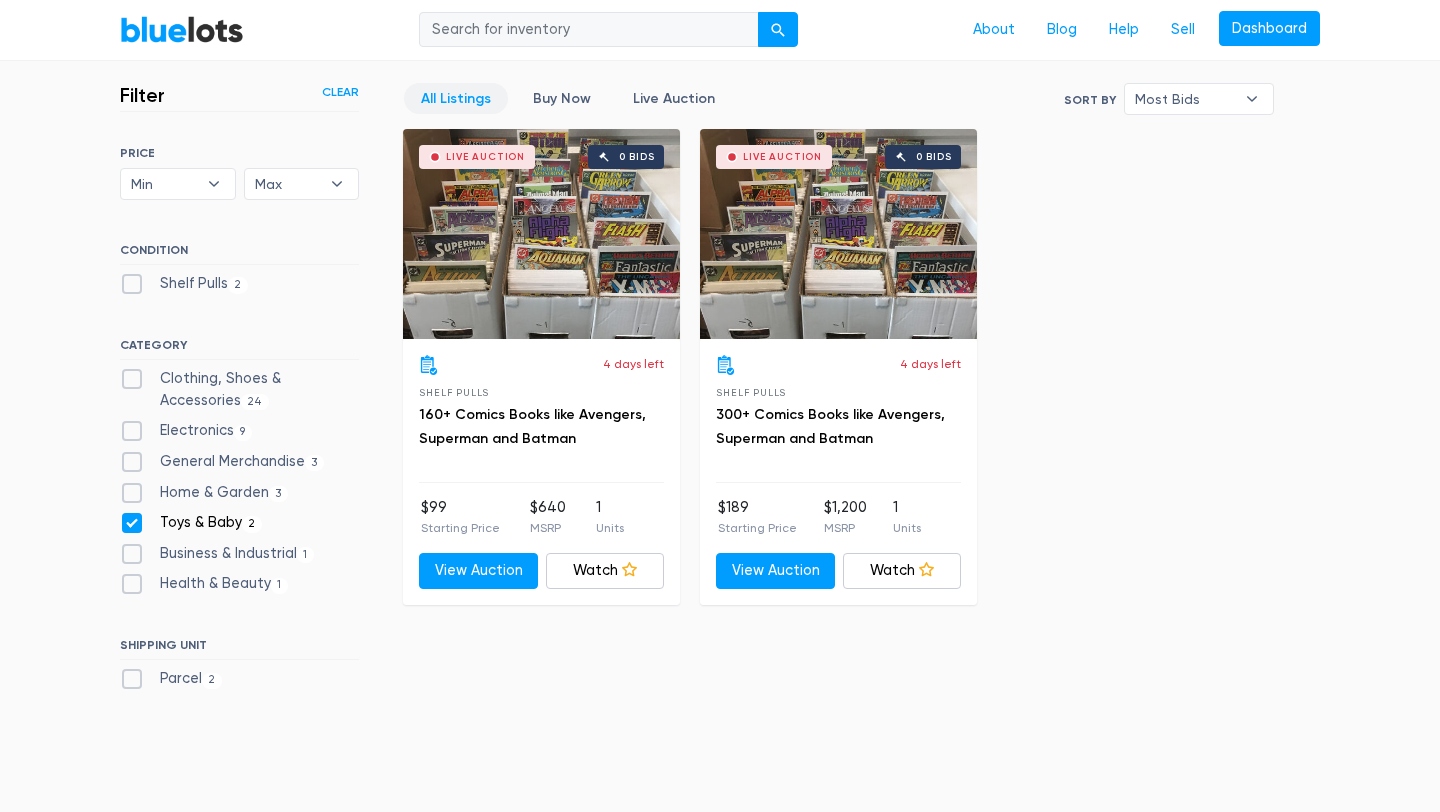 type on "[EMAIL_ADDRESS][DOMAIN_NAME]" 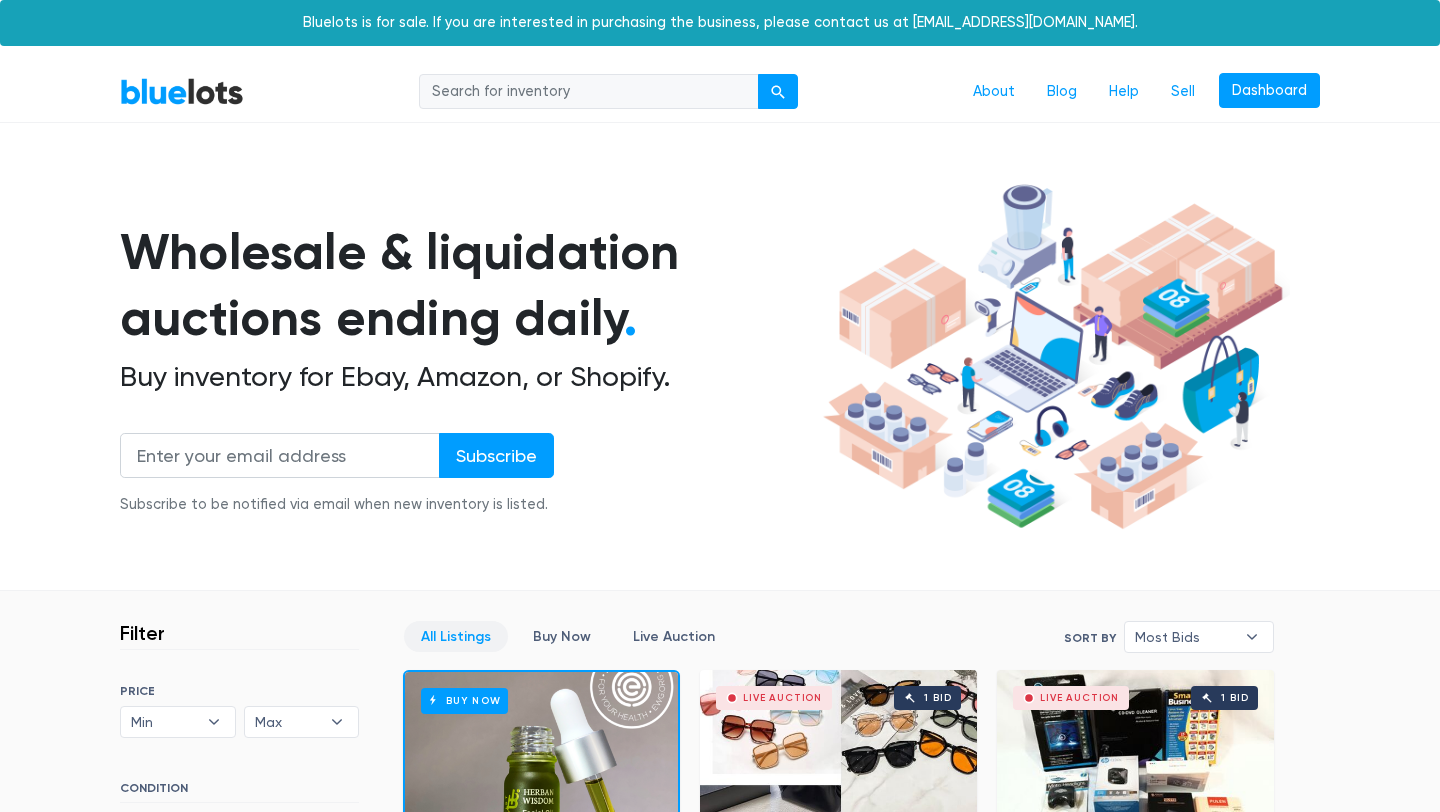 scroll, scrollTop: 538, scrollLeft: 0, axis: vertical 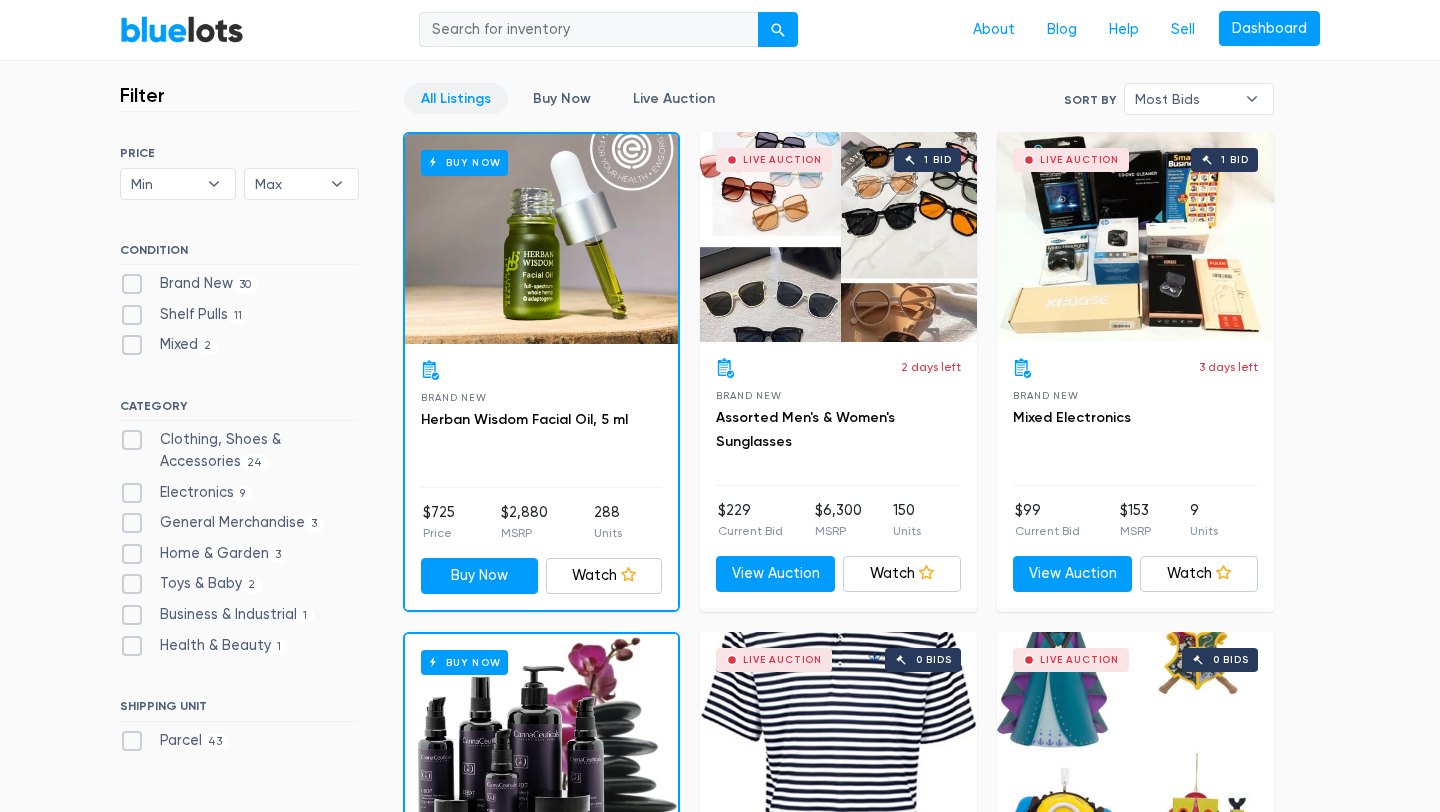 type on "[EMAIL_ADDRESS][DOMAIN_NAME]" 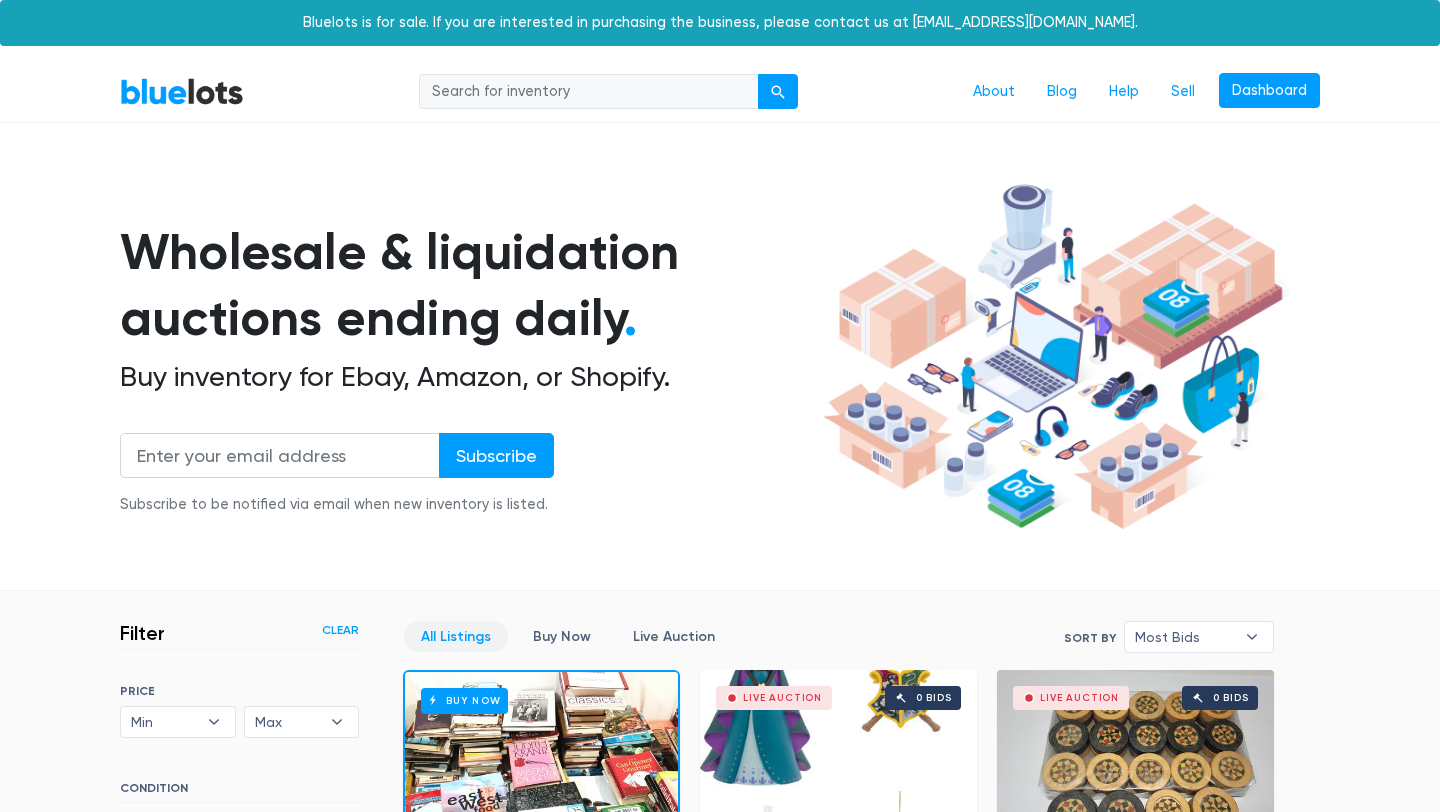 scroll, scrollTop: 538, scrollLeft: 0, axis: vertical 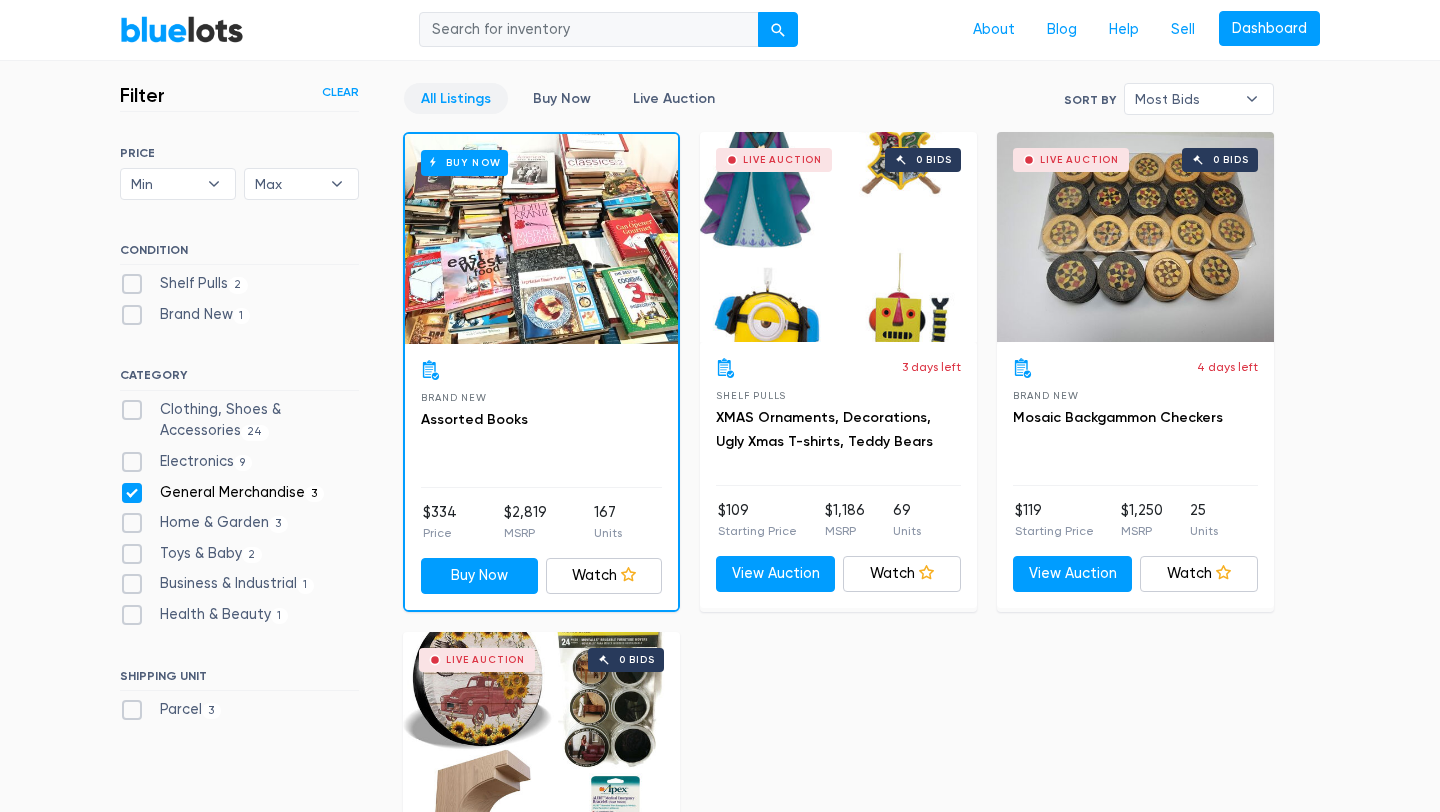type on "[EMAIL_ADDRESS][DOMAIN_NAME]" 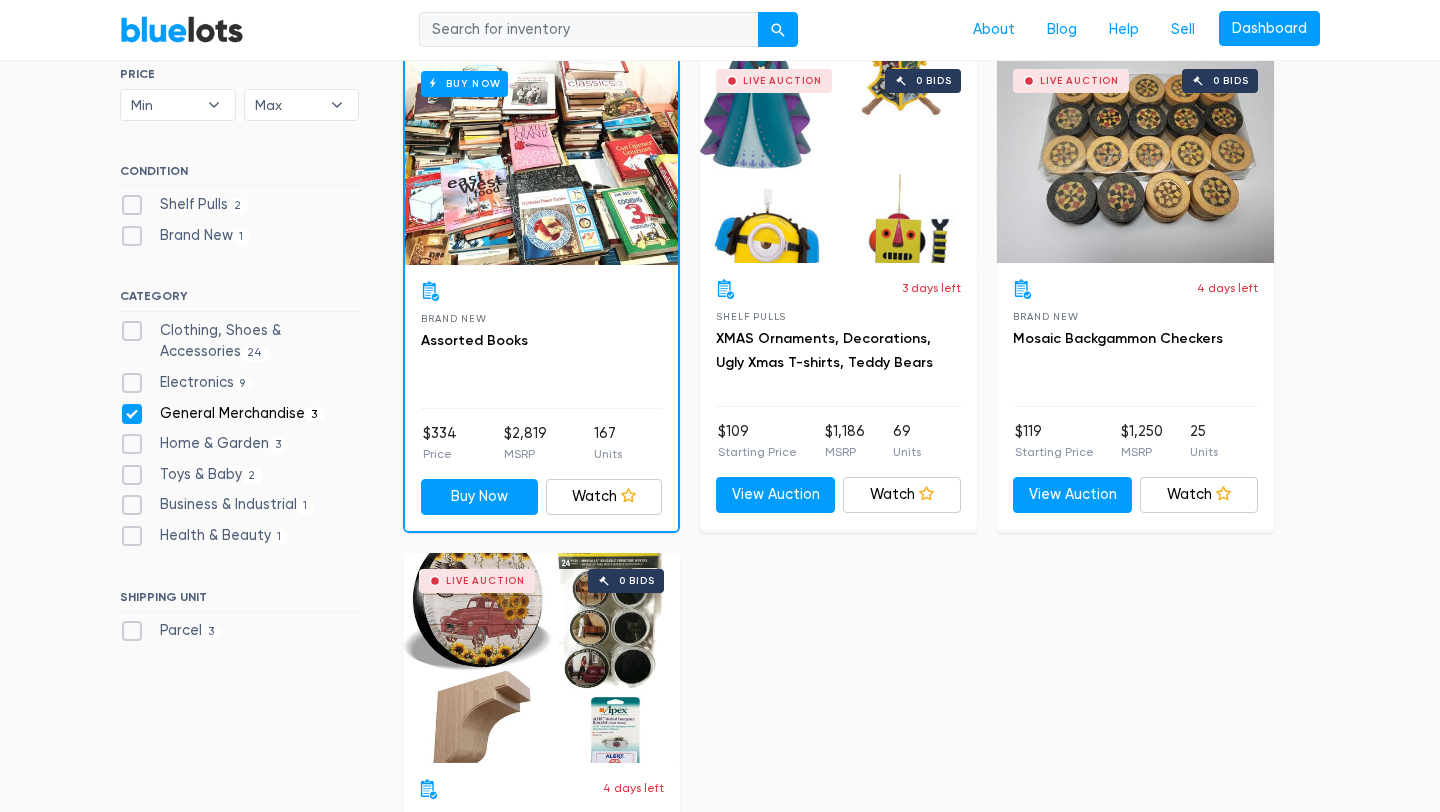scroll, scrollTop: 618, scrollLeft: 0, axis: vertical 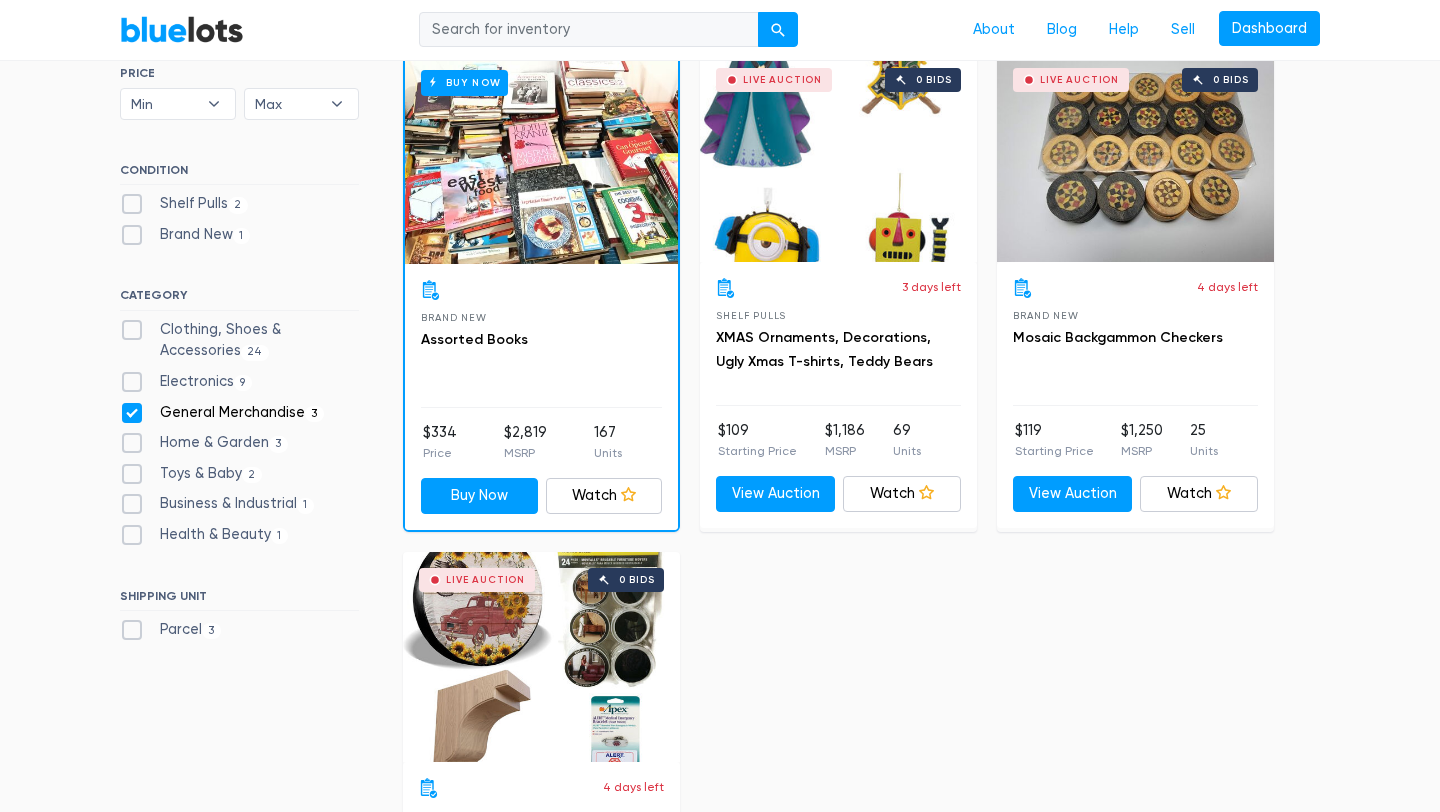 click on "General Merchandise
3" at bounding box center [222, 413] 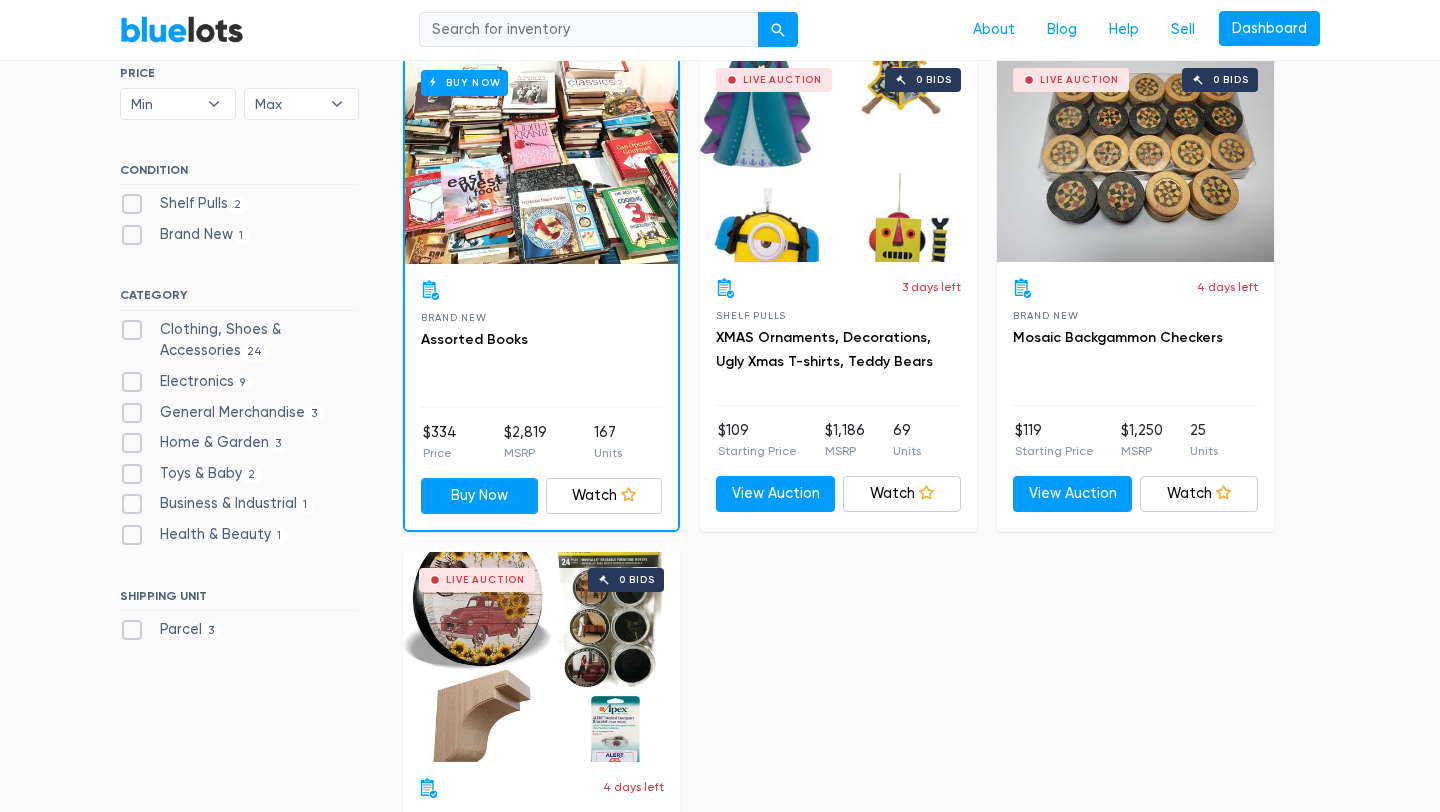 click on "Electronics
9" at bounding box center (186, 382) 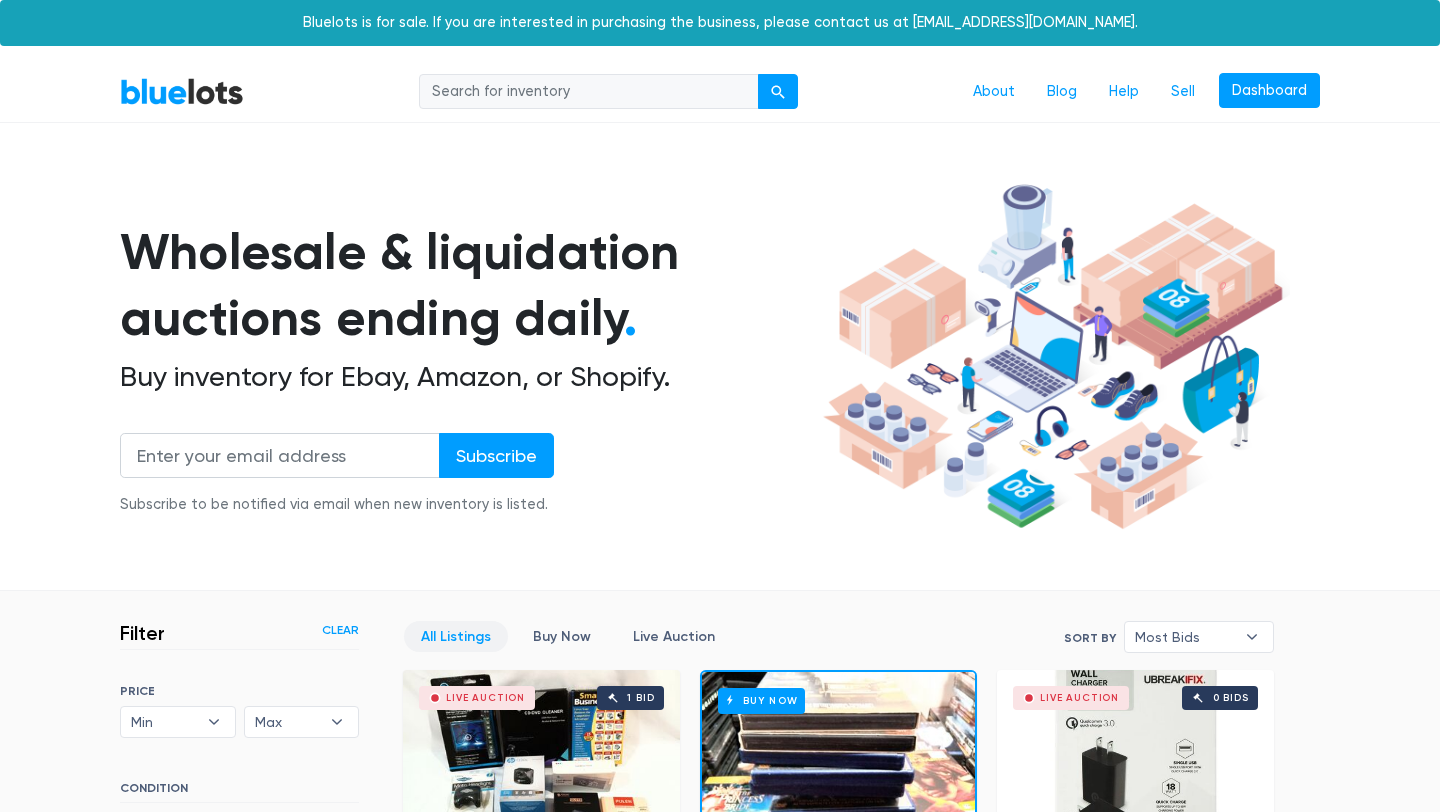 scroll, scrollTop: 538, scrollLeft: 0, axis: vertical 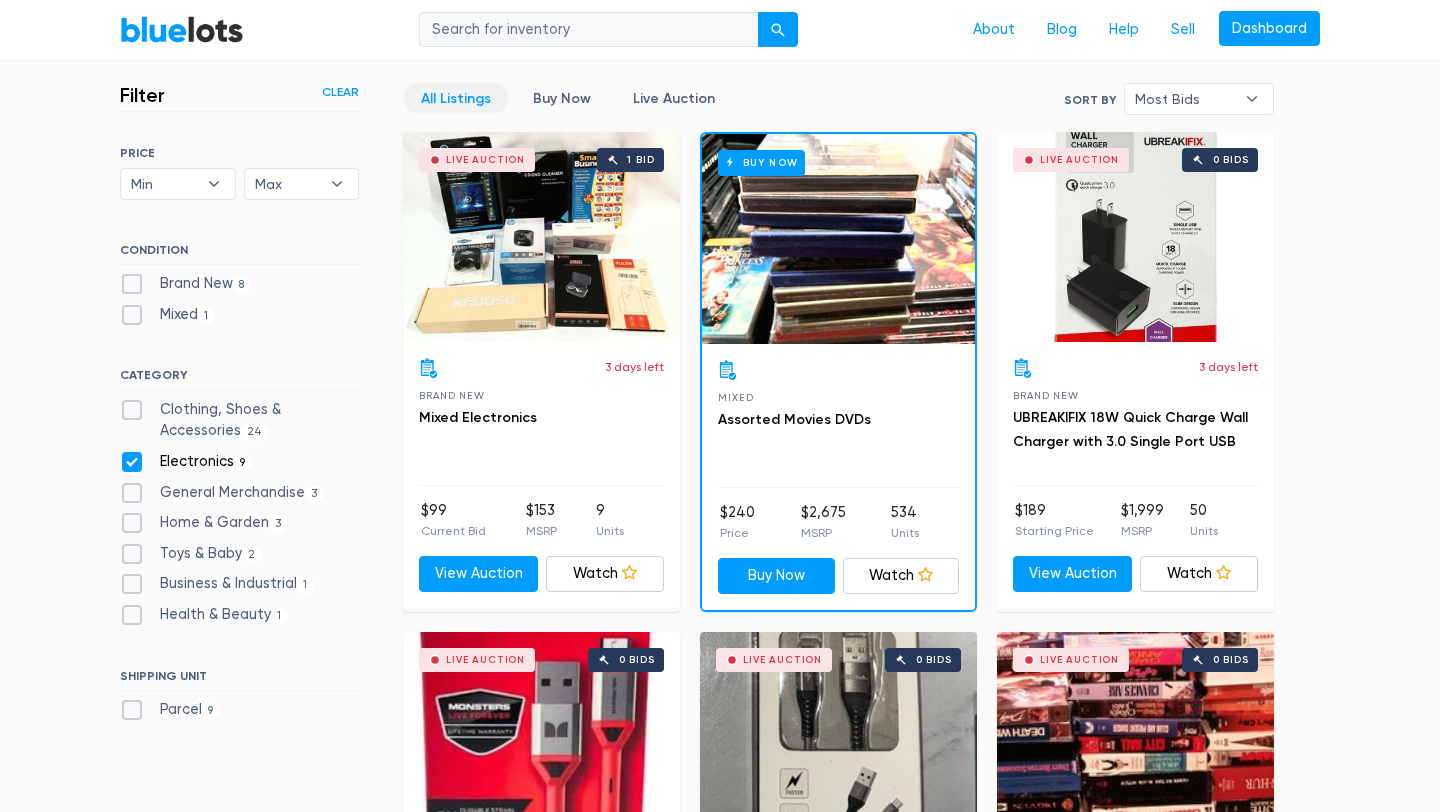 type on "cglgjec@hotmail.com" 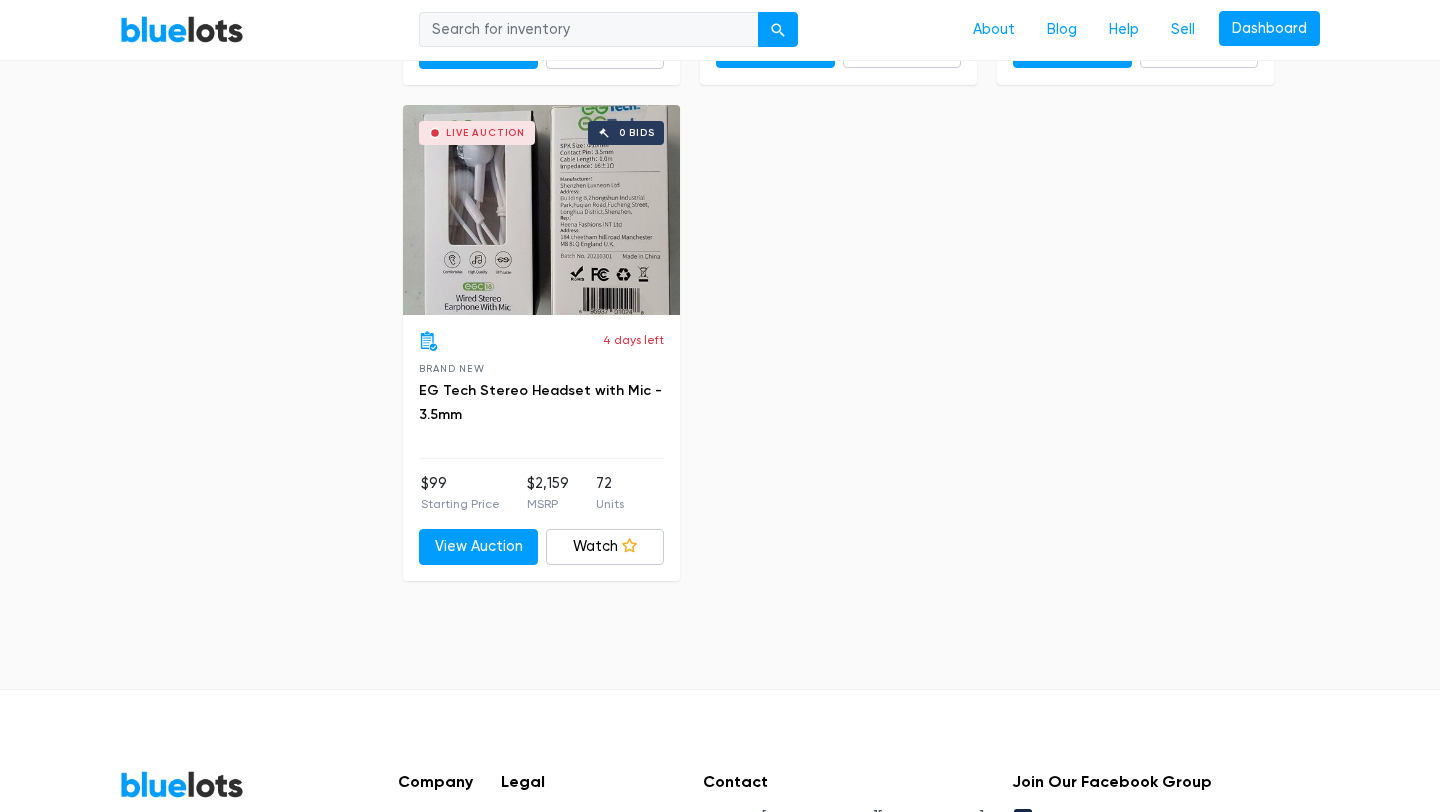 scroll, scrollTop: 2018, scrollLeft: 0, axis: vertical 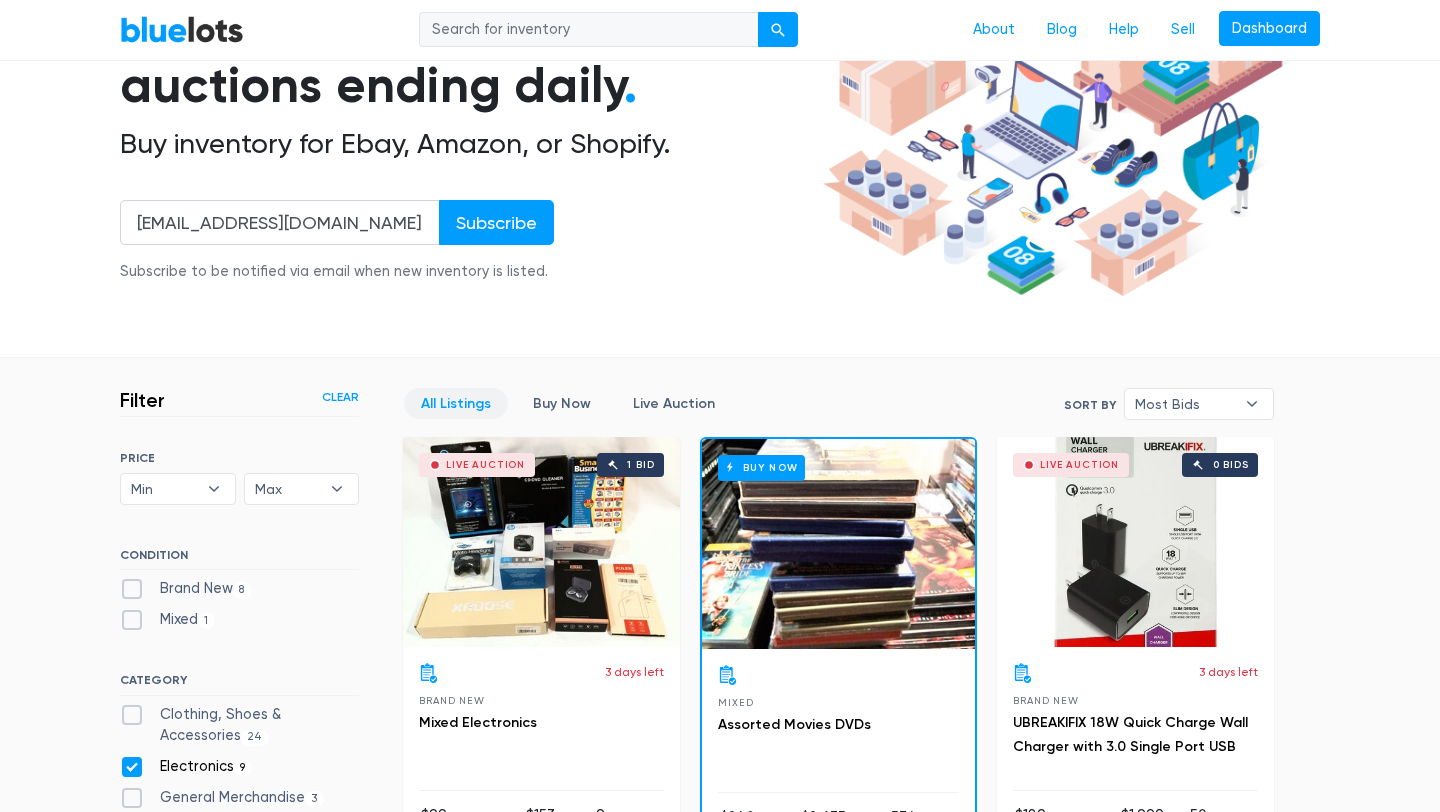 click on "Clear" at bounding box center (340, 397) 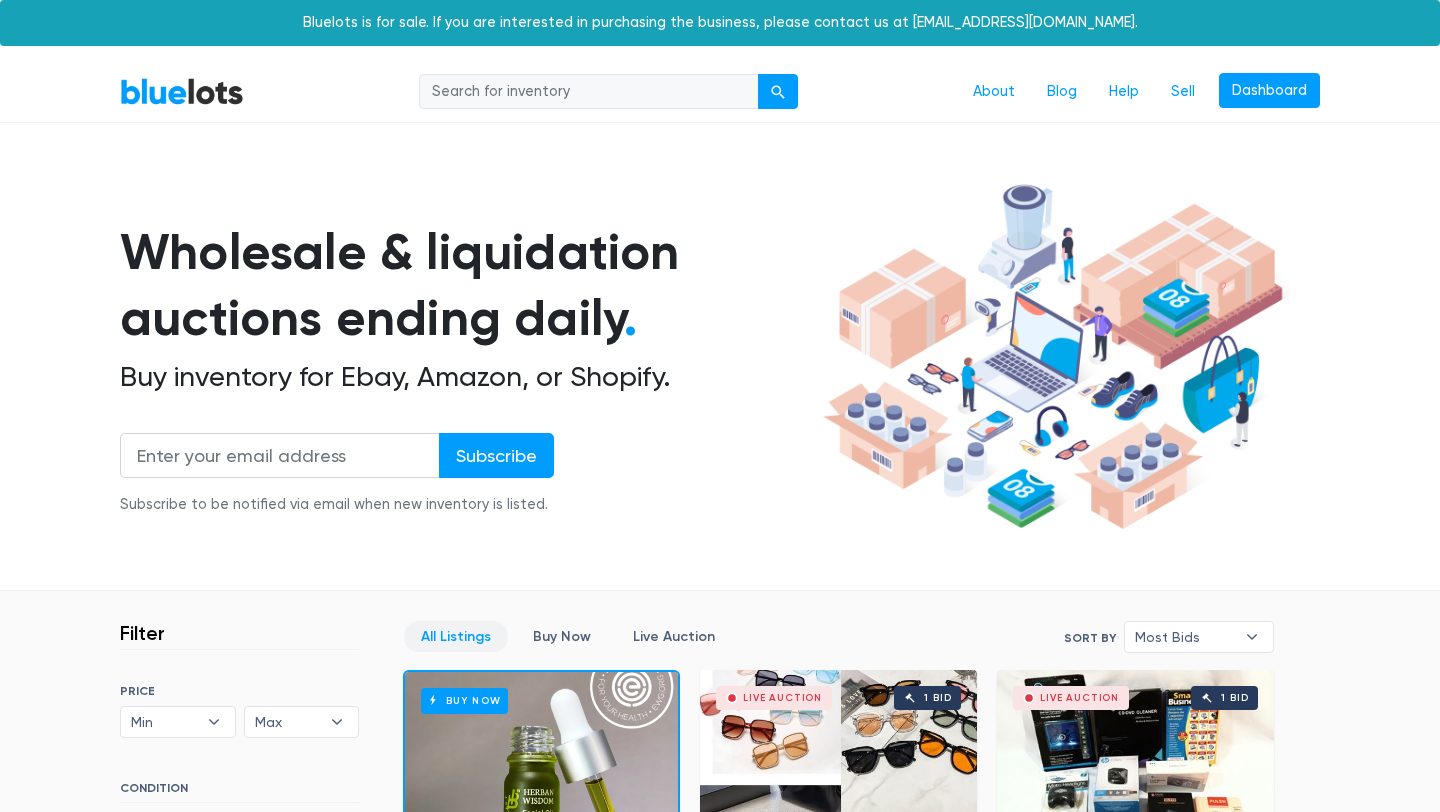 scroll, scrollTop: 538, scrollLeft: 0, axis: vertical 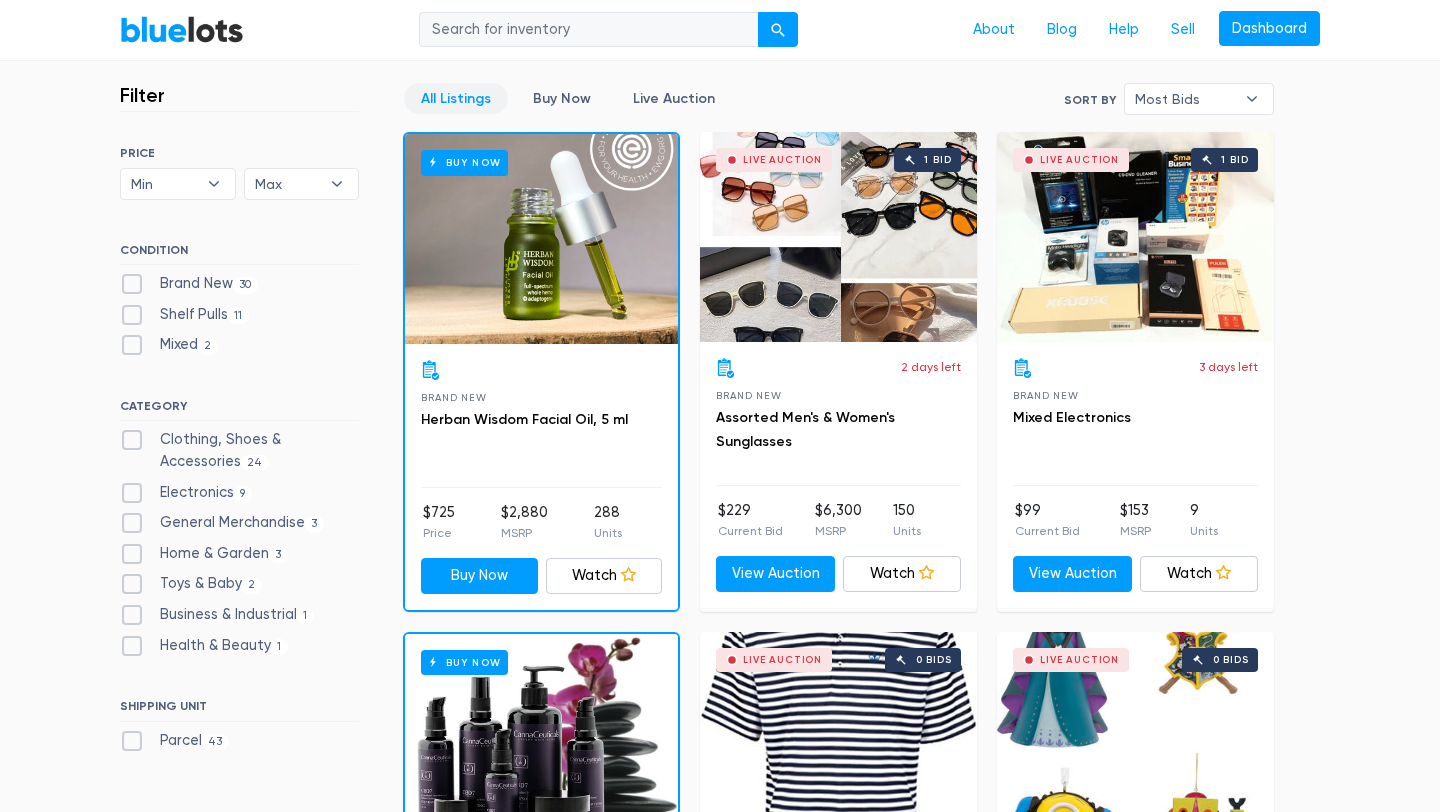 type on "[EMAIL_ADDRESS][DOMAIN_NAME]" 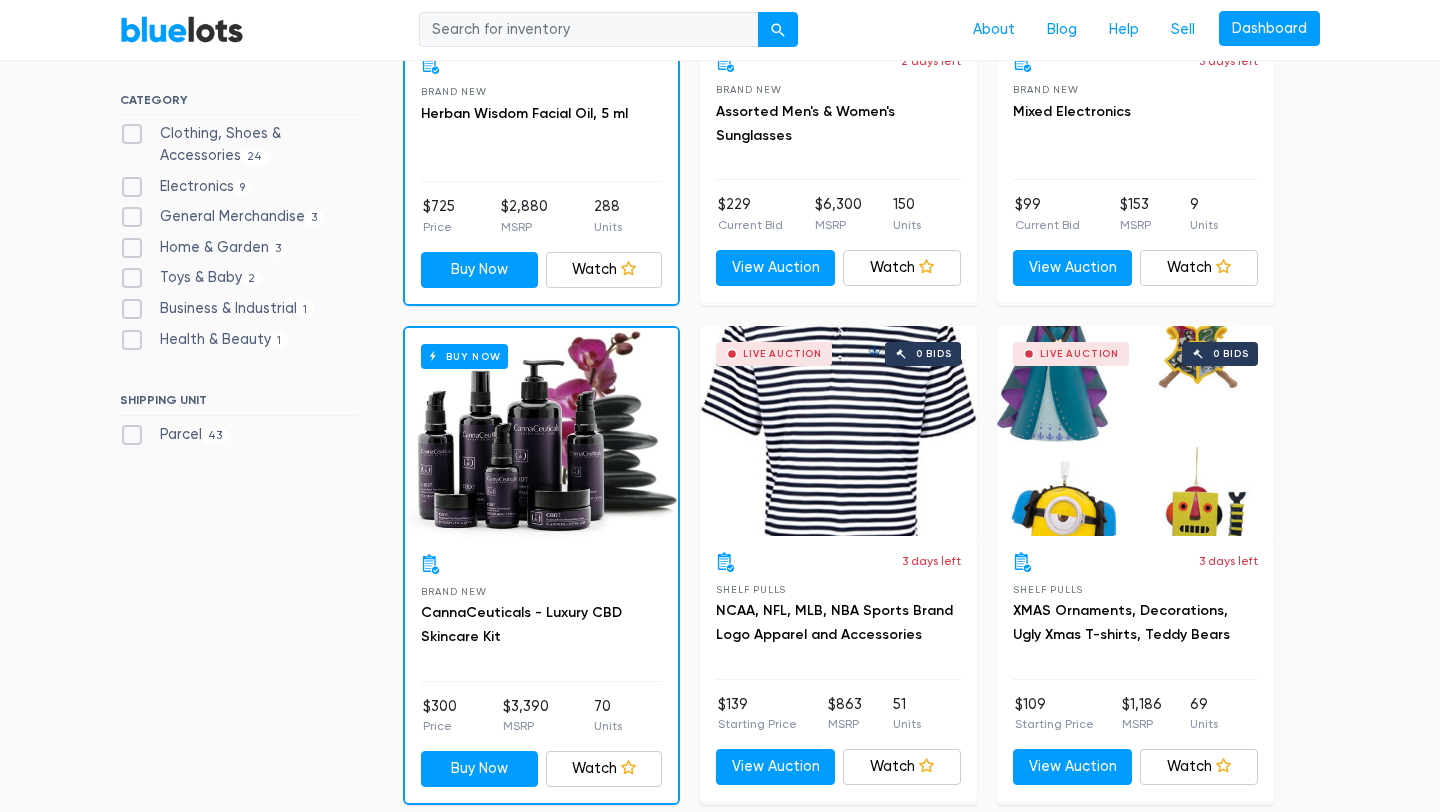 scroll, scrollTop: 858, scrollLeft: 0, axis: vertical 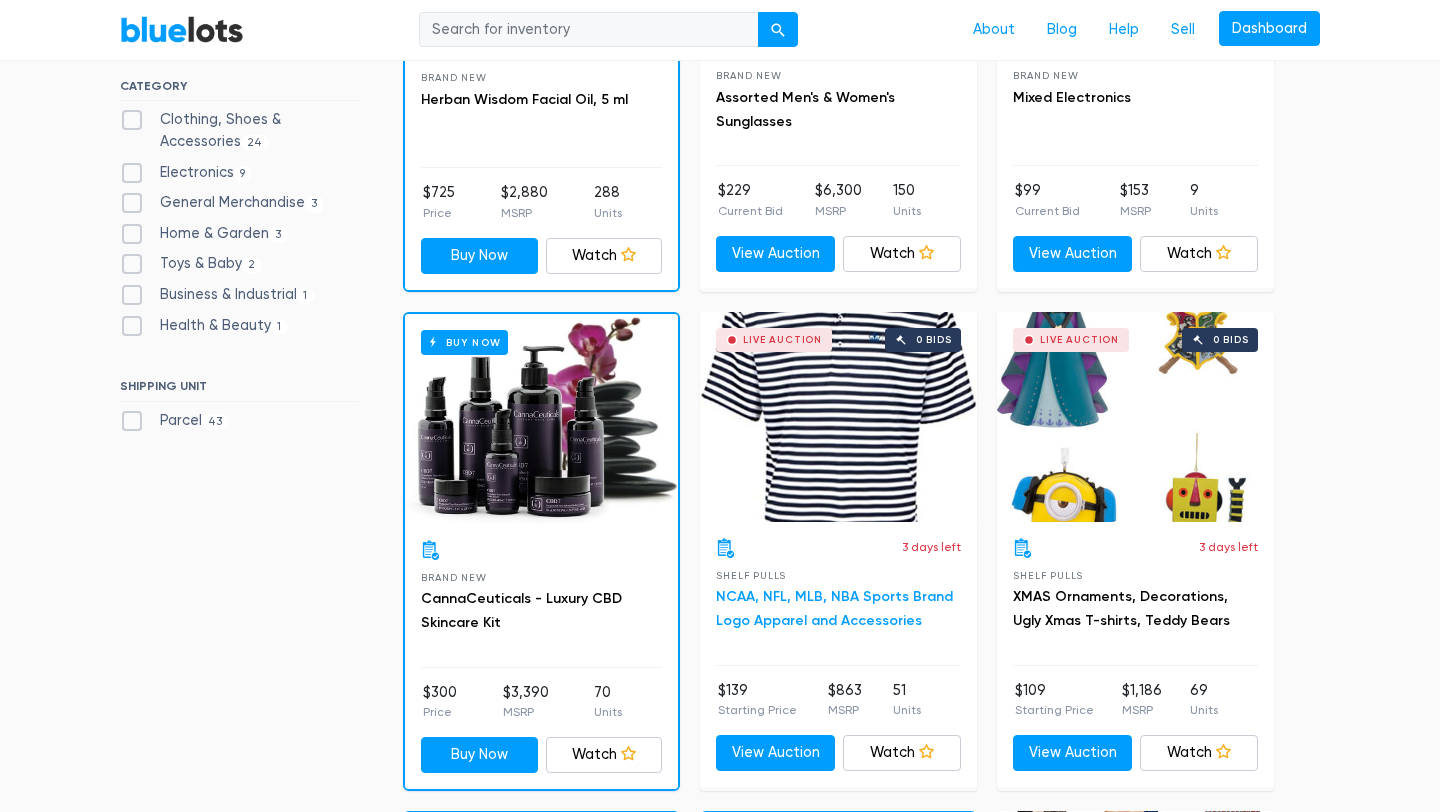 click on "NCAA, NFL, MLB, NBA Sports  Brand Logo Apparel and Accessories" at bounding box center [834, 608] 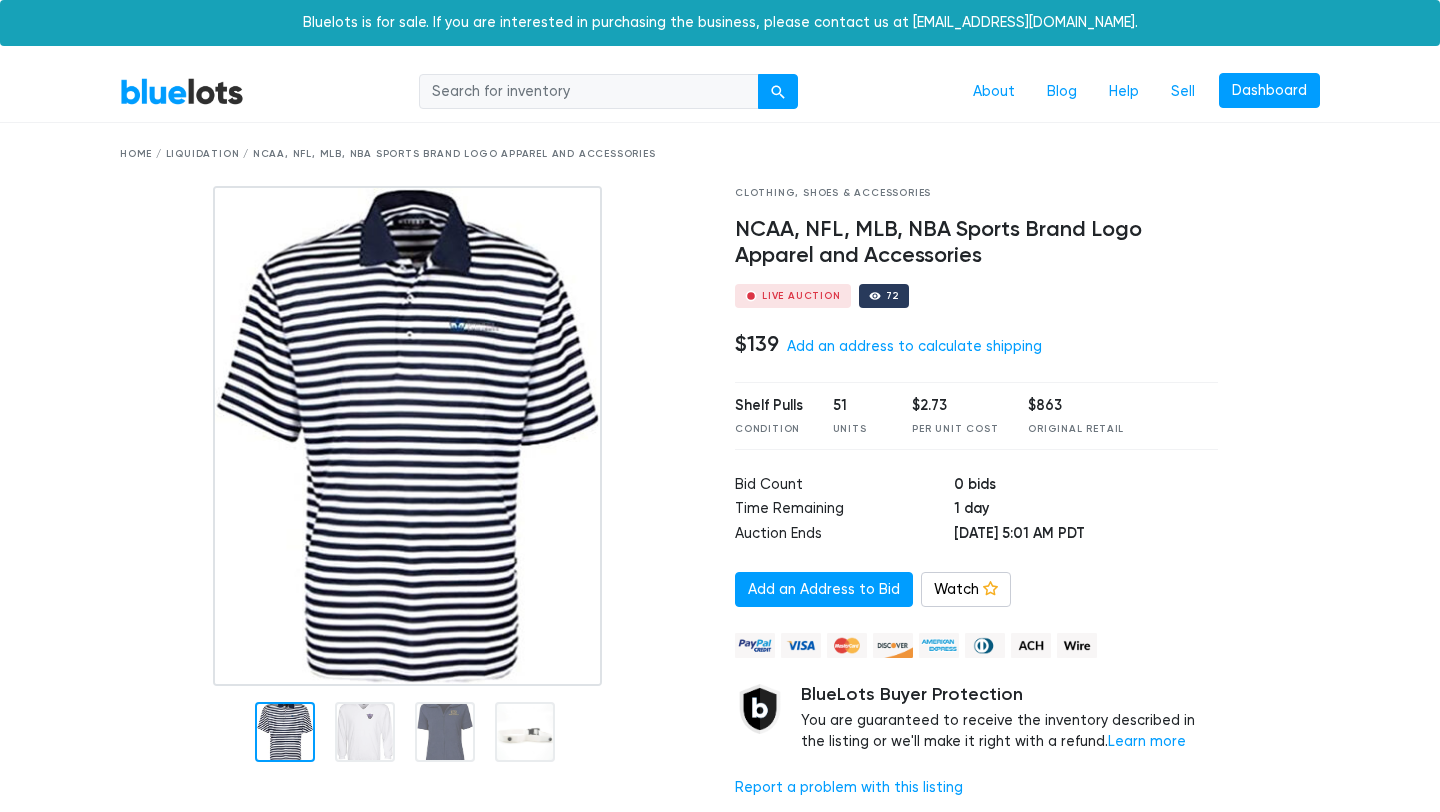 scroll, scrollTop: 0, scrollLeft: 0, axis: both 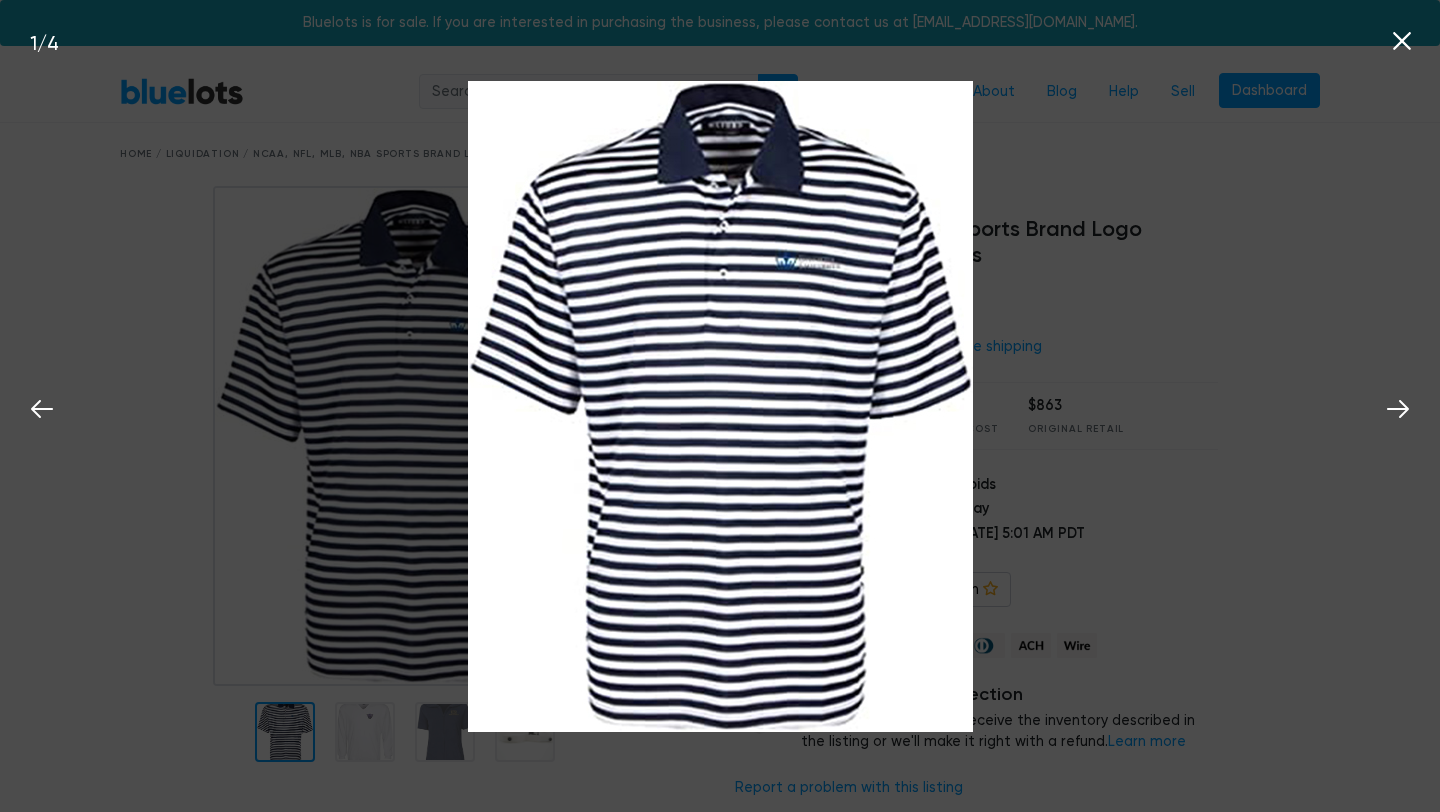 click at bounding box center [720, 406] 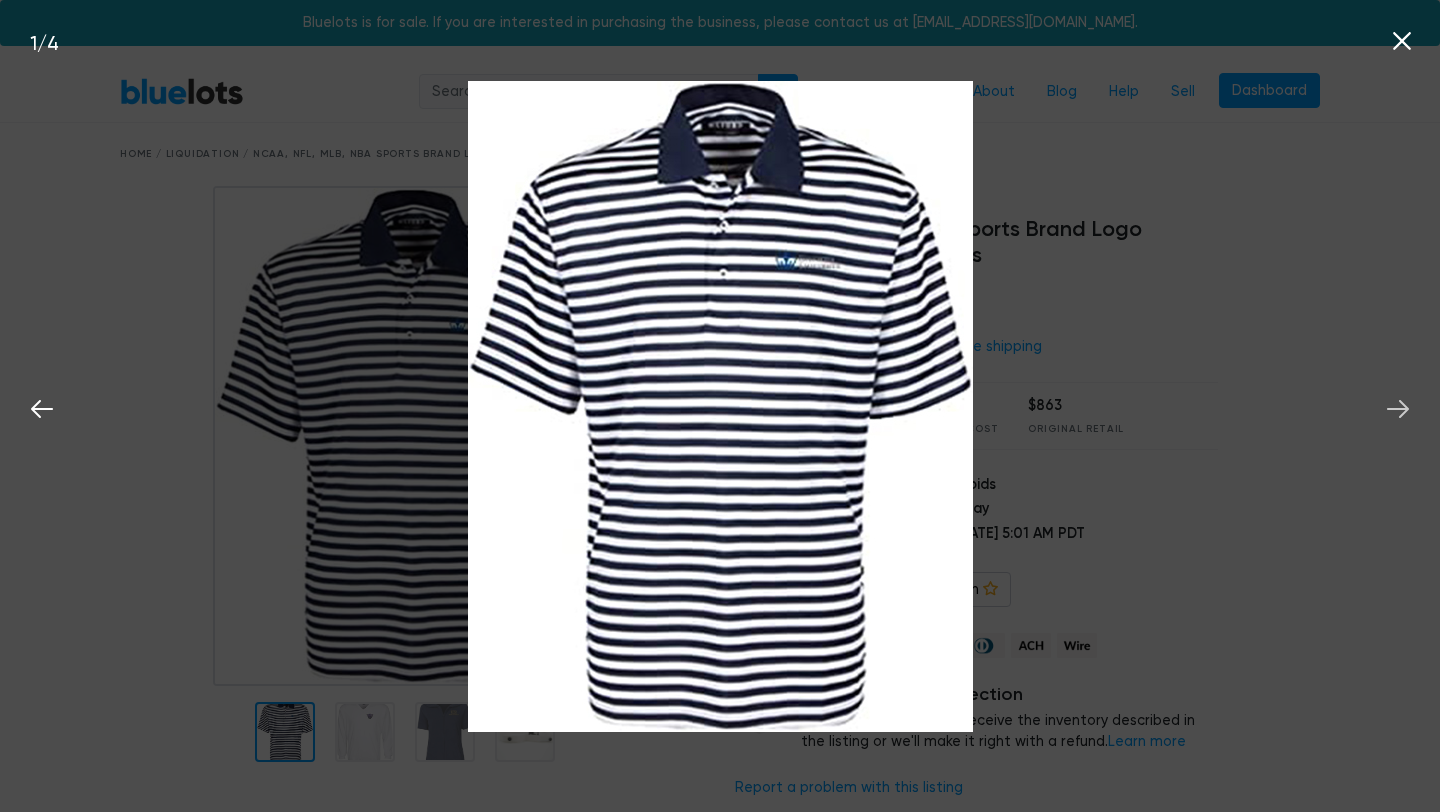 click 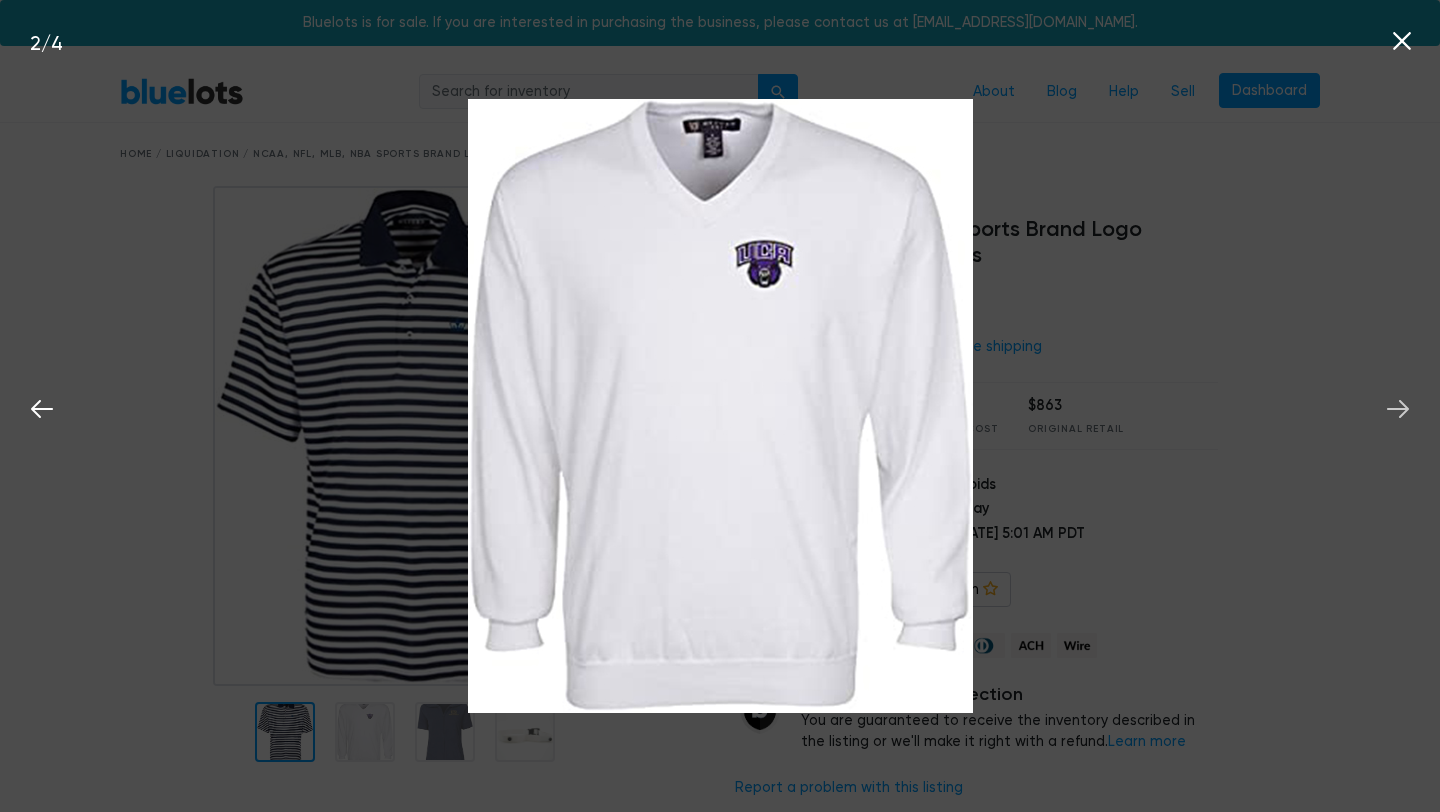 click 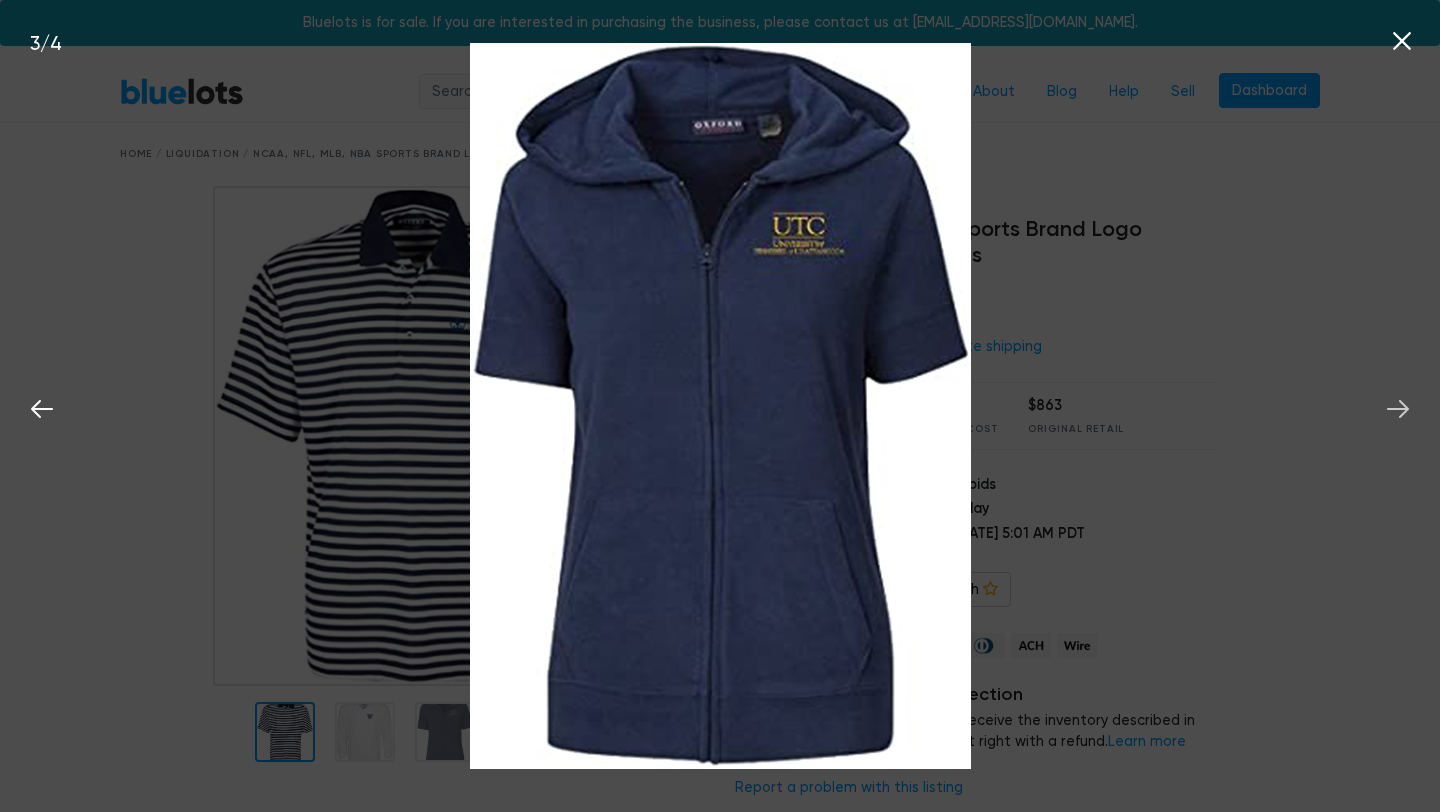 click 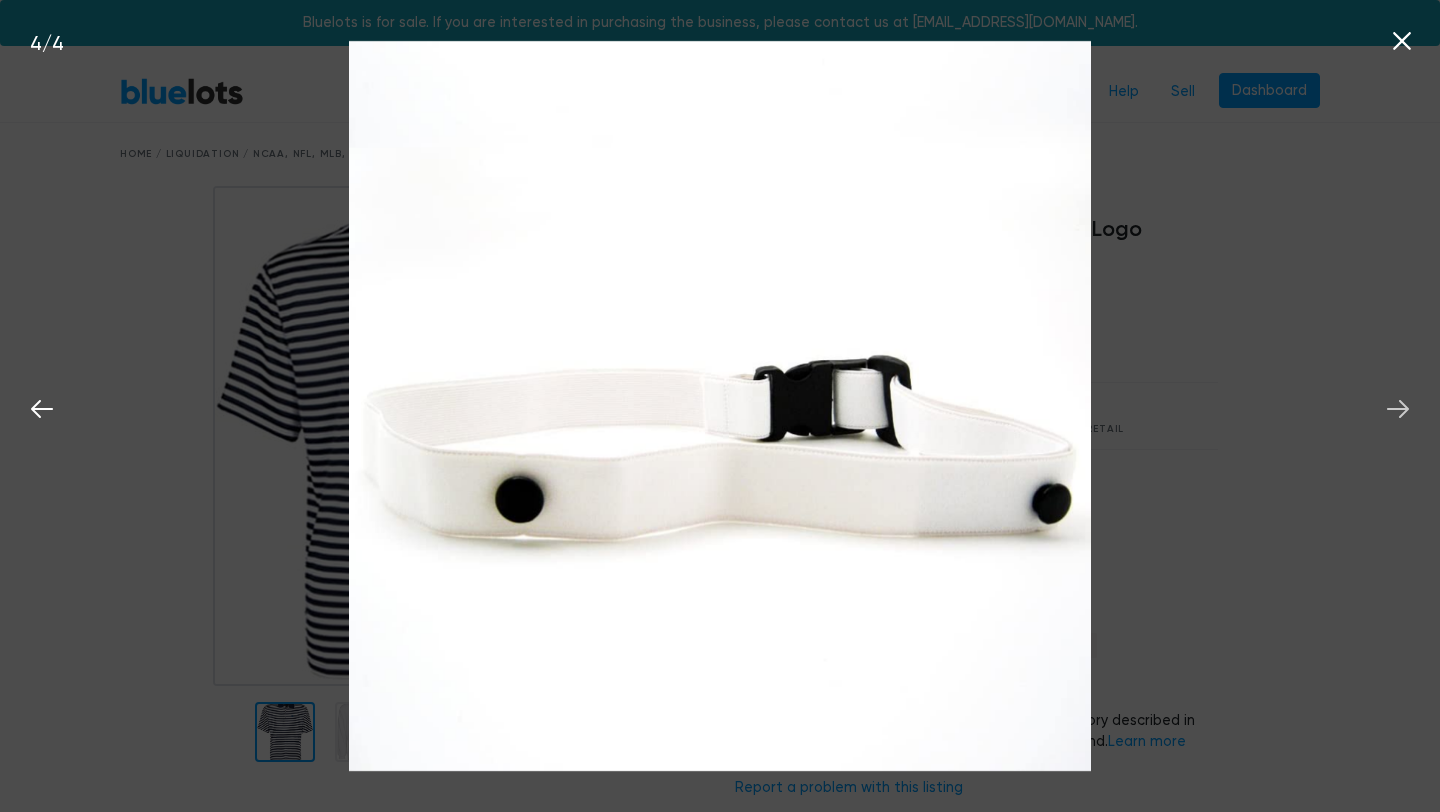 click 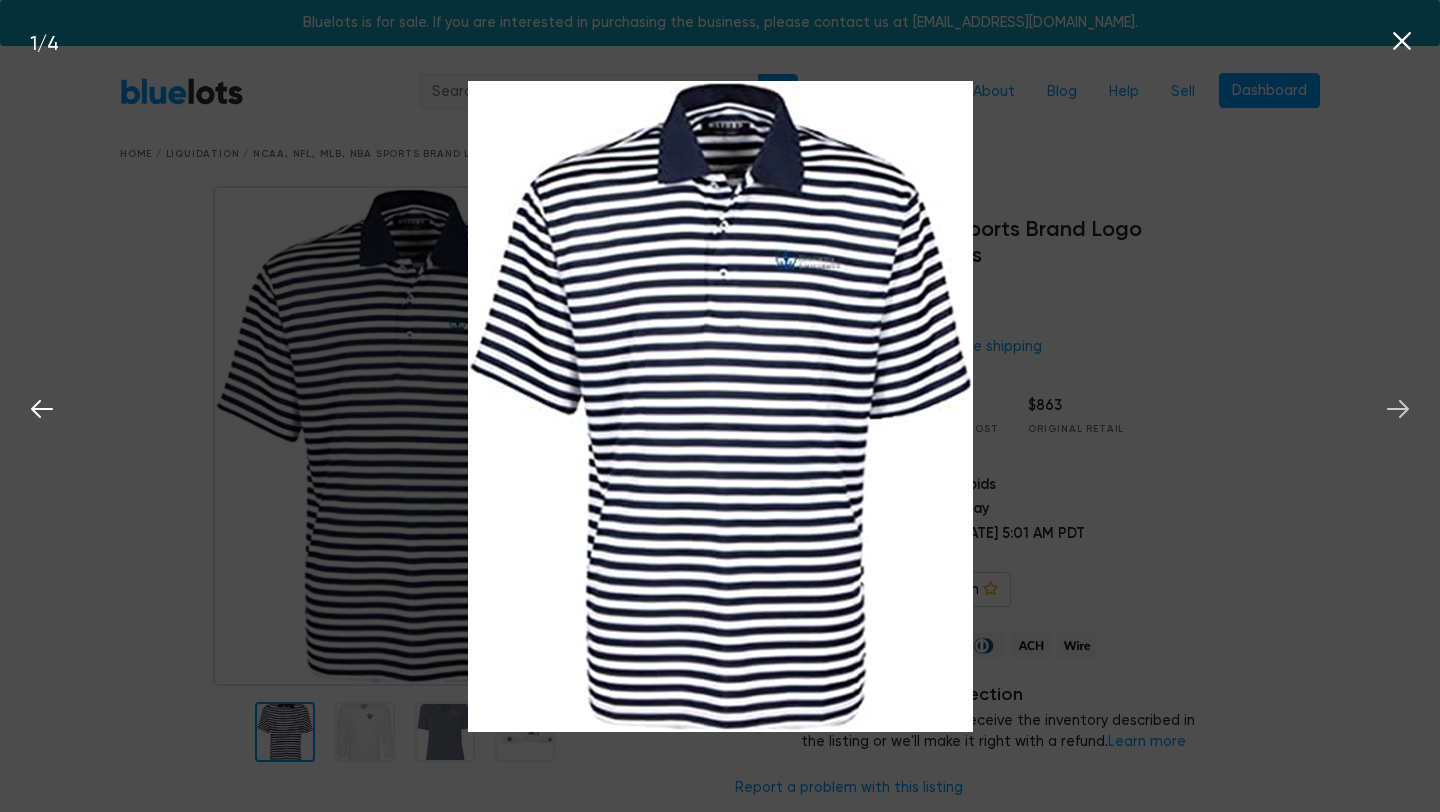 click 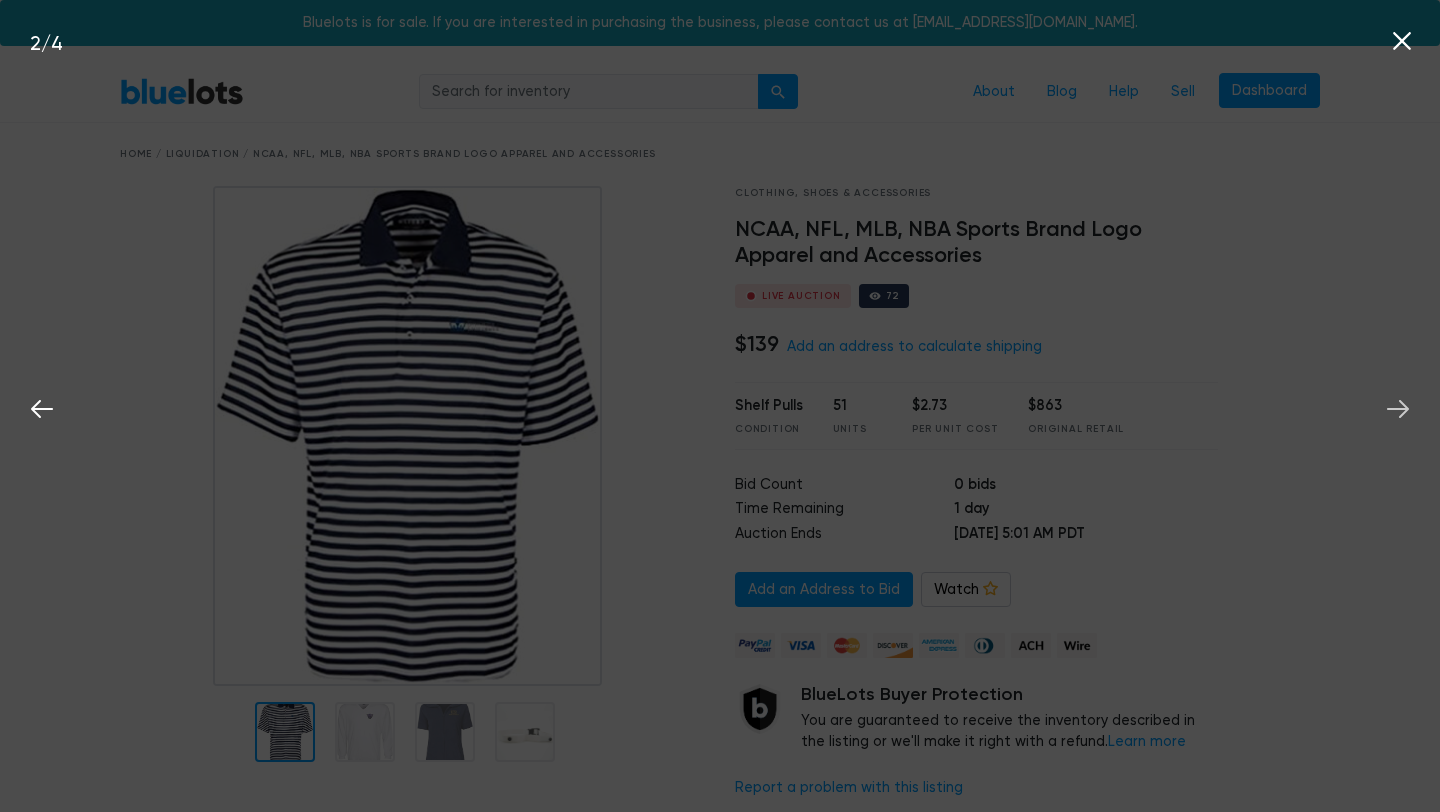 click 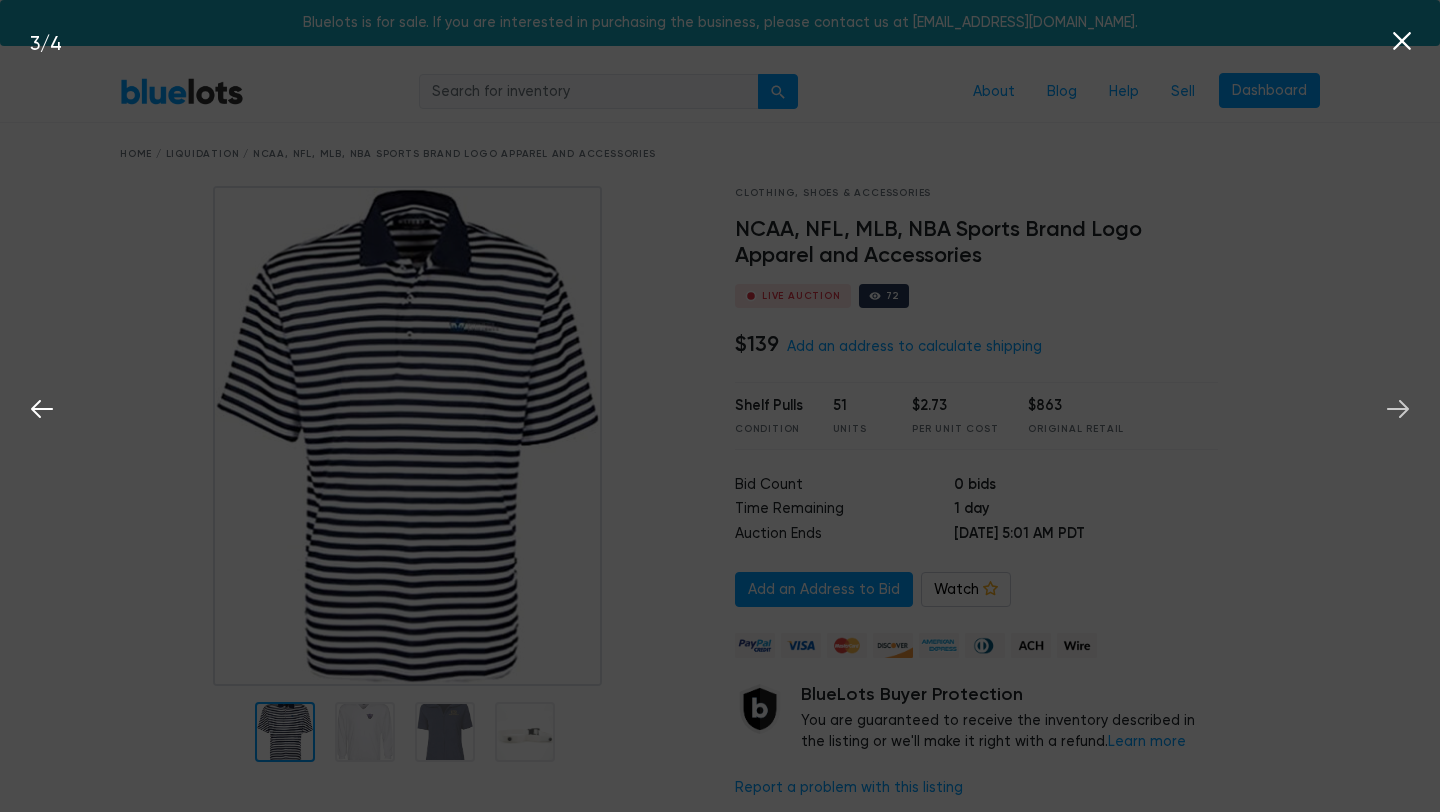 click 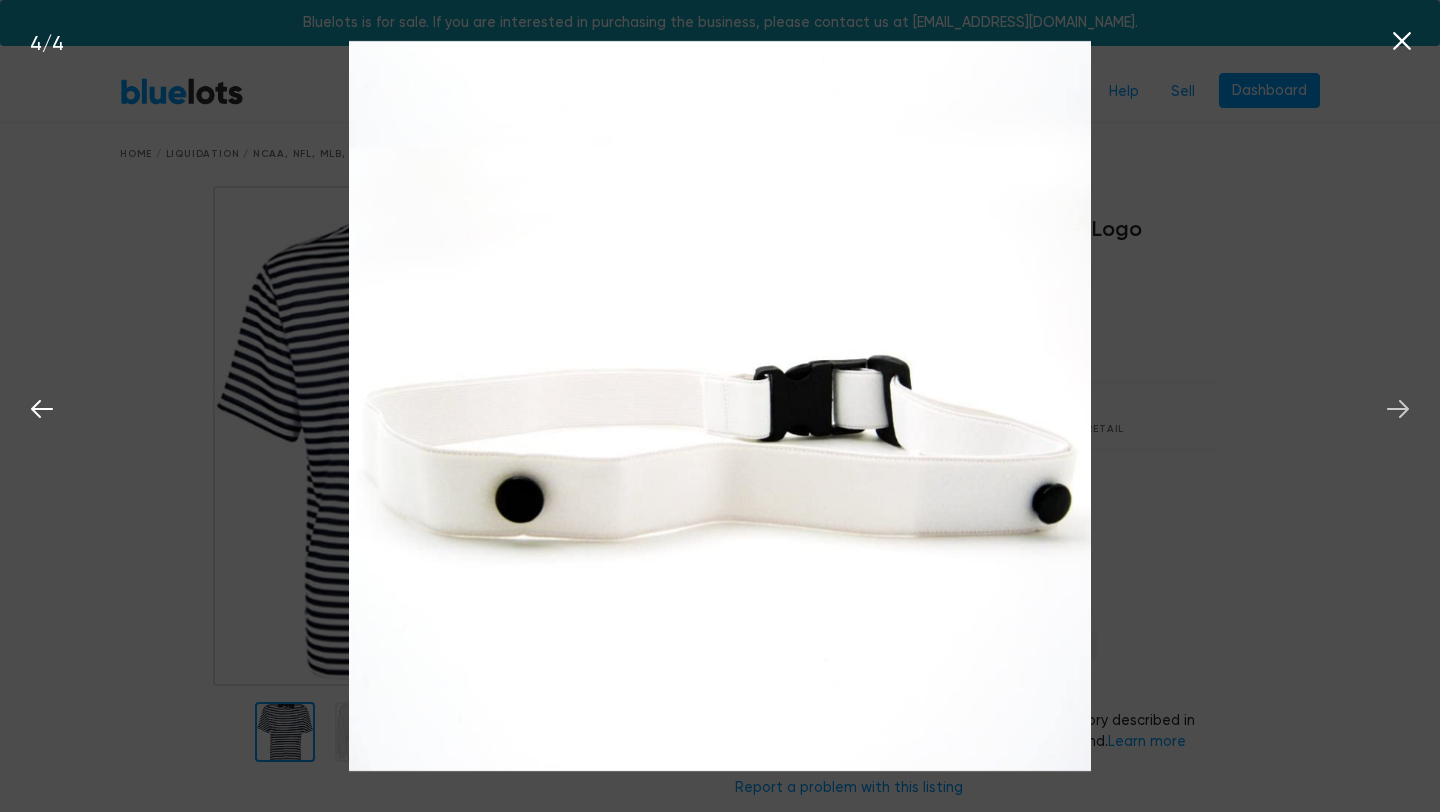 click 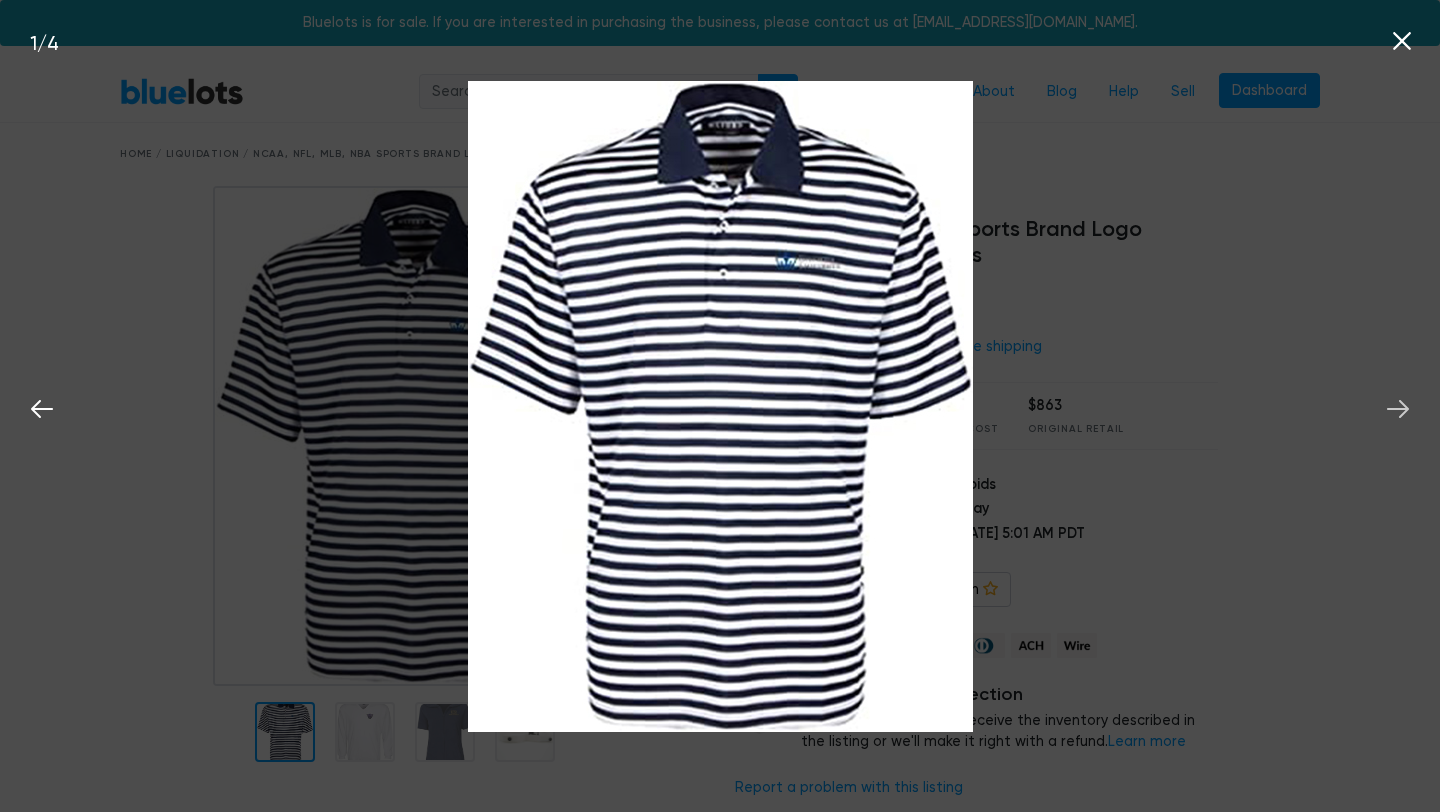 click 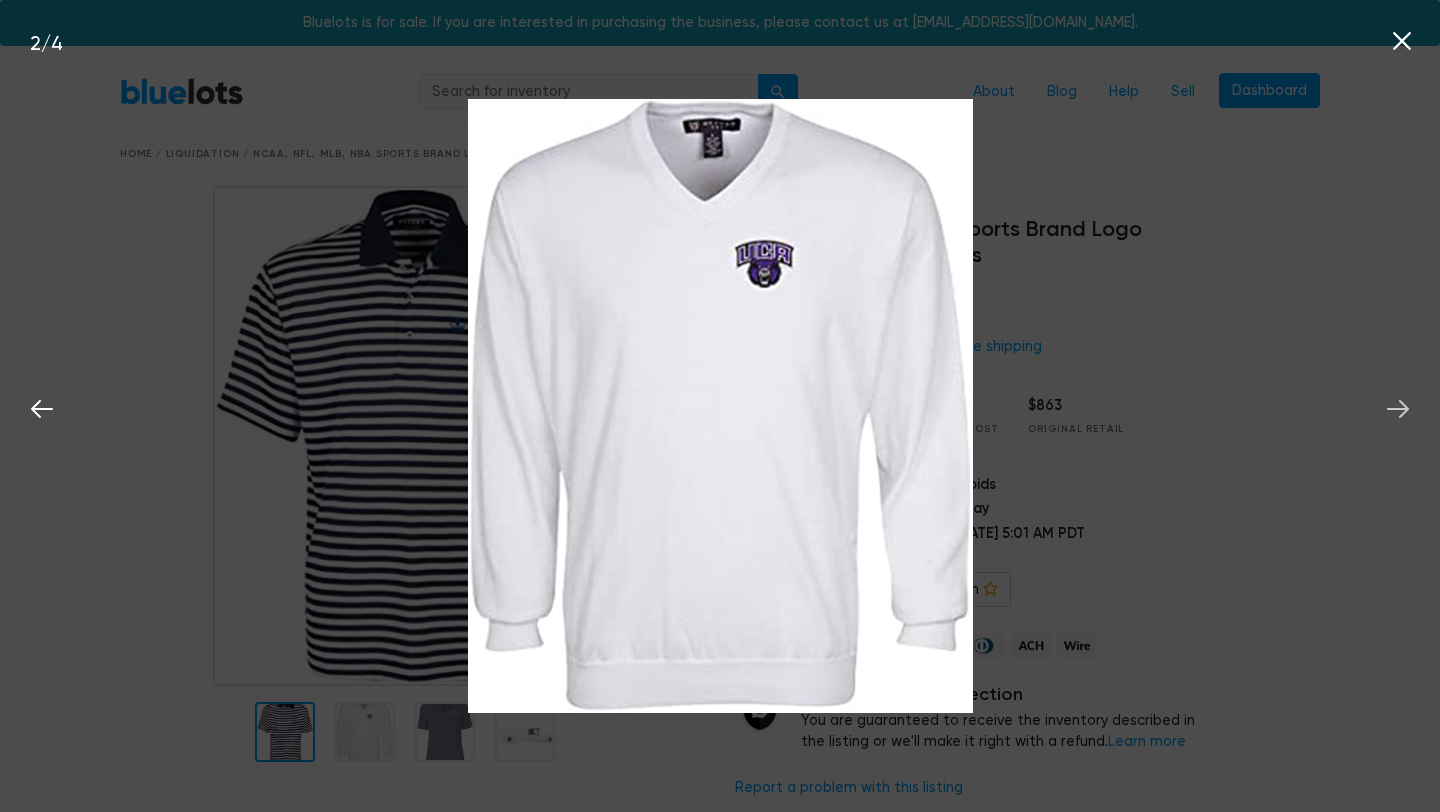 click 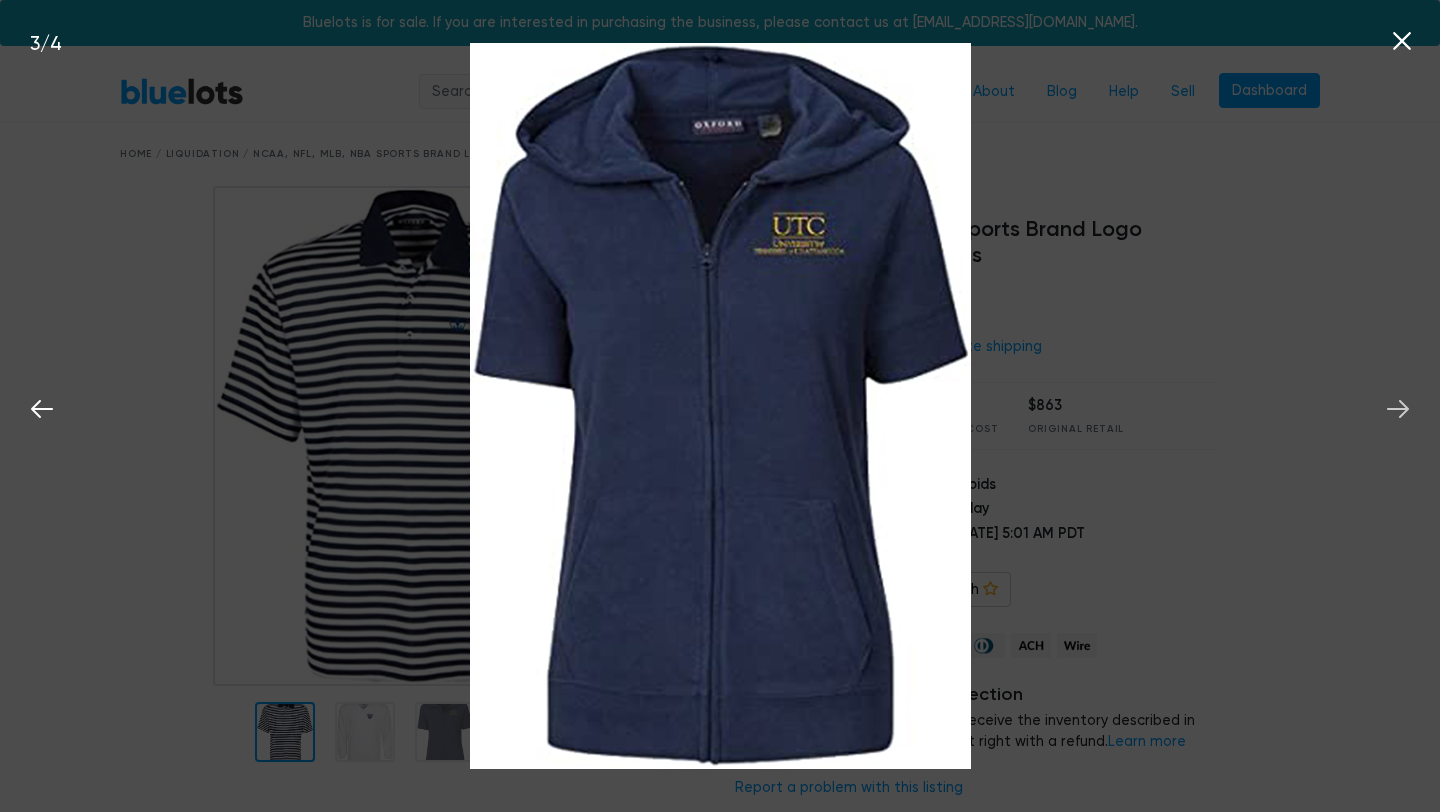click 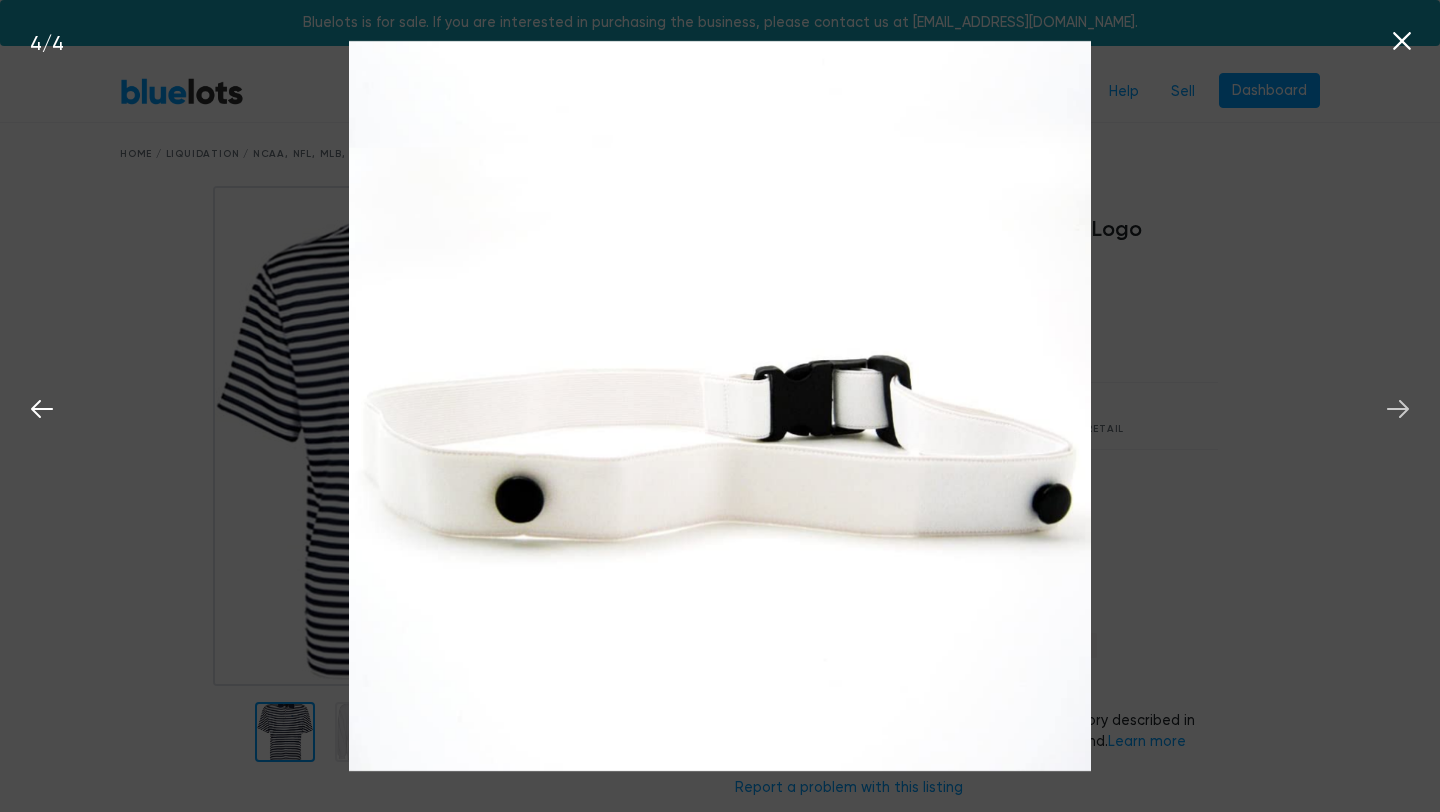 click 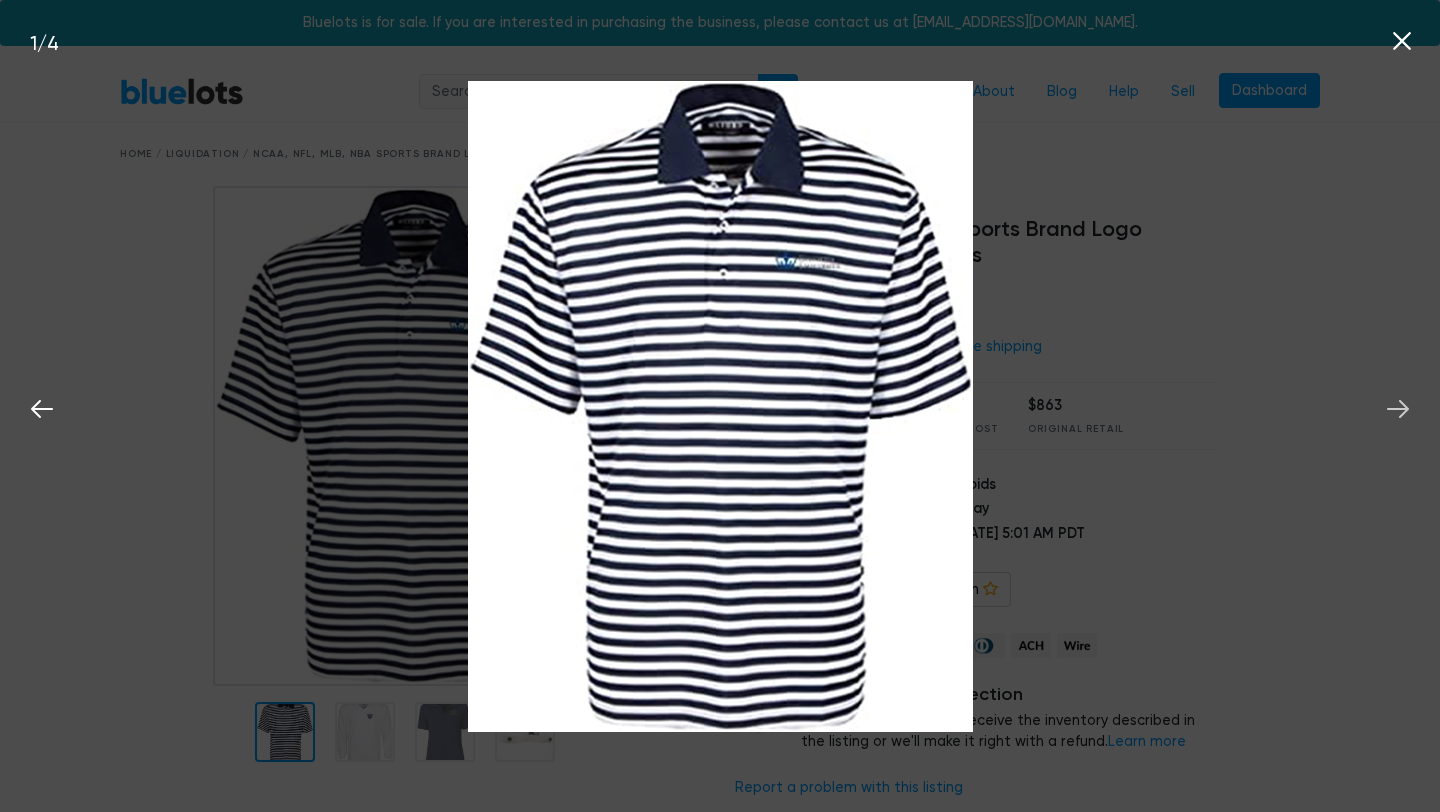 click 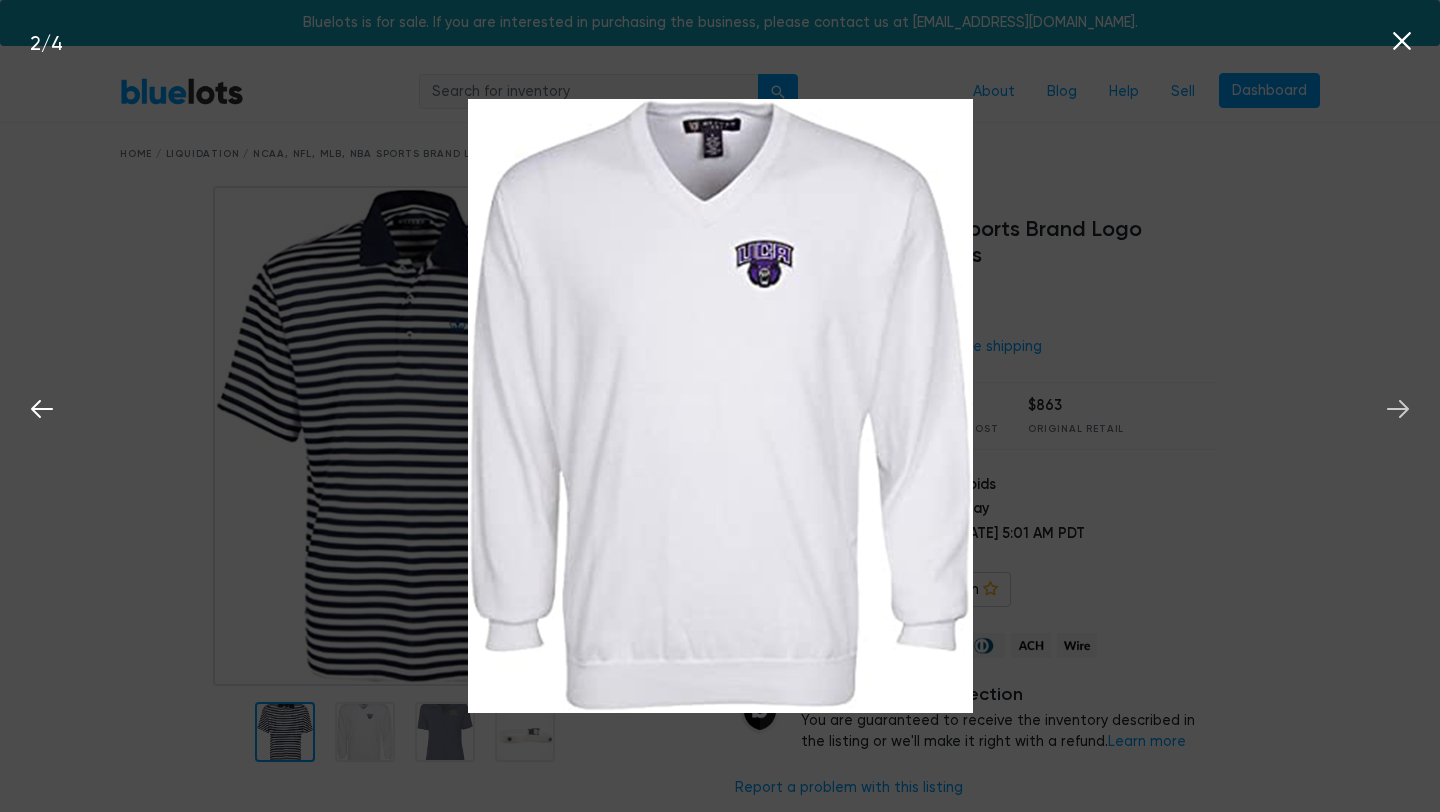 click 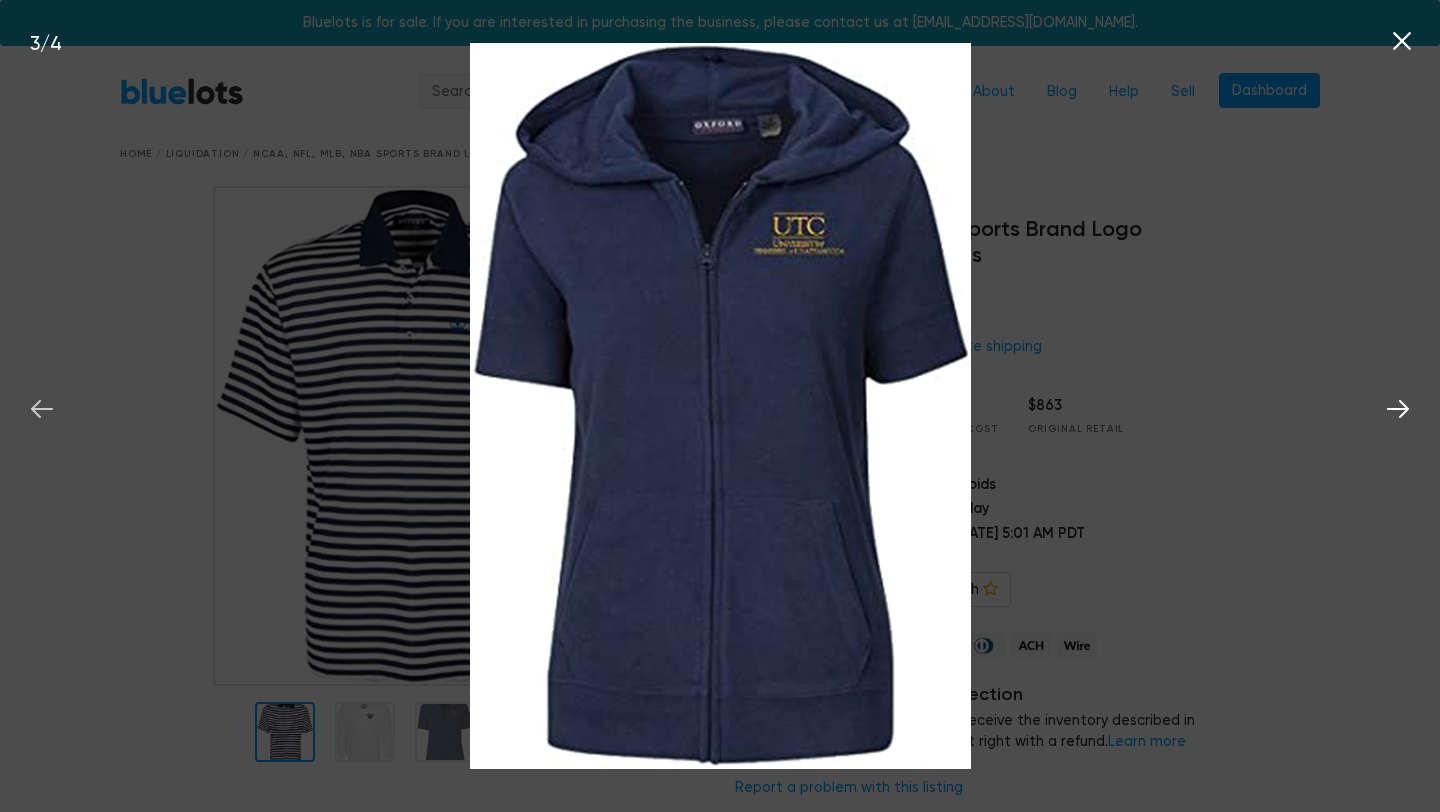 click 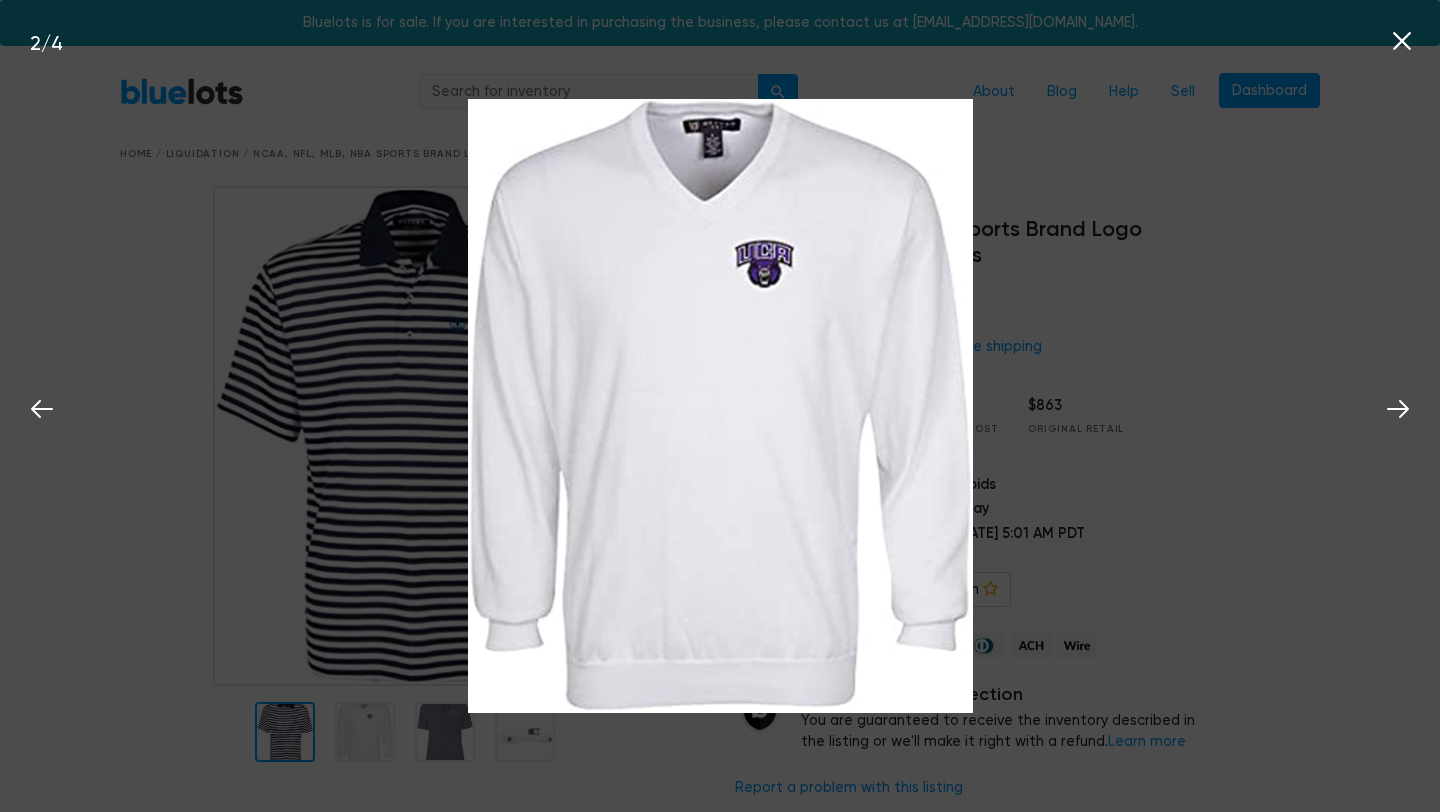 click 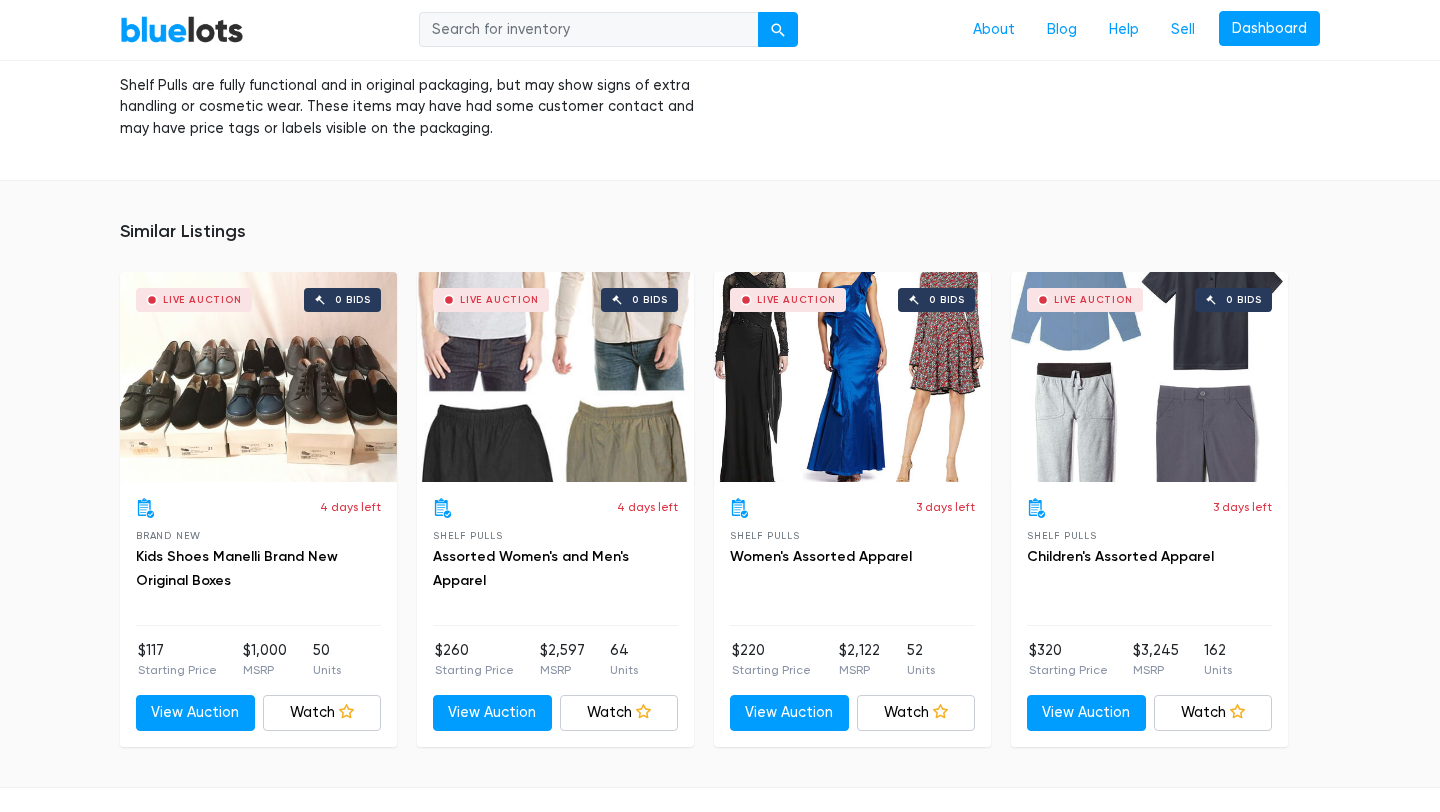 scroll, scrollTop: 3152, scrollLeft: 0, axis: vertical 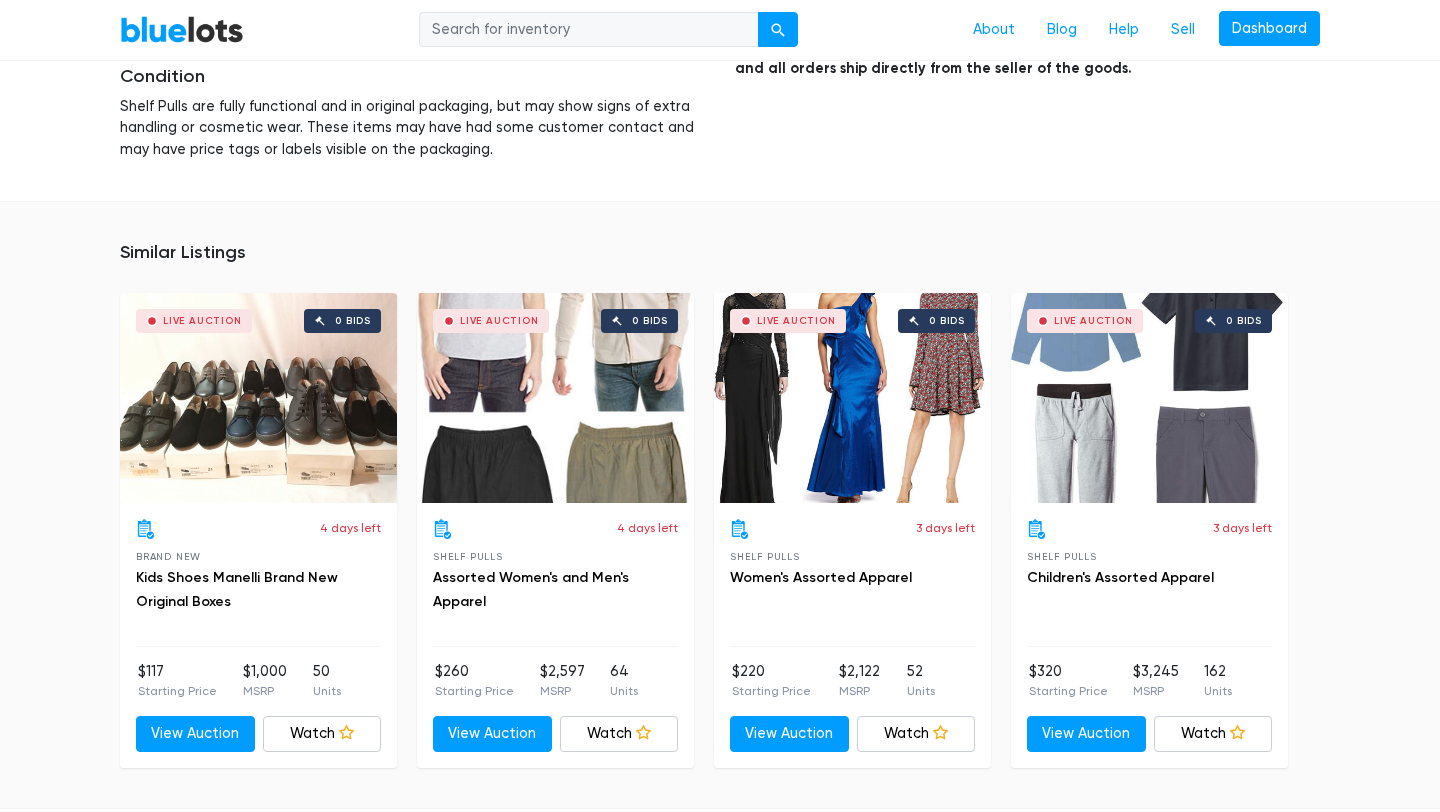 click on "Live Auction
0 bids" at bounding box center [1149, 398] 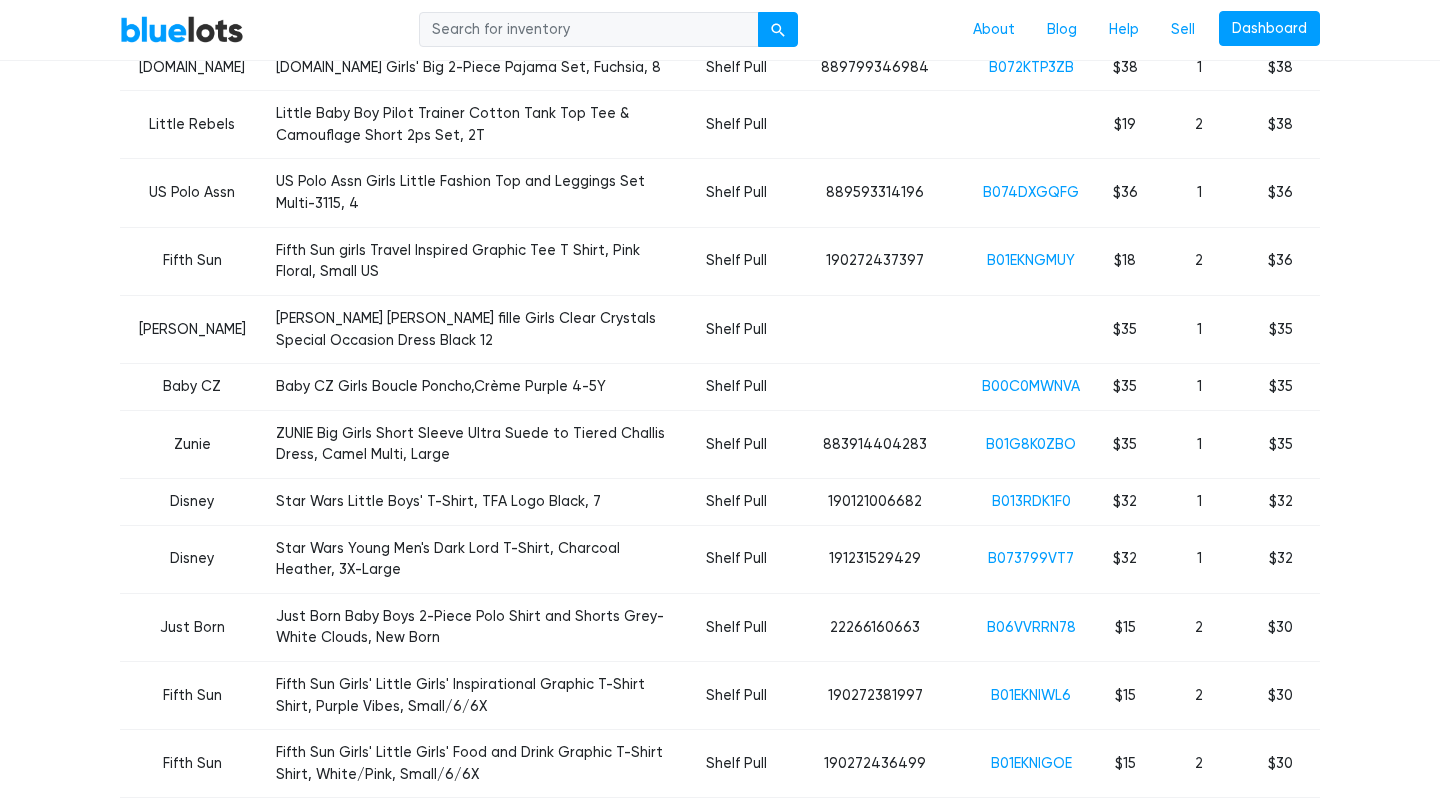 scroll, scrollTop: 2240, scrollLeft: 0, axis: vertical 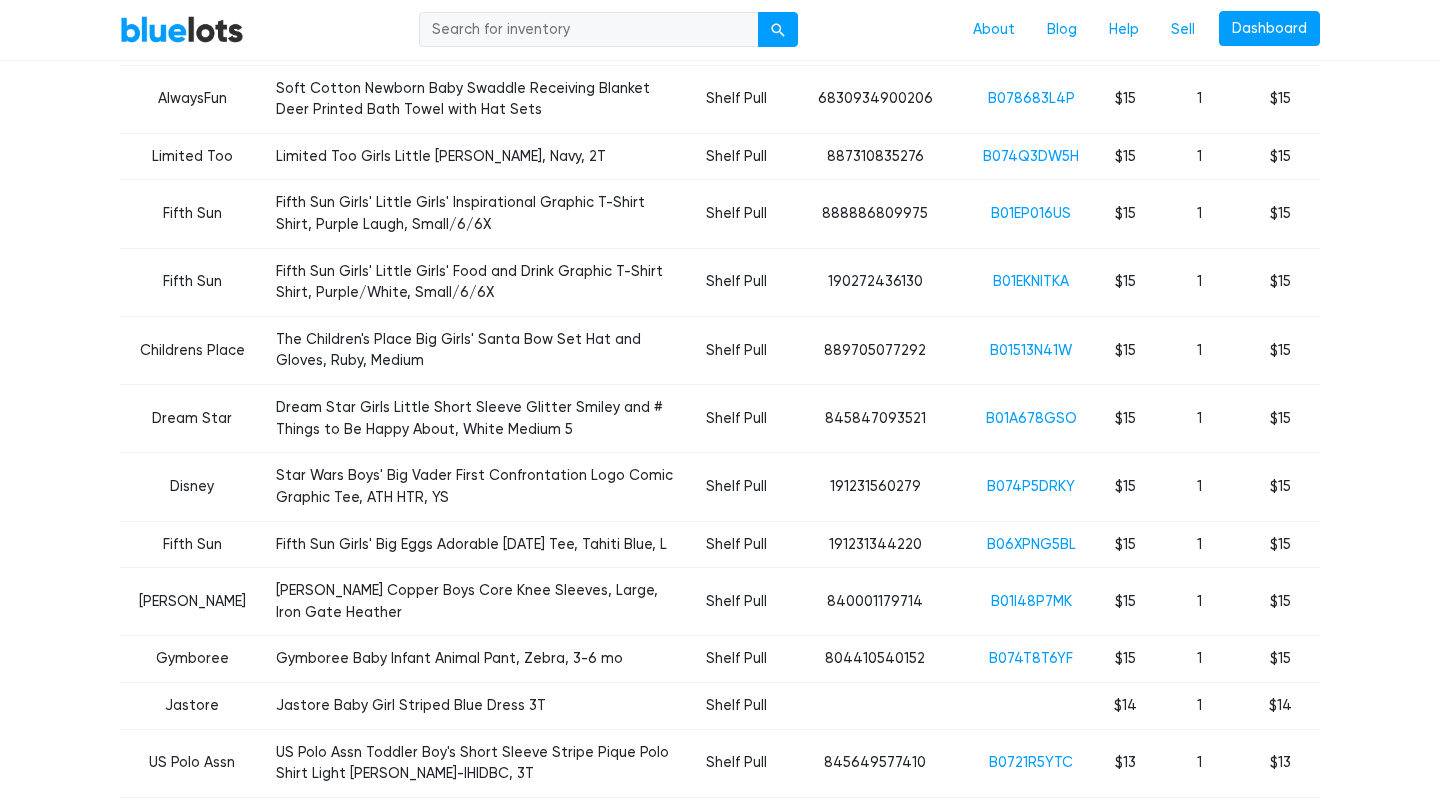 click on "BlueLots
About
Blog
Help
Sell
Dashboard" at bounding box center [720, 30] 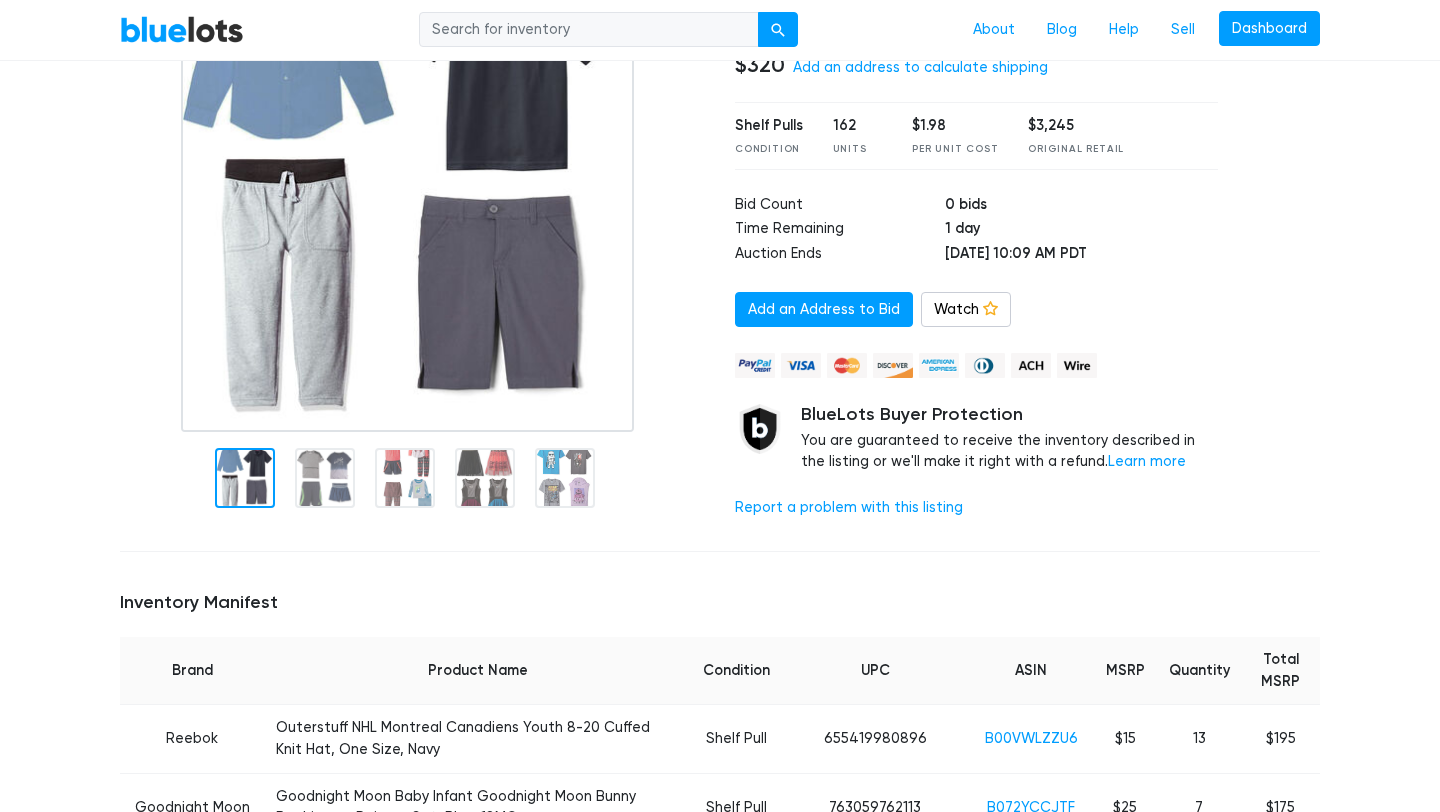 scroll, scrollTop: 0, scrollLeft: 0, axis: both 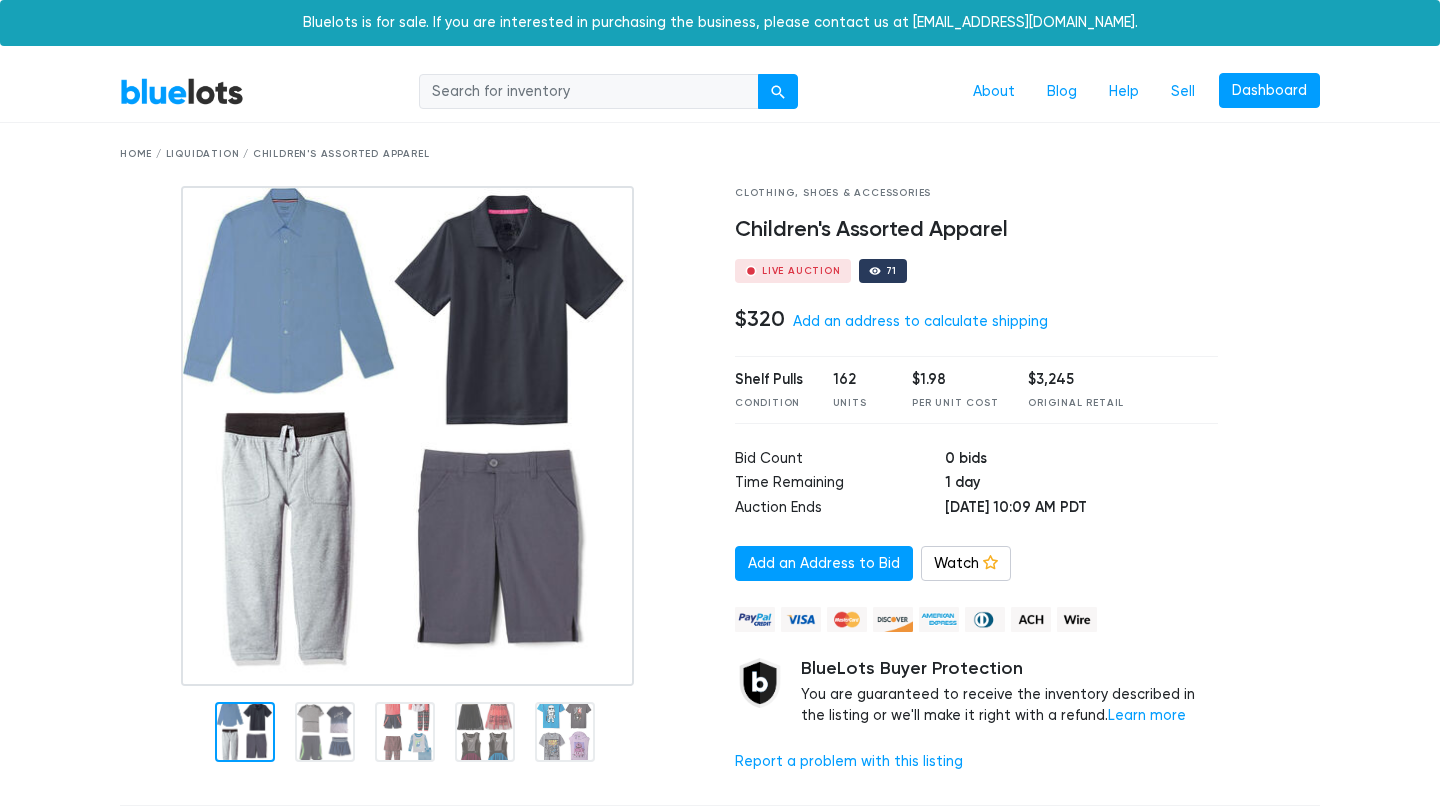 click on "BlueLots" at bounding box center (182, 91) 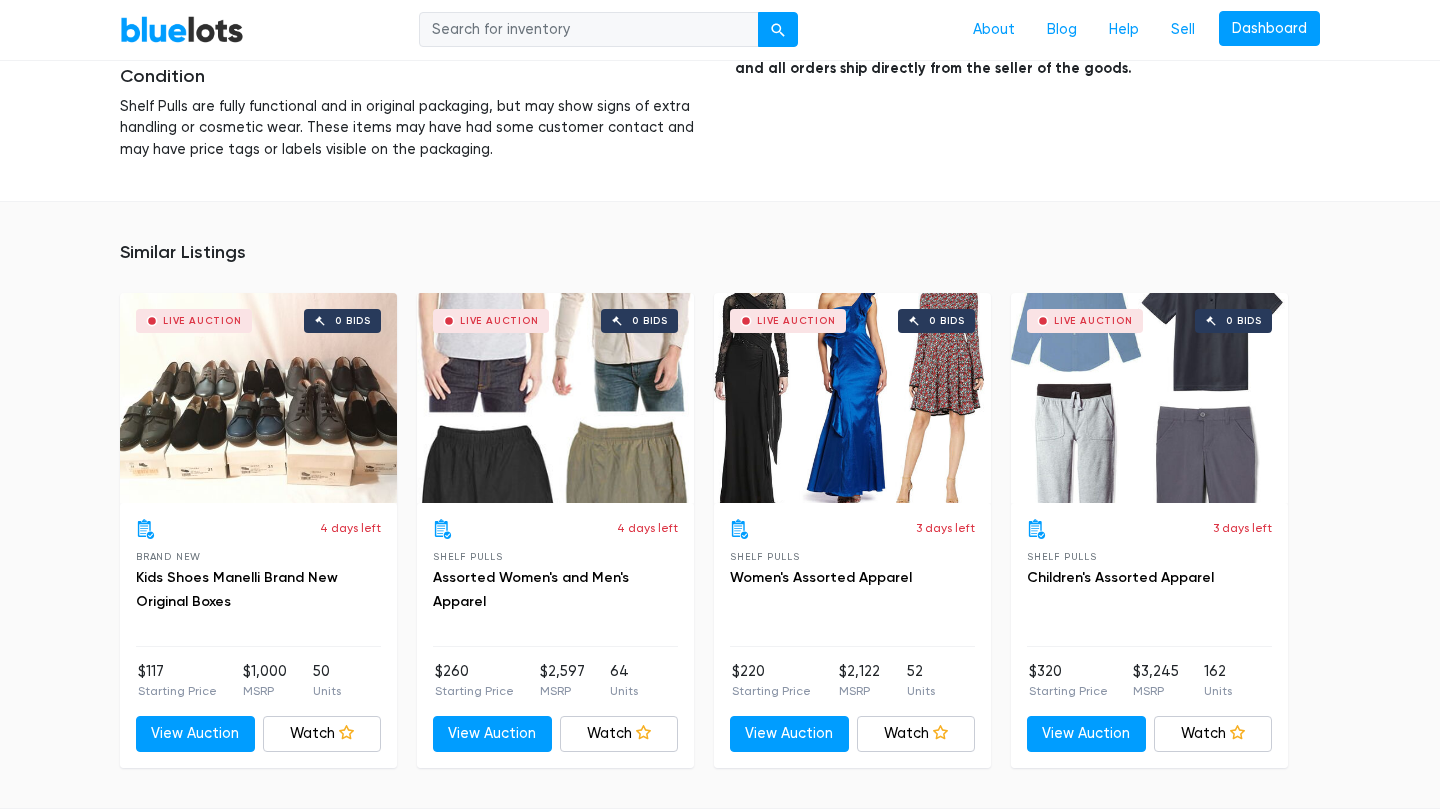 click on "Similar Listings
Live Auction
0 bids
4 days left
Brand New
Kids Shoes  Manelli Brand New Original Boxes
$117
Starting Price
$1,000
MSRP
50
Units
View Auction
Watch
Watching
Live Auction" at bounding box center (720, 504) 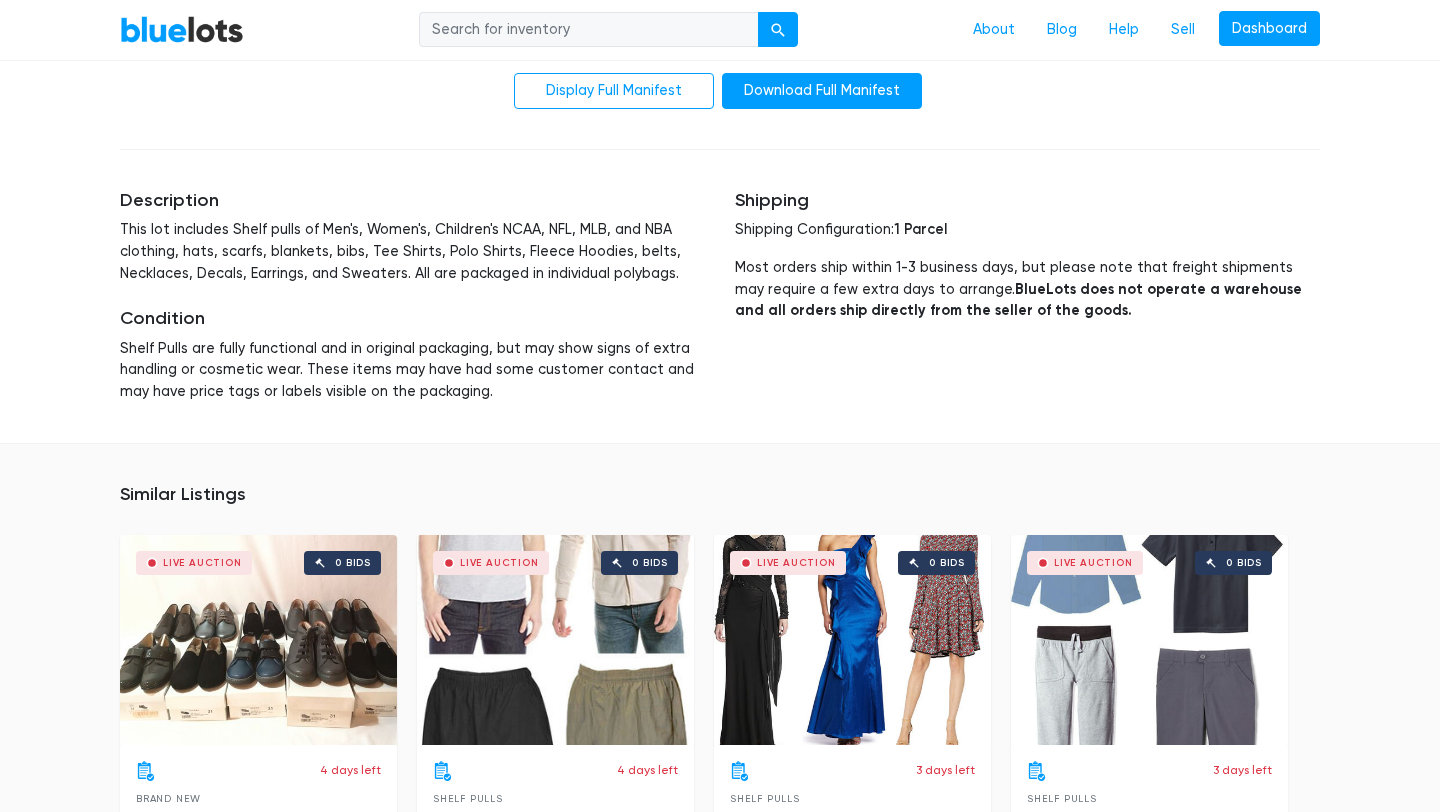 scroll, scrollTop: 2872, scrollLeft: 0, axis: vertical 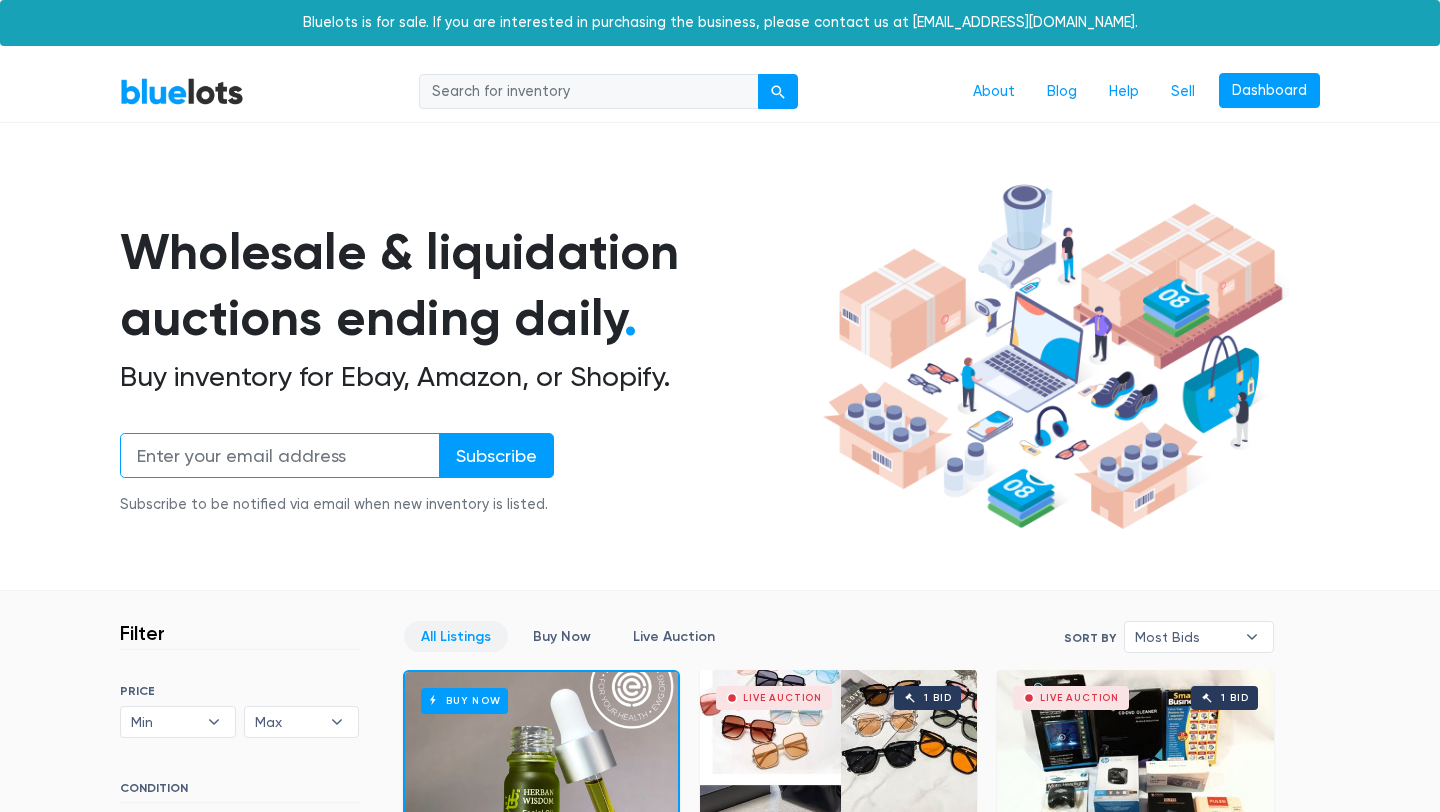 type on "[EMAIL_ADDRESS][DOMAIN_NAME]" 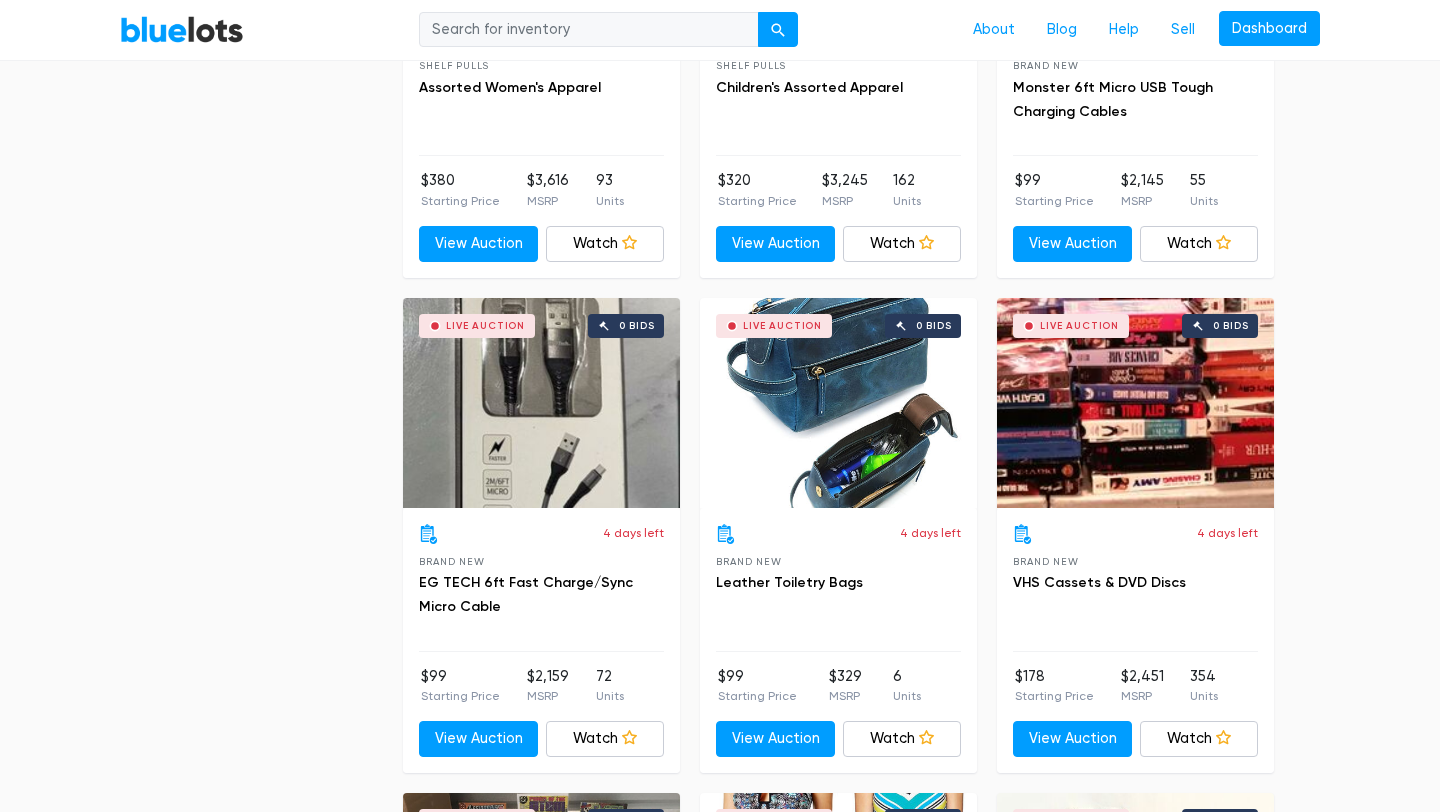 scroll, scrollTop: 3400, scrollLeft: 0, axis: vertical 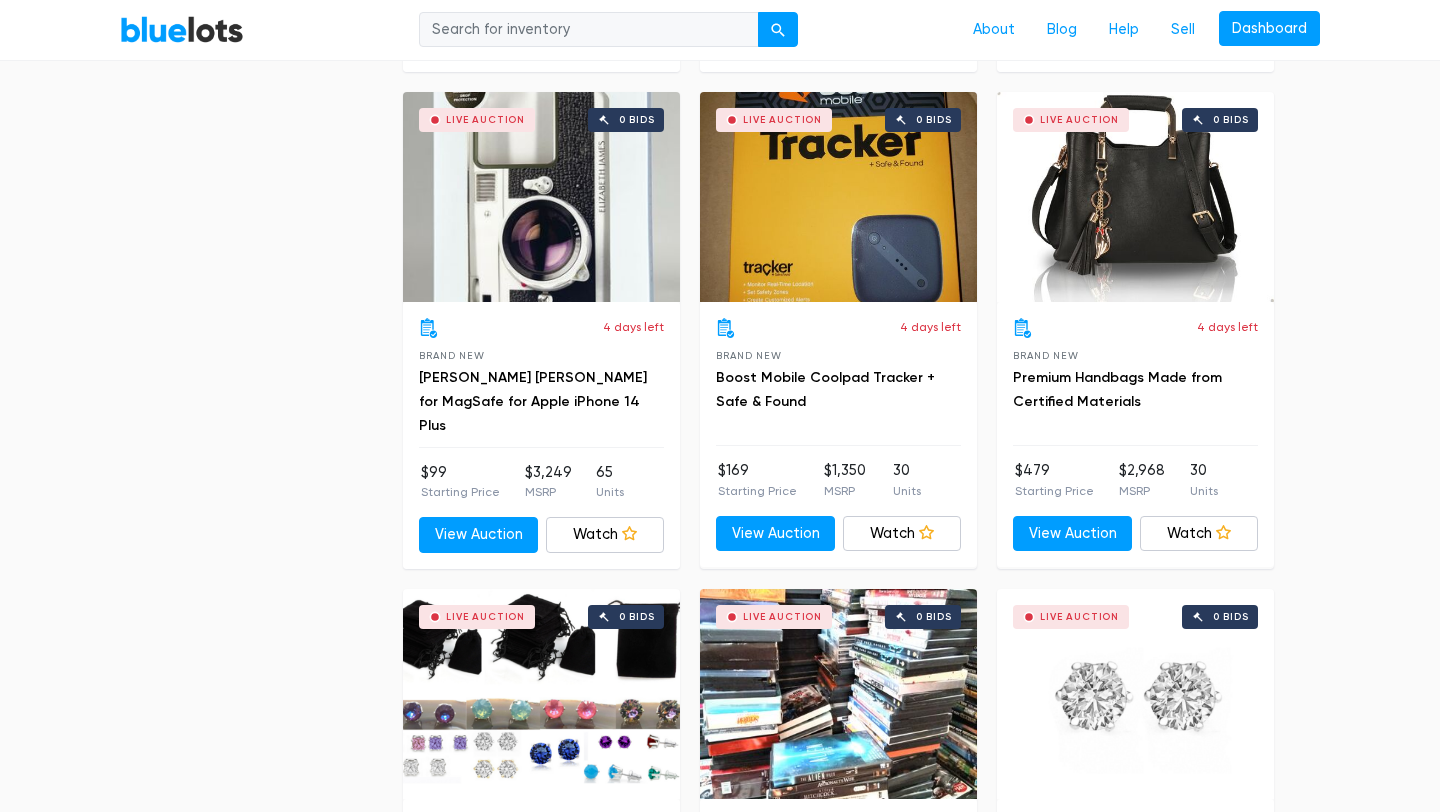 click on "Live Auction
0 bids" at bounding box center (1135, 197) 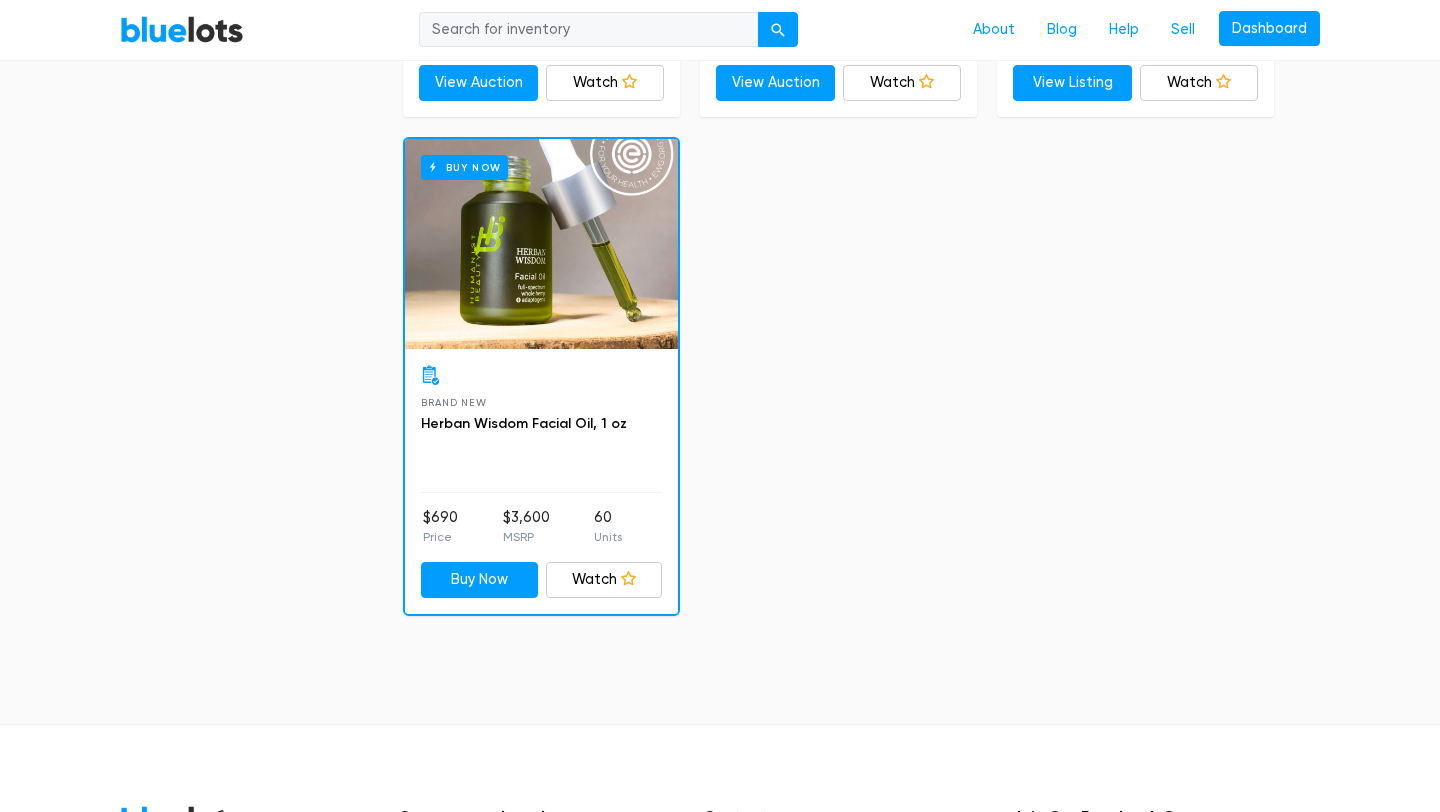 scroll, scrollTop: 8436, scrollLeft: 0, axis: vertical 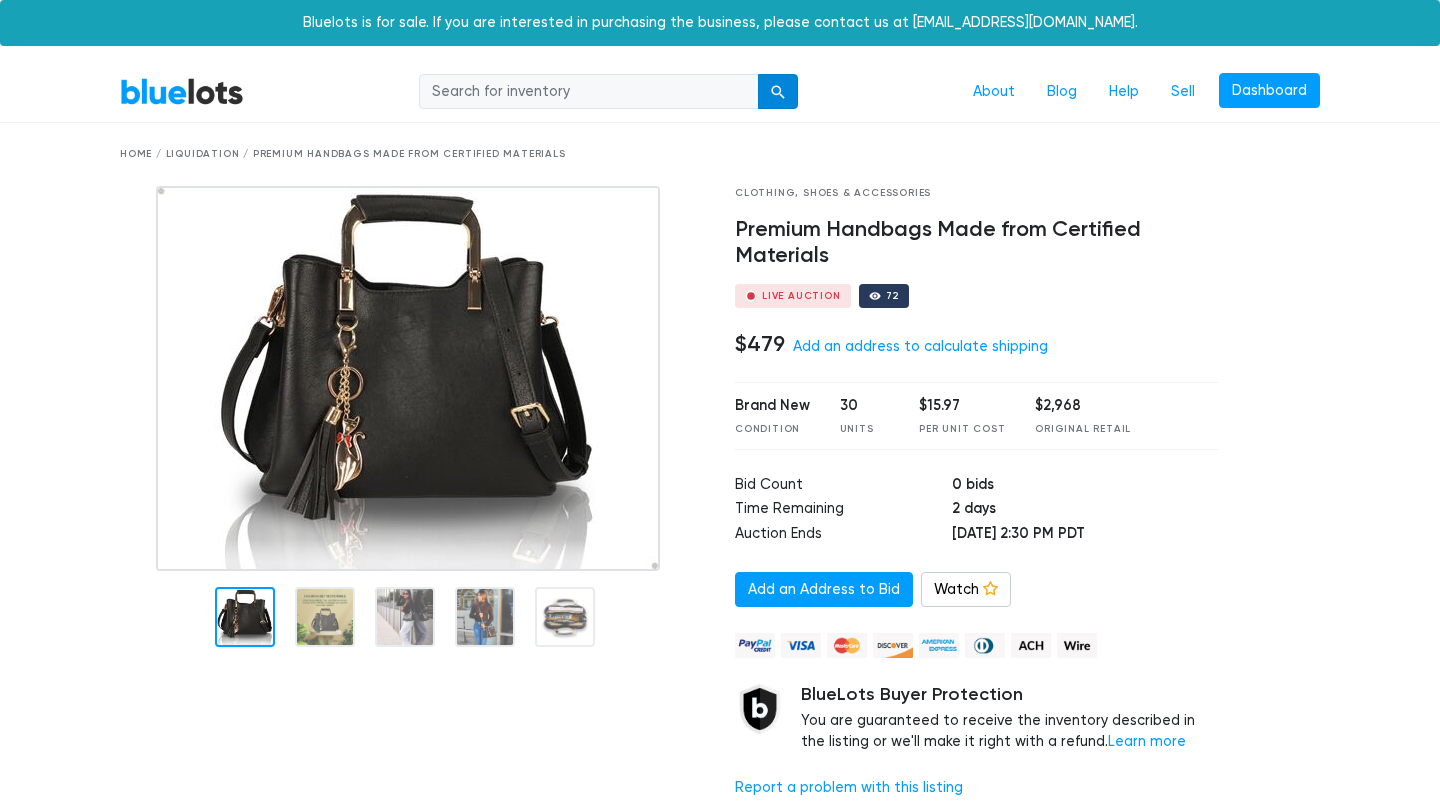 click at bounding box center (778, 92) 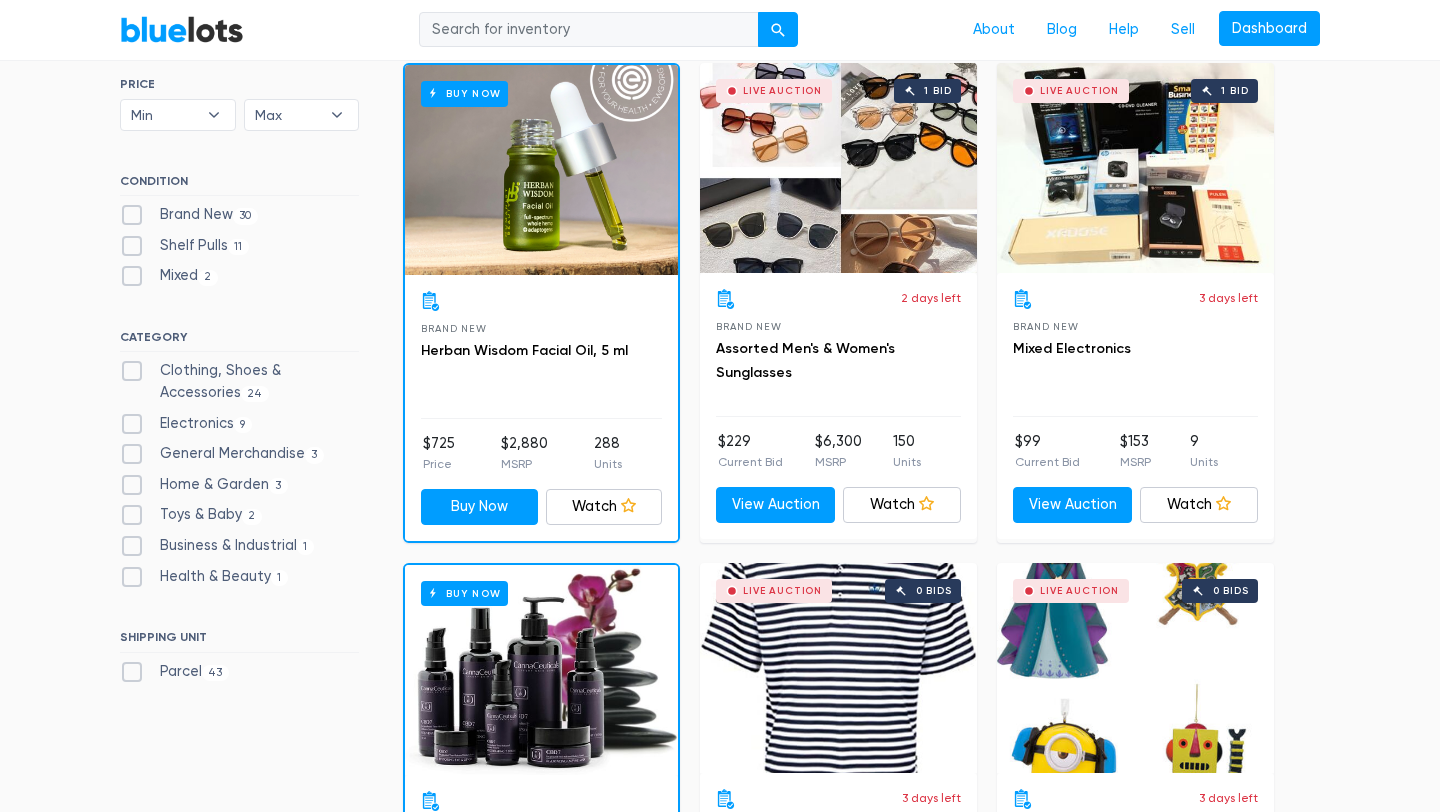 scroll, scrollTop: 578, scrollLeft: 0, axis: vertical 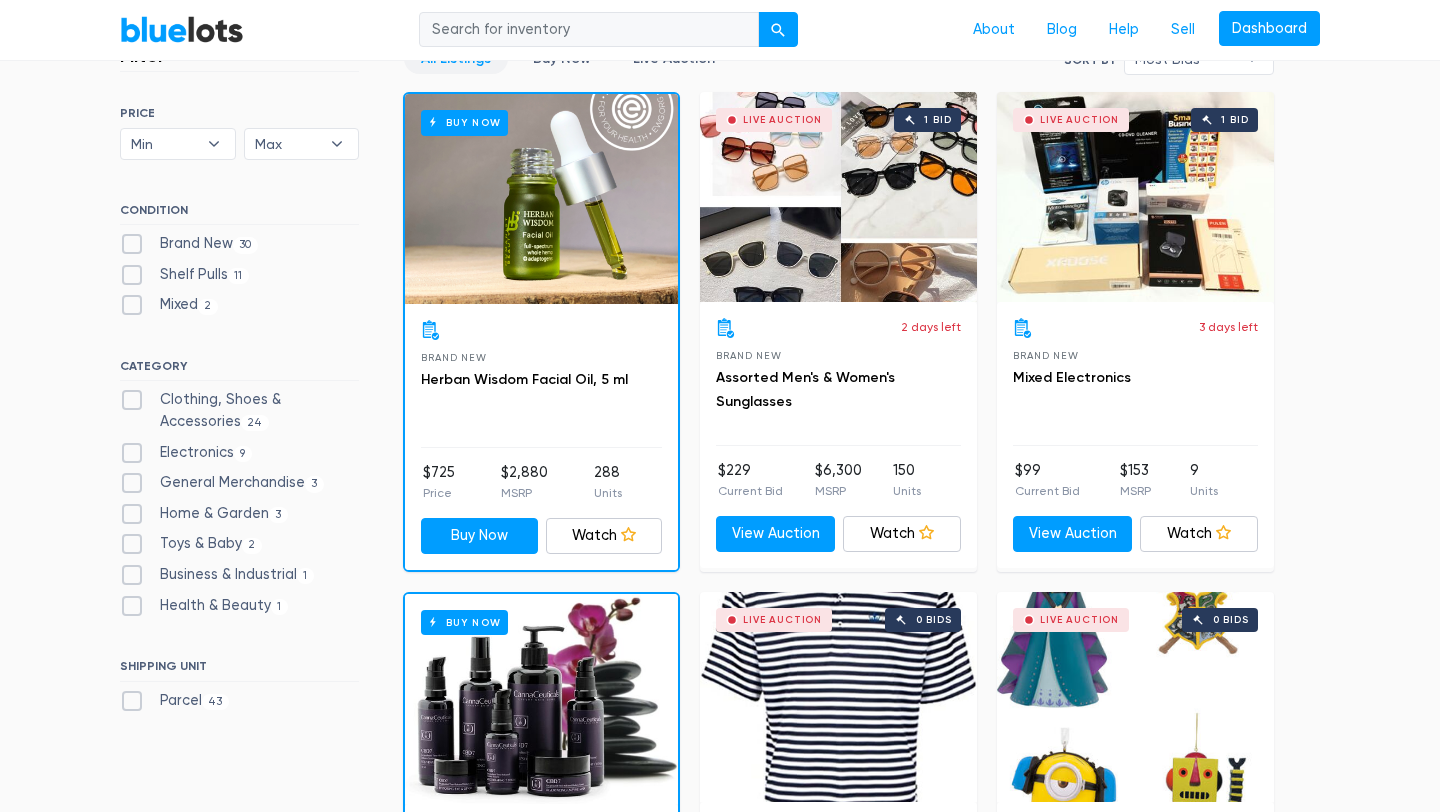 click at bounding box center (589, 30) 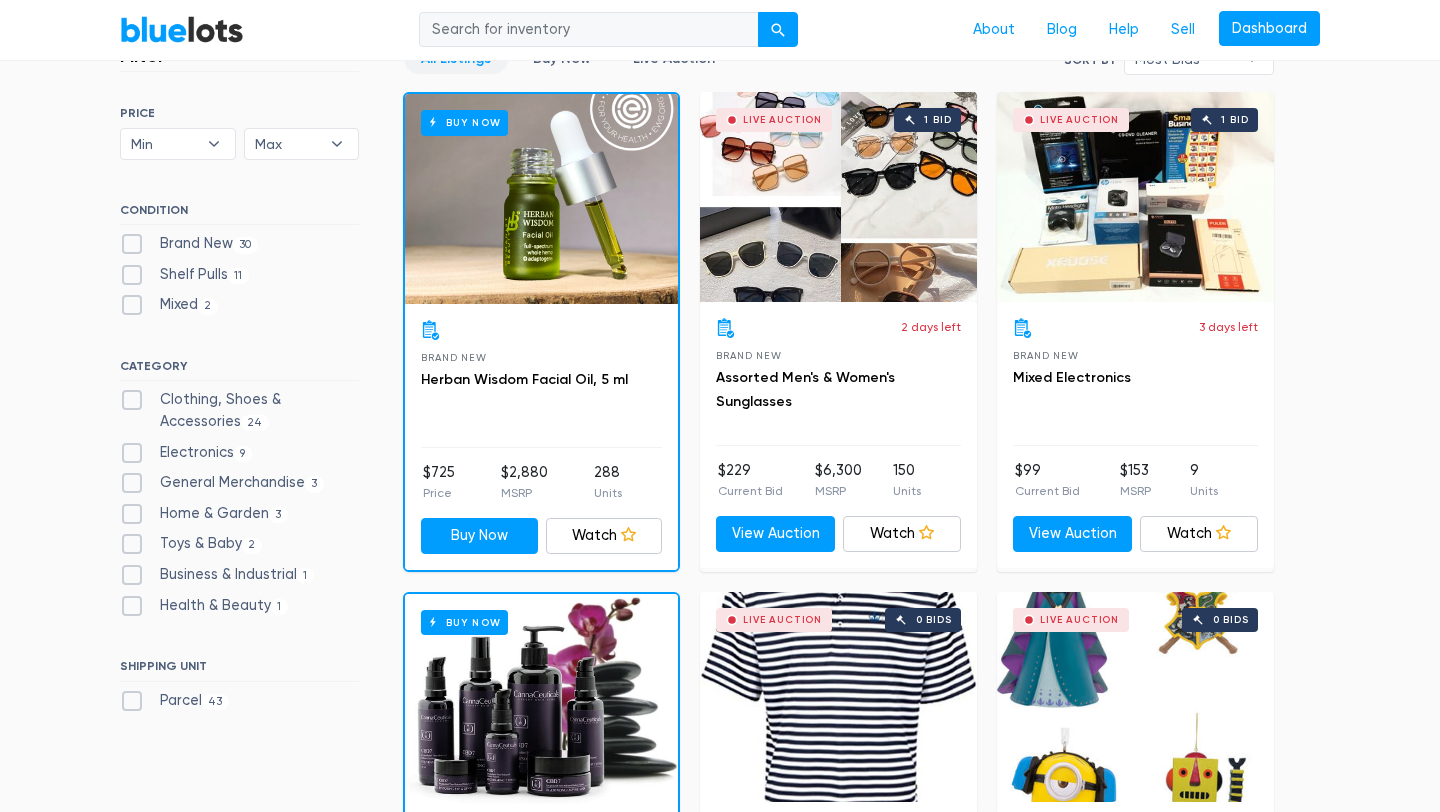 click on "Filter
Filter & Sort
SORT BY
Most Bids
Ending Soonest
Newly Listed
Lowest Price
Highest Price Most Bids ▾ Most Bids Ending Soonest Newly Listed Lowest Price Highest Price
PRICE
Min $100
$200
$300
$400
$500
$1,000
$2,000
$3,000 Min ▾ Min $100 $200 $300 $400 $500 $1,000 $2,000 $3,000
Max $100
$200
$300
$400
$500
$1,000
$2,000
$3,000 Max ▾ Max $100 $200 $300 $400 $500 $1,000 $2,000 $3,000
CONDITION
Brand New
30
11" at bounding box center [259, 398] 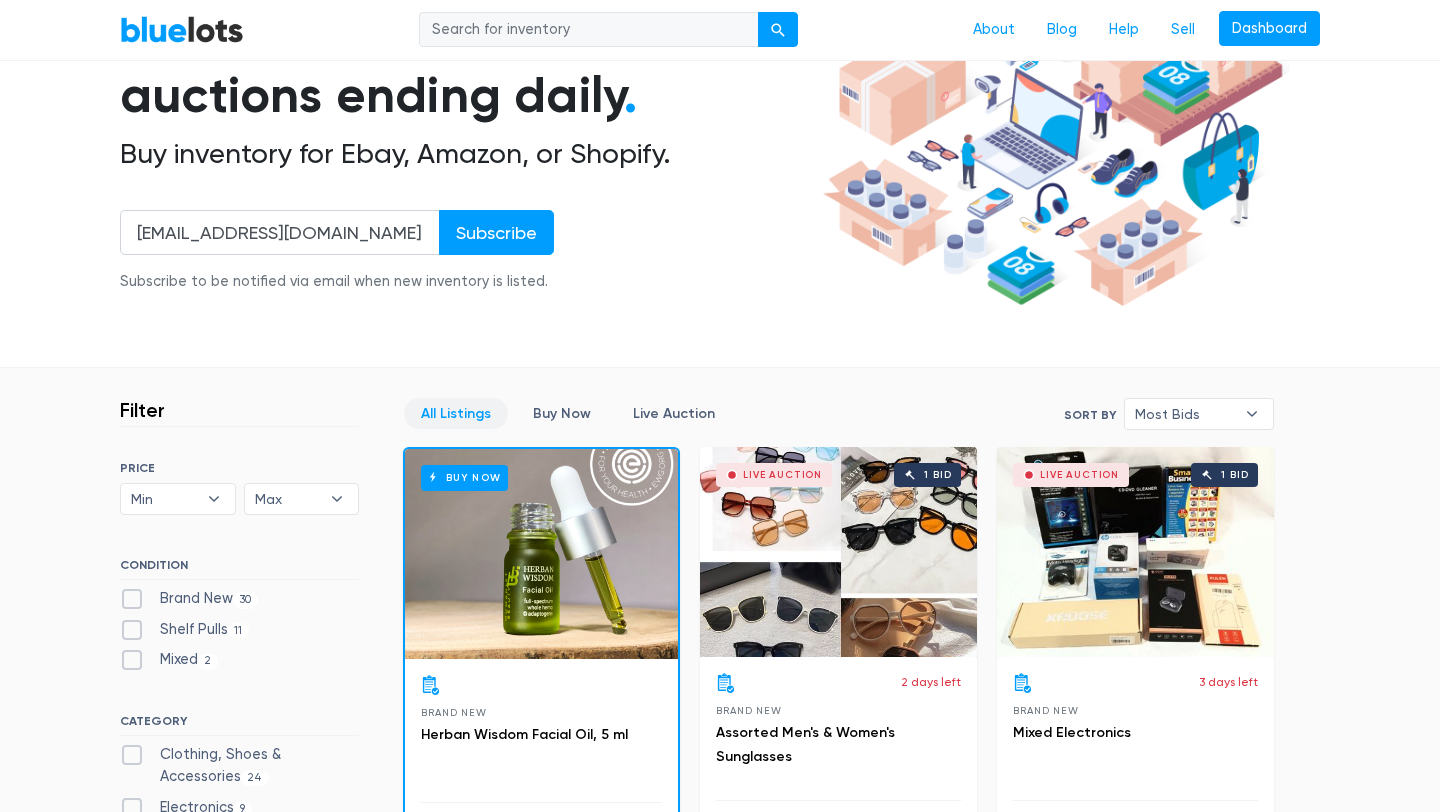 scroll, scrollTop: 218, scrollLeft: 0, axis: vertical 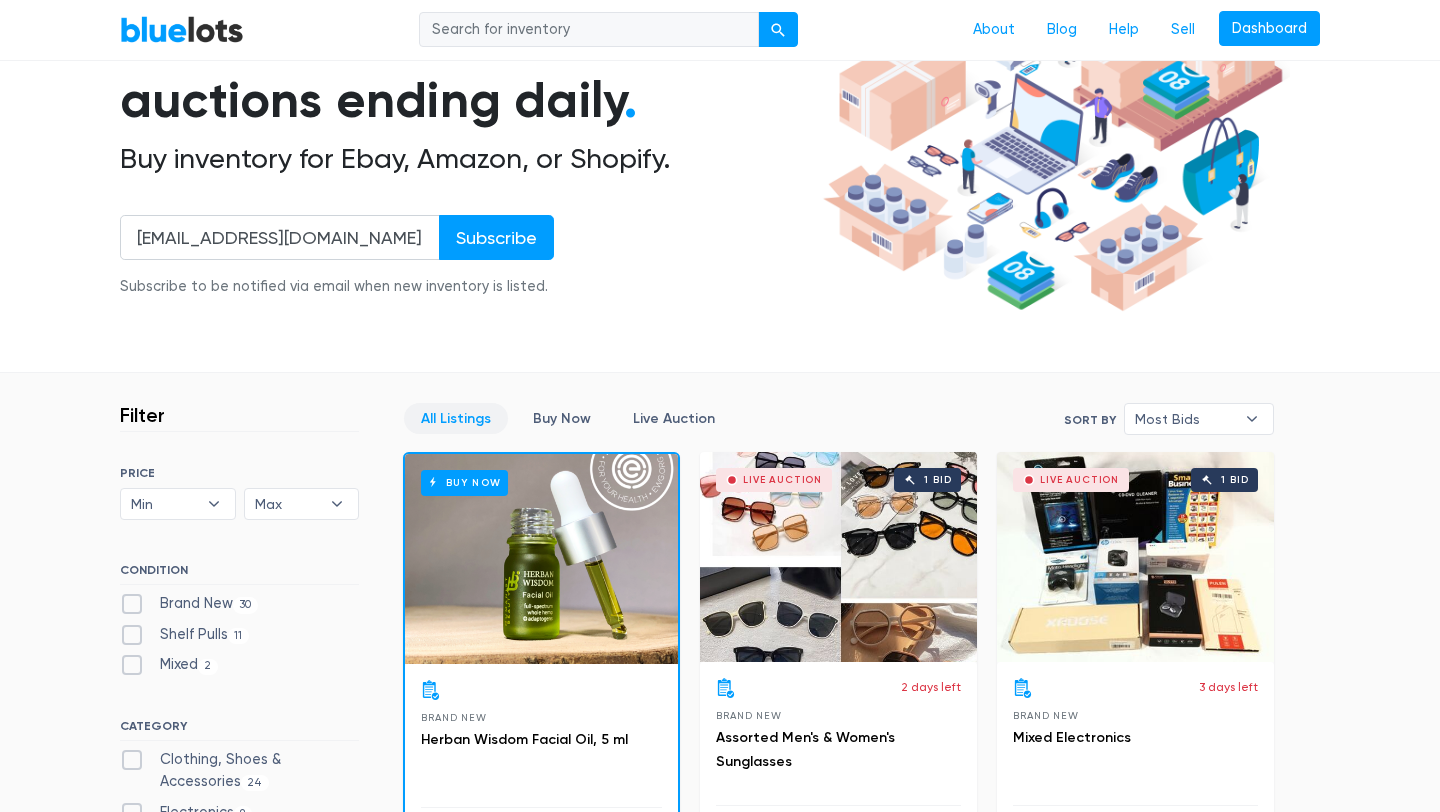click at bounding box center [589, 30] 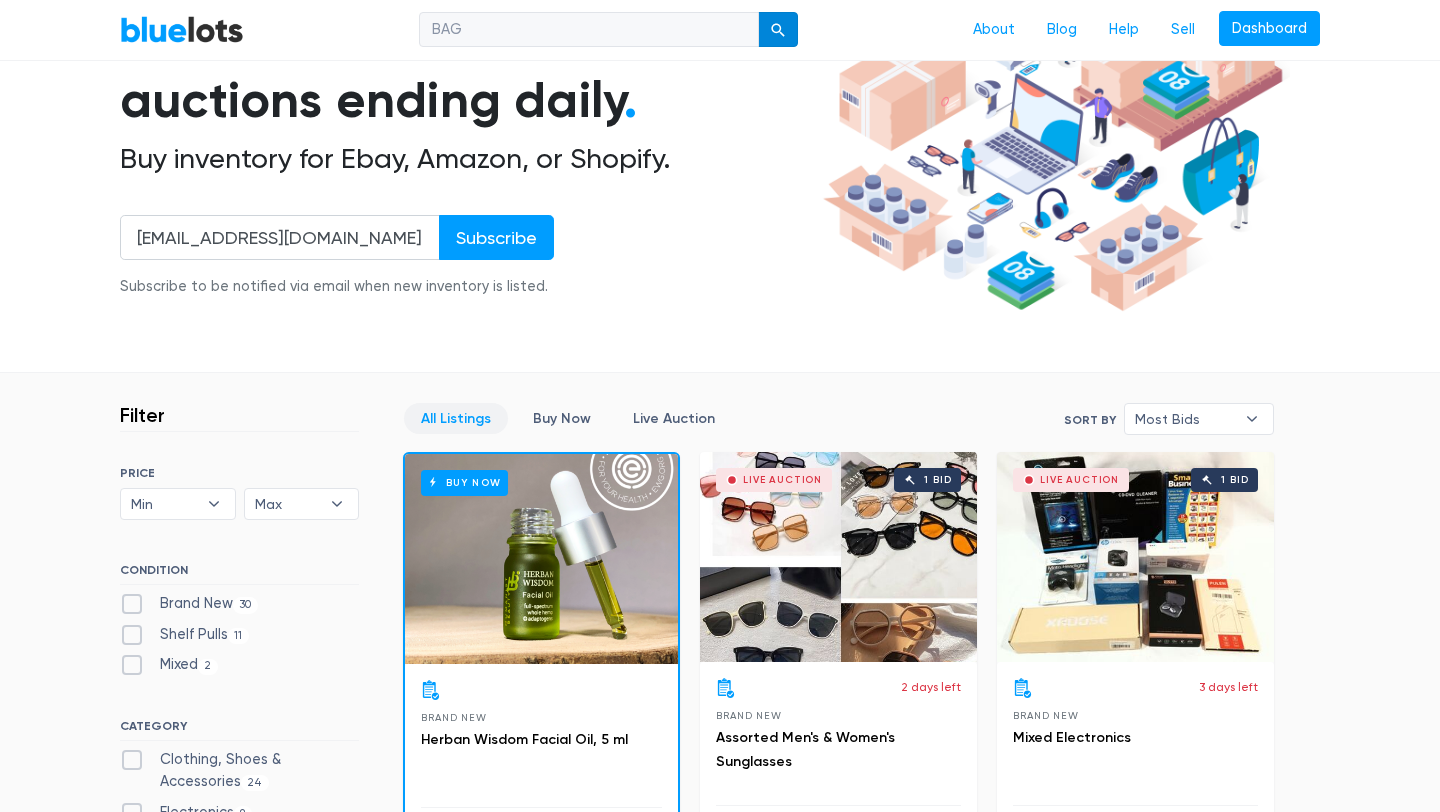 type on "BAG" 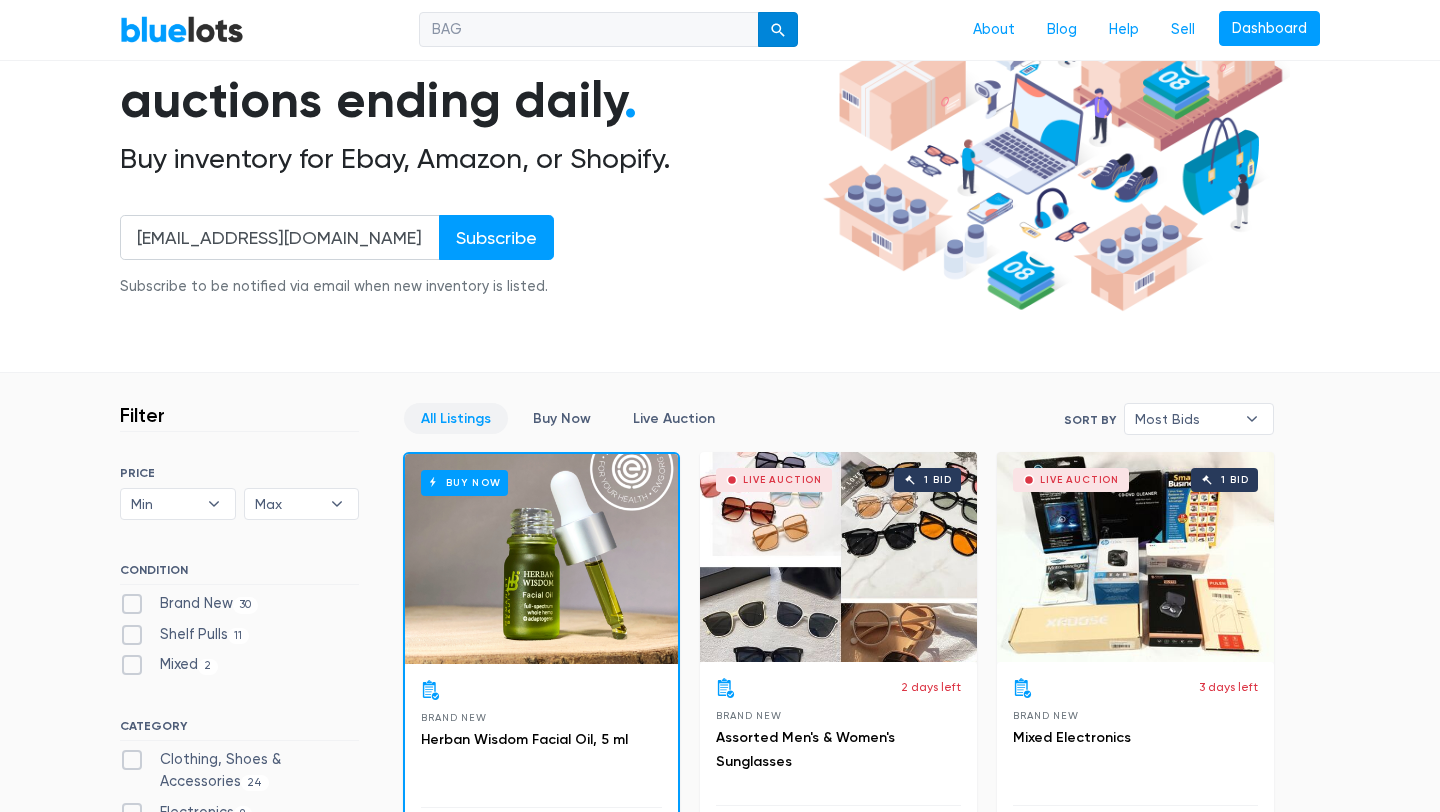 click at bounding box center (778, 31) 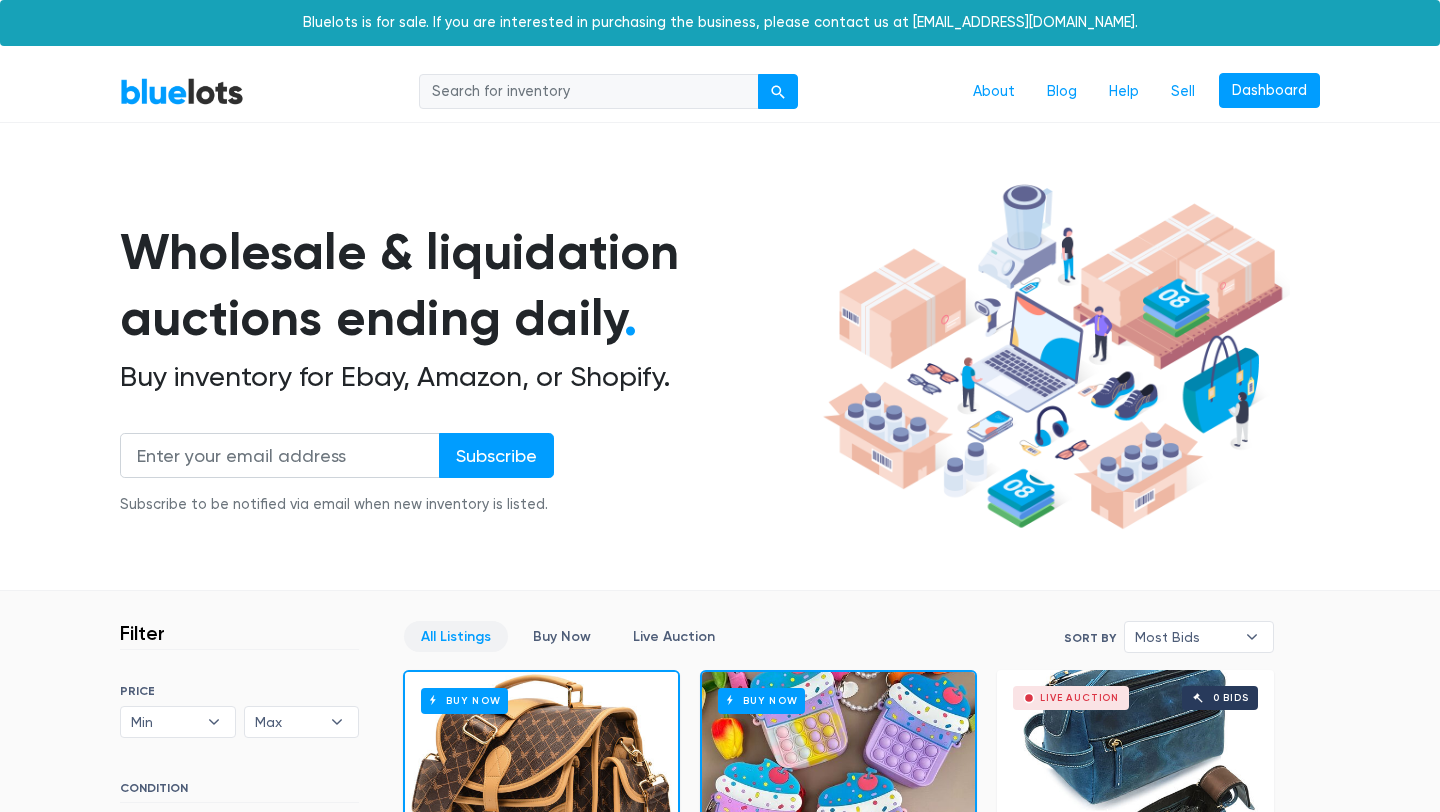 scroll, scrollTop: 0, scrollLeft: 0, axis: both 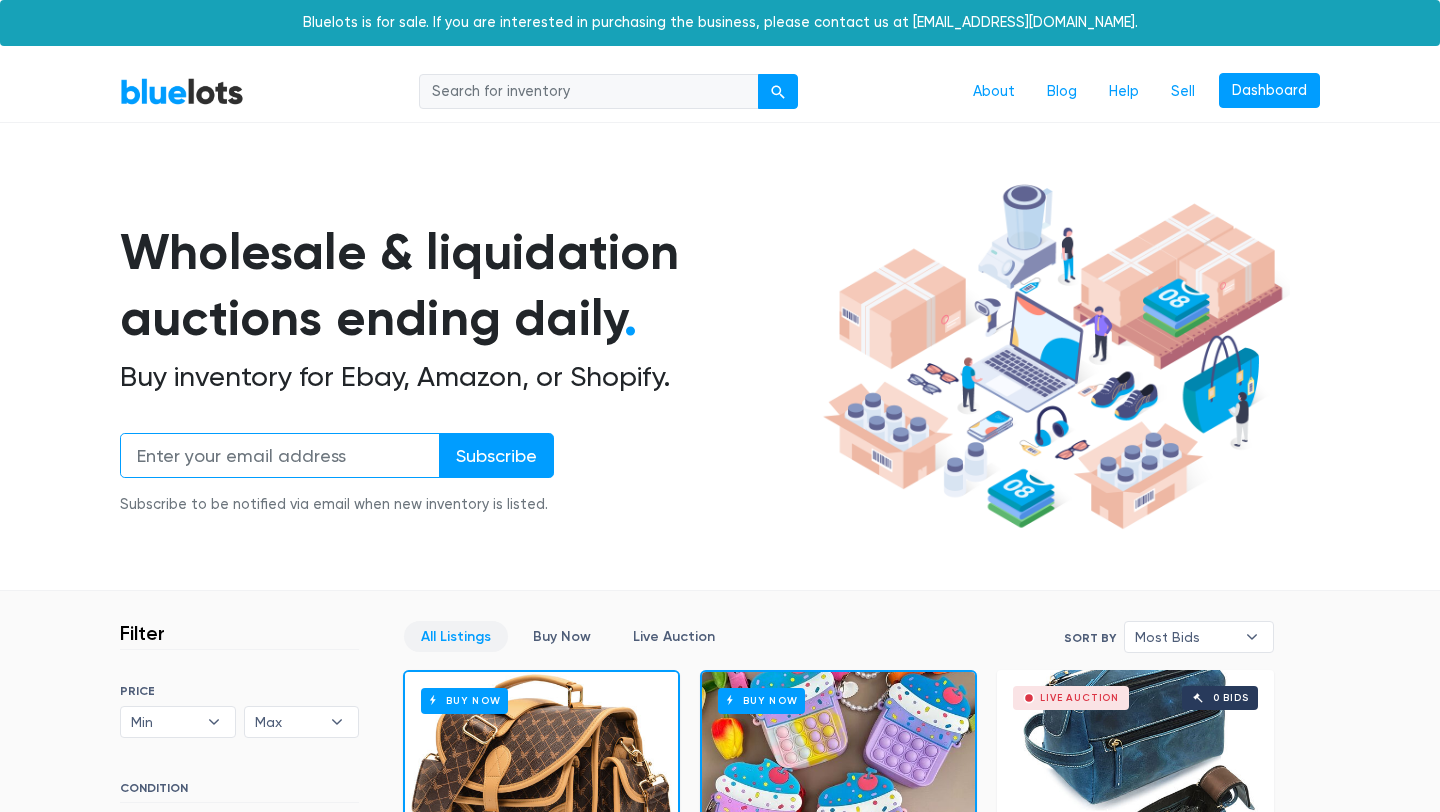 type on "[EMAIL_ADDRESS][DOMAIN_NAME]" 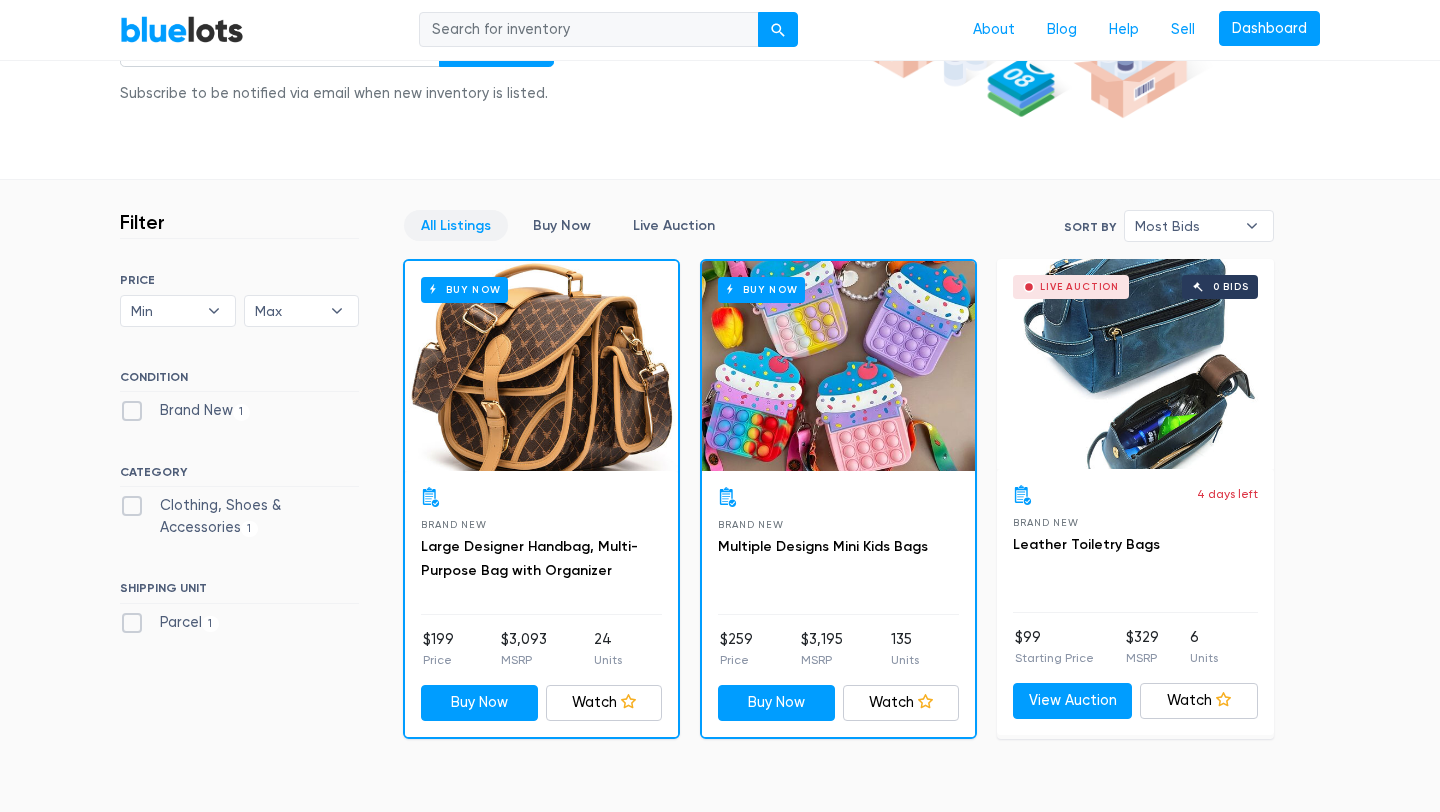 scroll, scrollTop: 413, scrollLeft: 0, axis: vertical 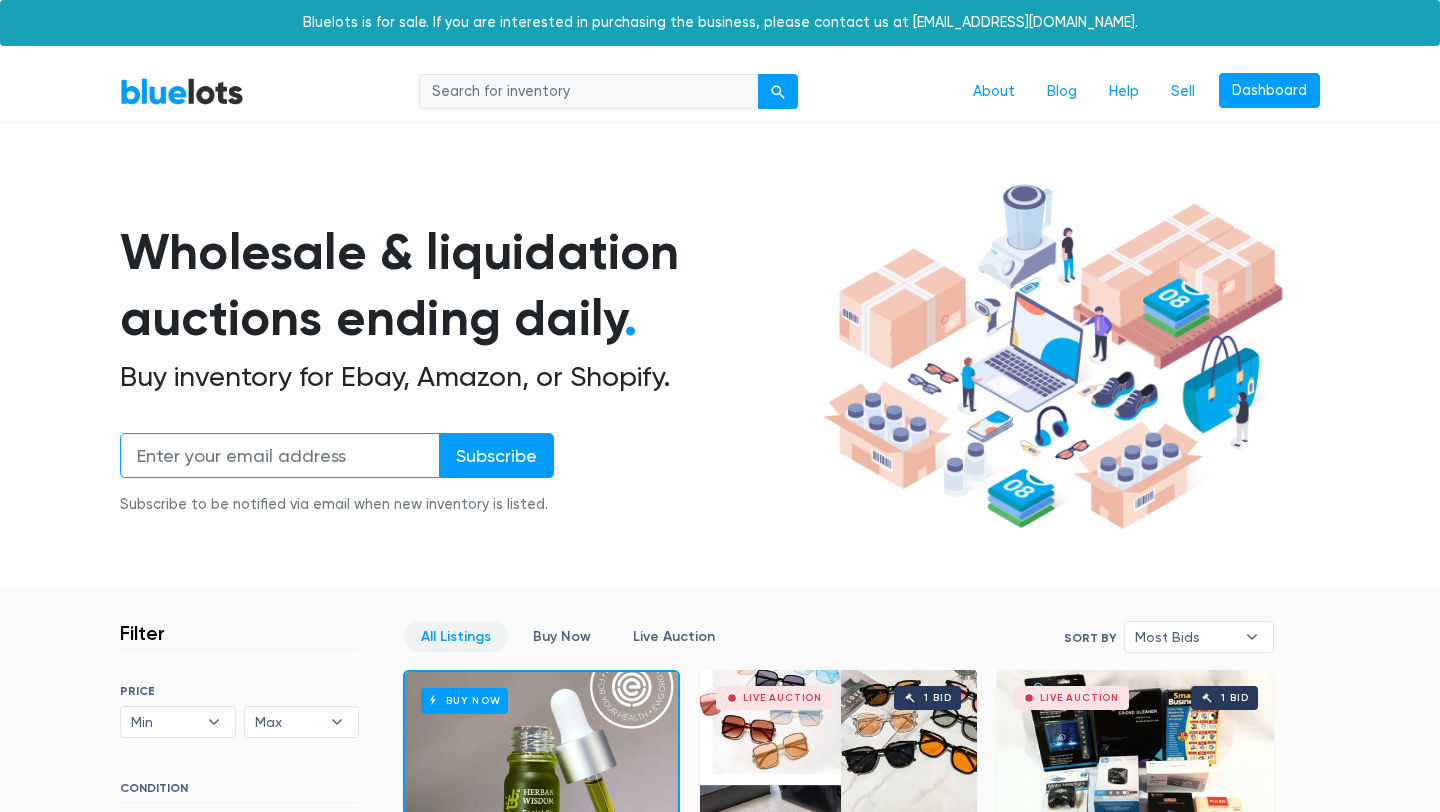 type on "[EMAIL_ADDRESS][DOMAIN_NAME]" 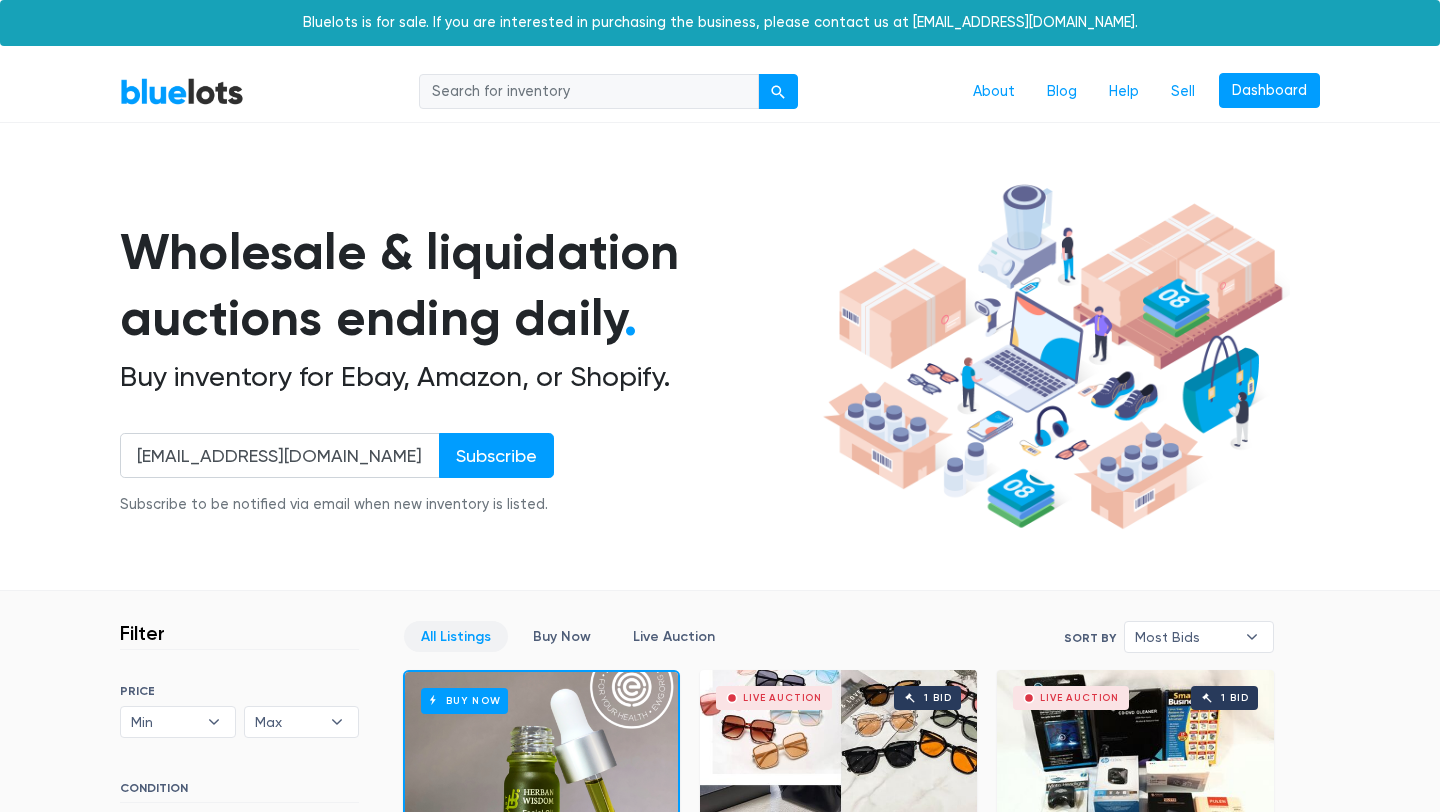 click at bounding box center (589, 92) 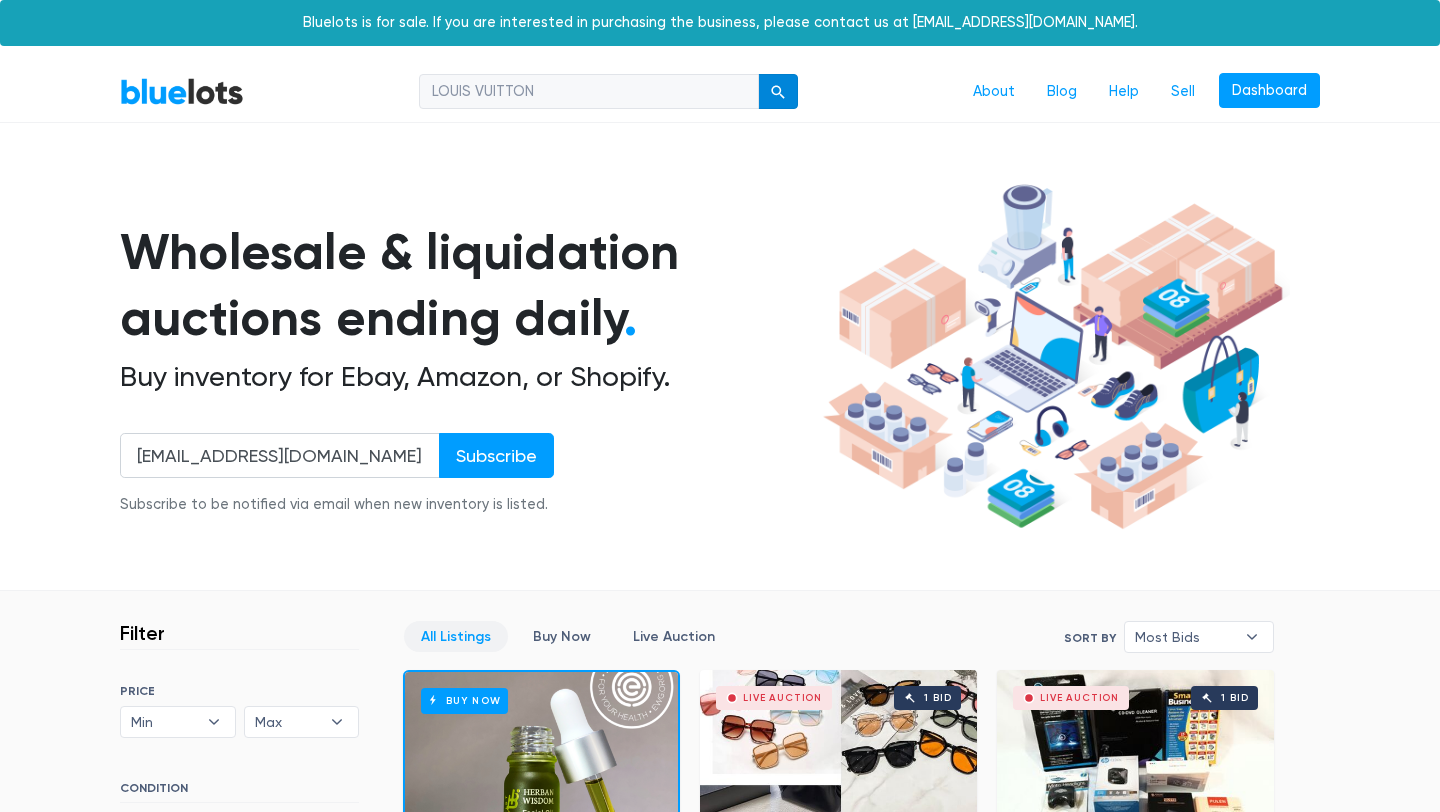 type on "LOUIS VUITTON" 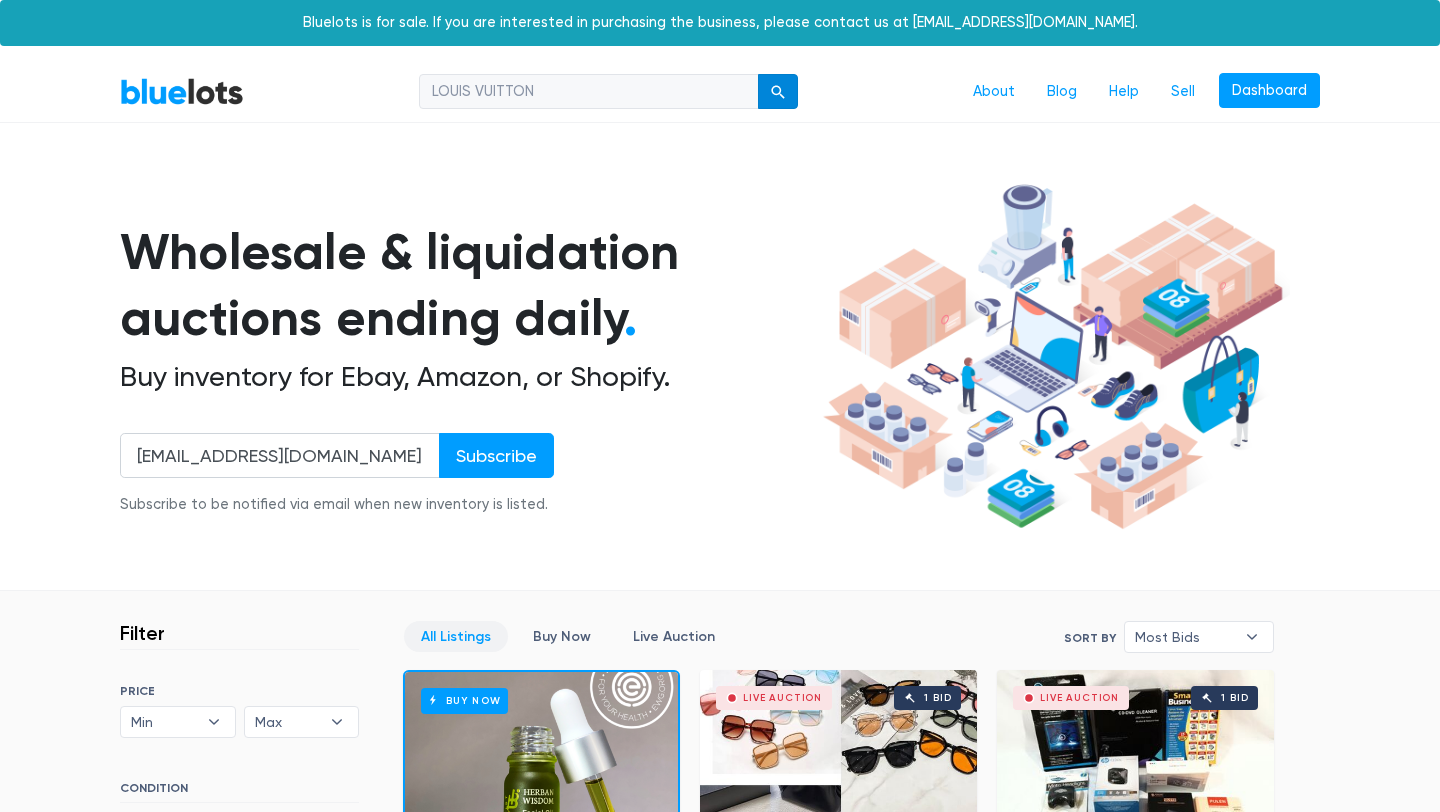 click at bounding box center (778, 92) 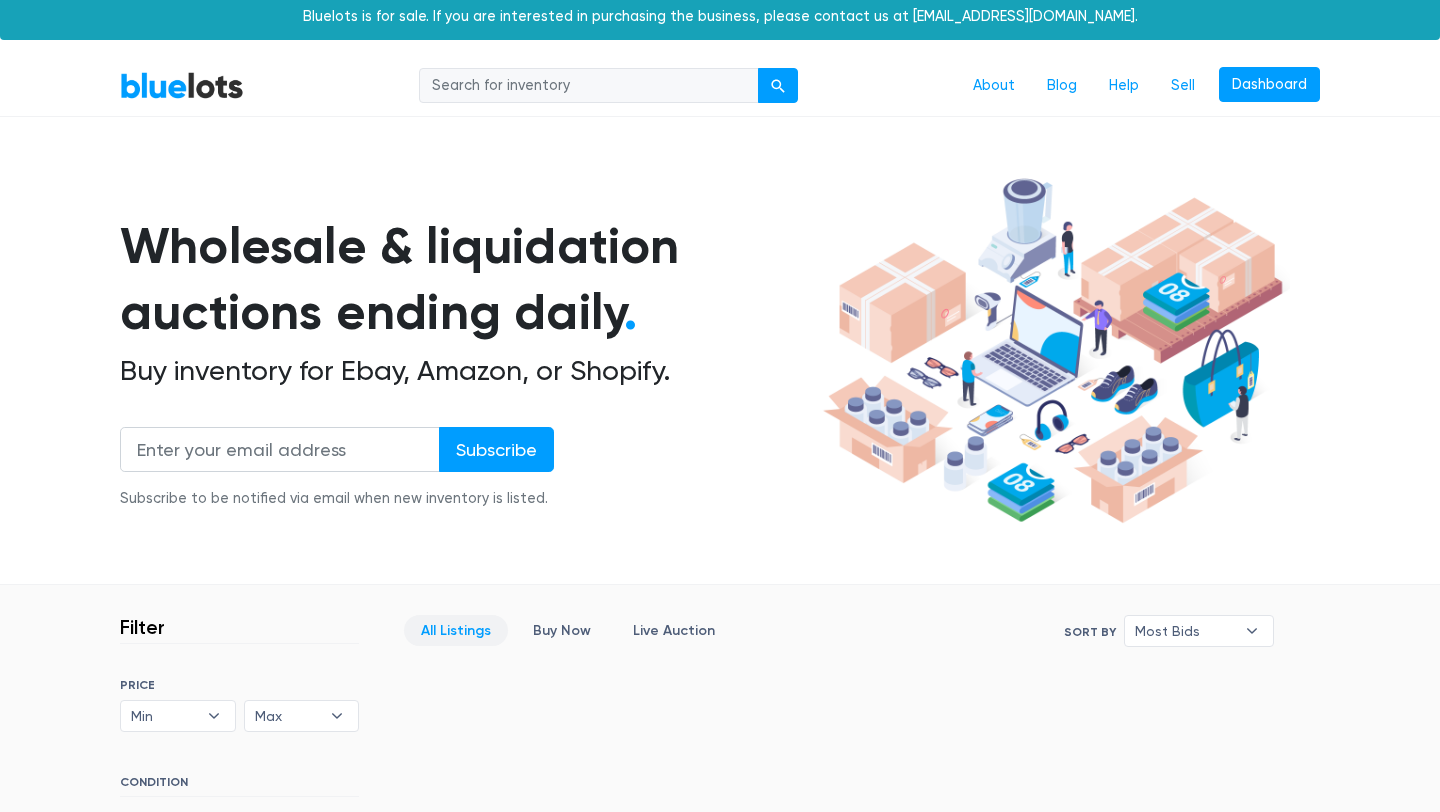 scroll, scrollTop: 0, scrollLeft: 0, axis: both 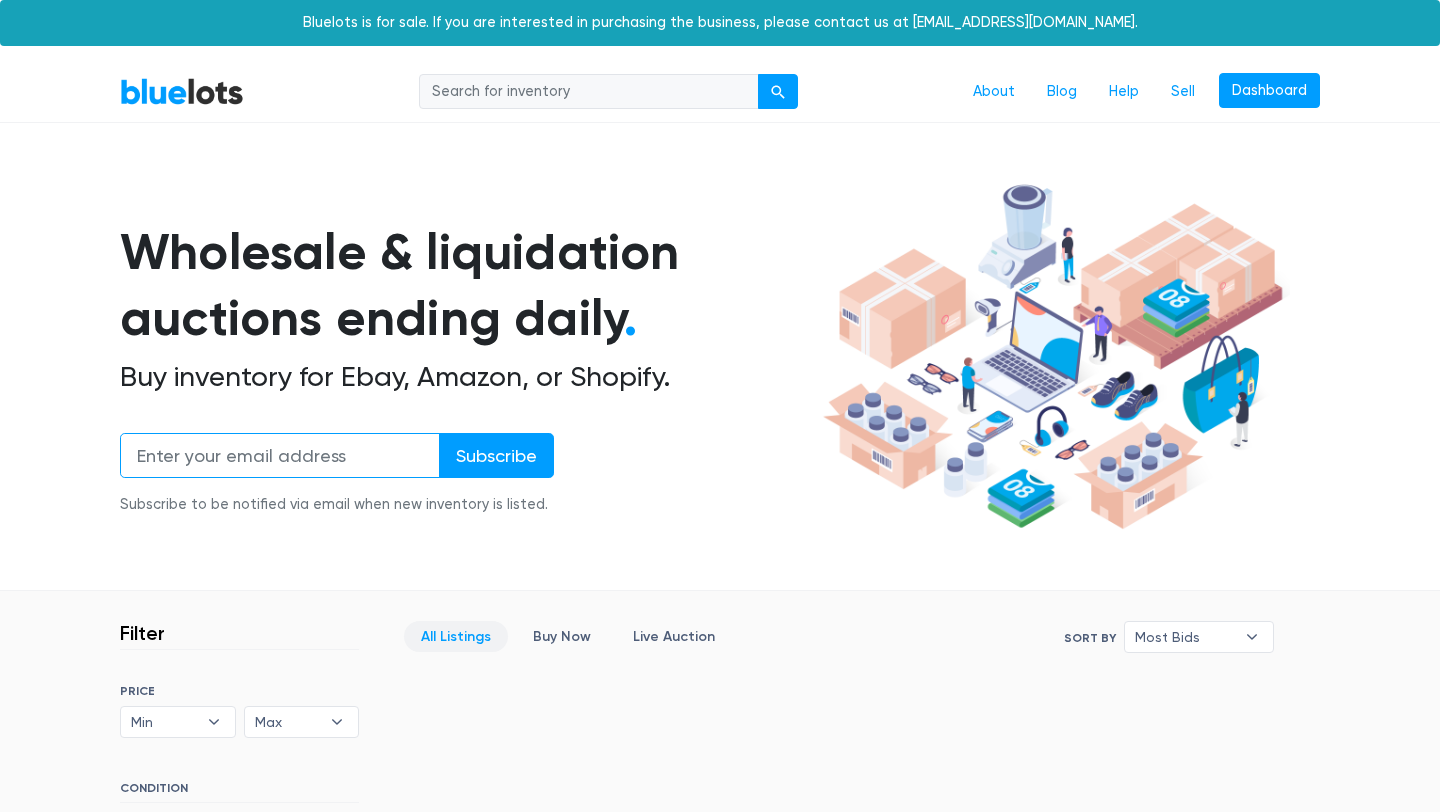 type on "[EMAIL_ADDRESS][DOMAIN_NAME]" 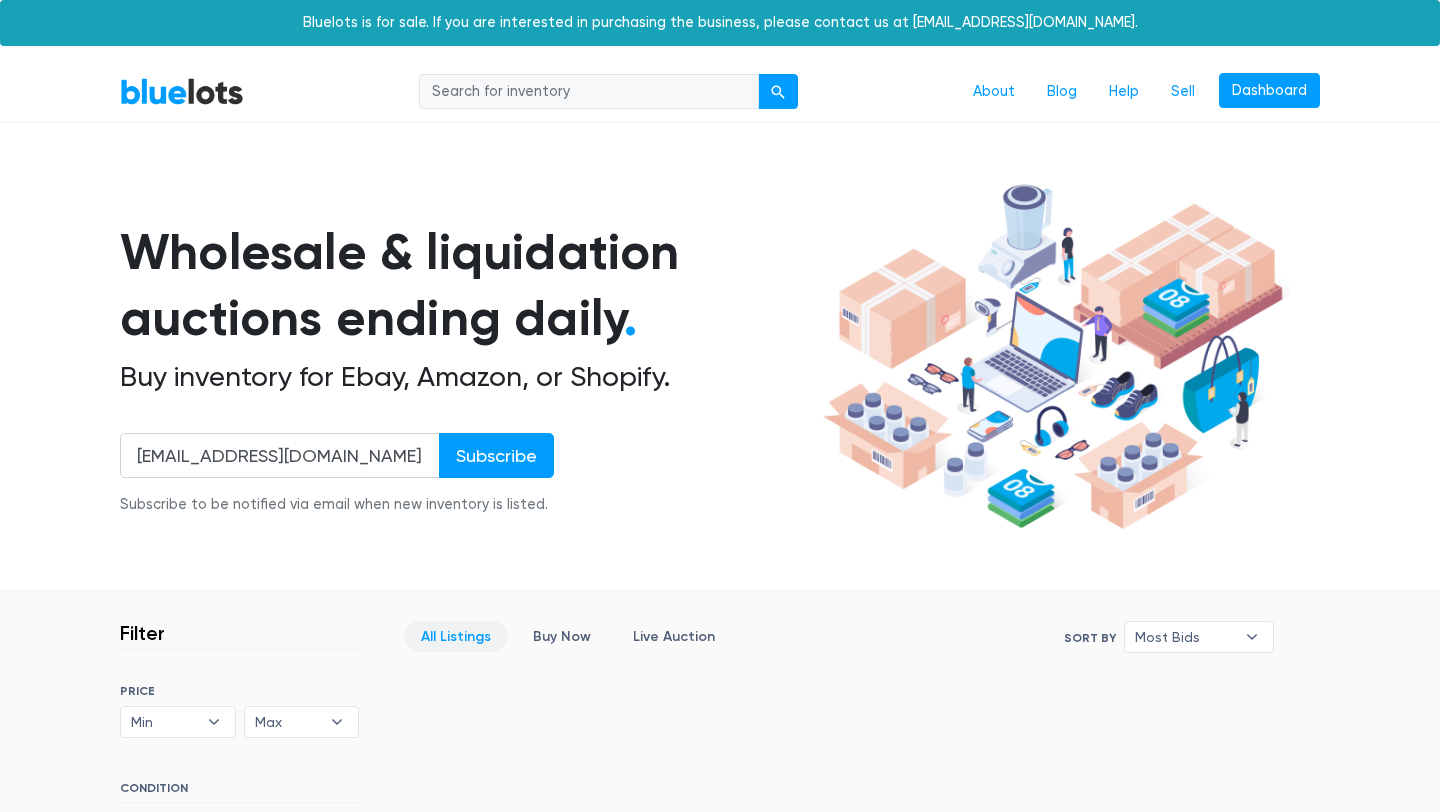 click at bounding box center (589, 92) 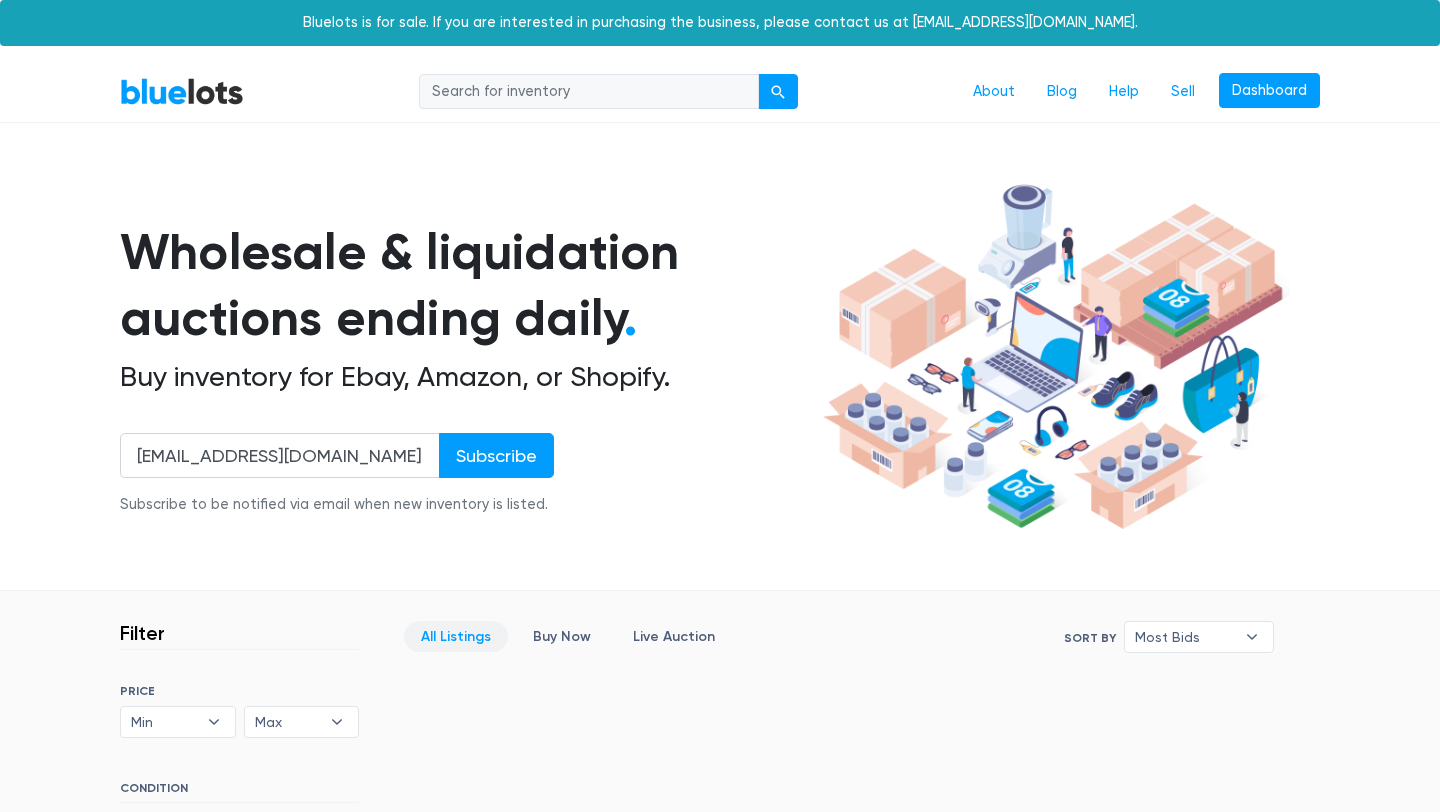 type on "LOUIS VUITTON" 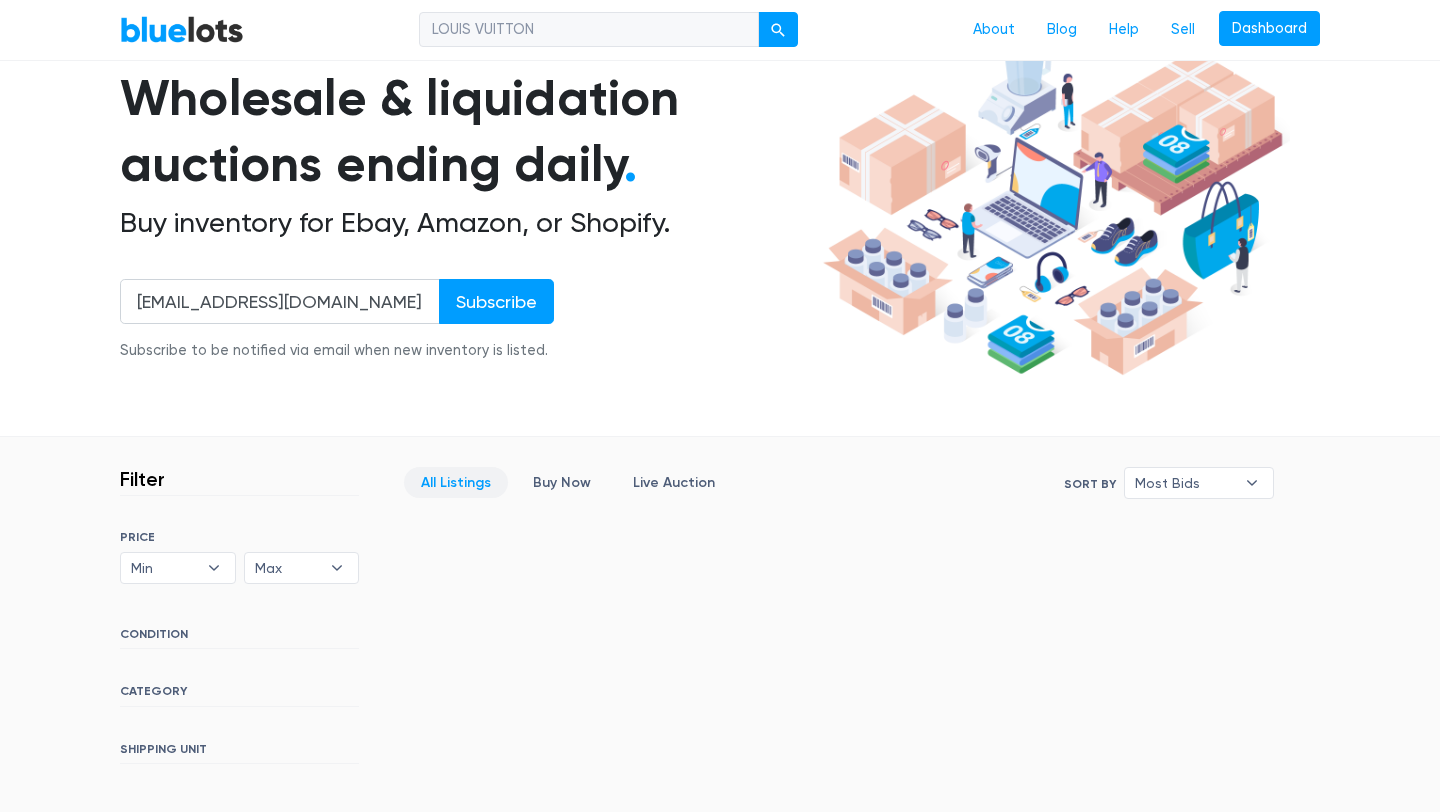 scroll, scrollTop: 146, scrollLeft: 0, axis: vertical 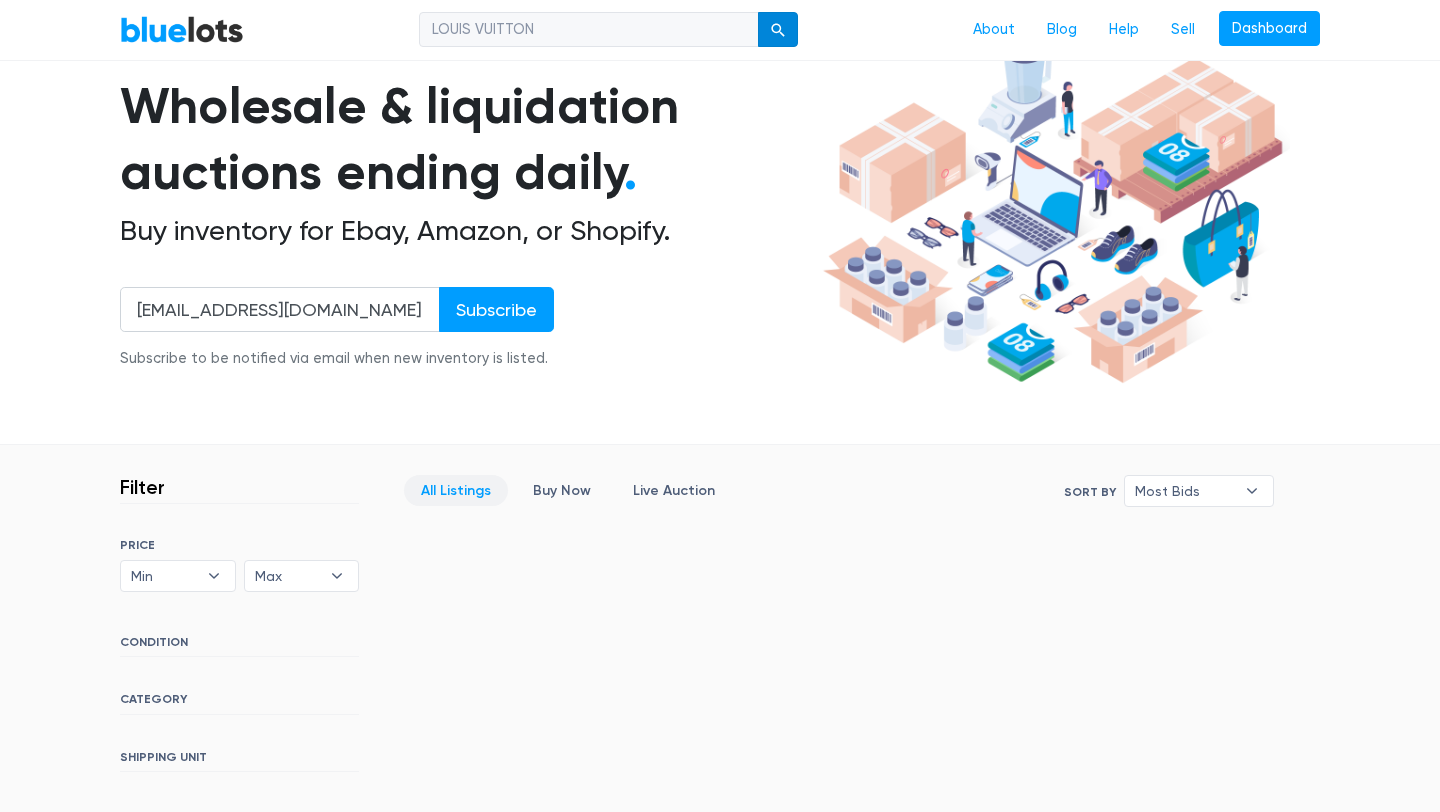 click at bounding box center [778, 31] 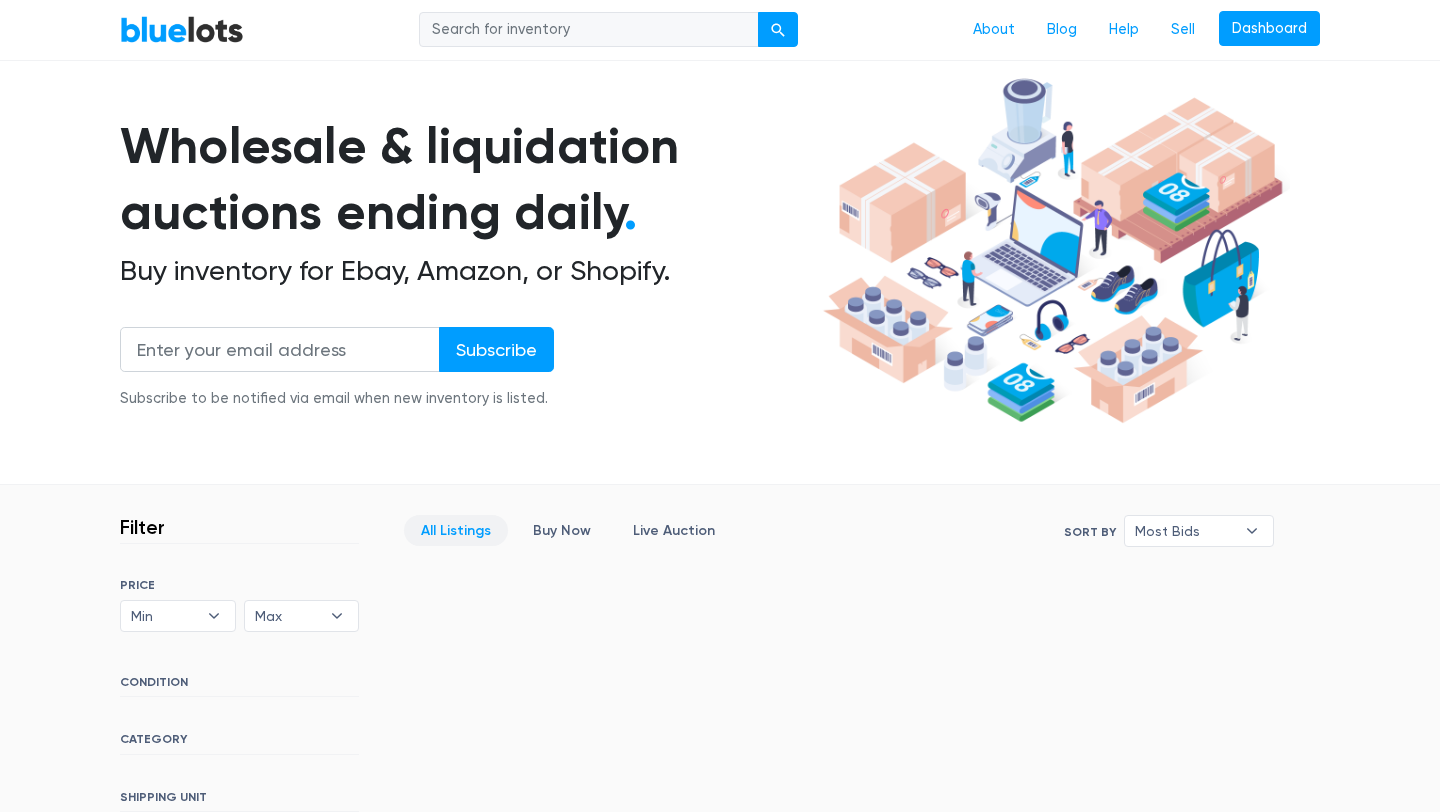 scroll, scrollTop: 0, scrollLeft: 0, axis: both 